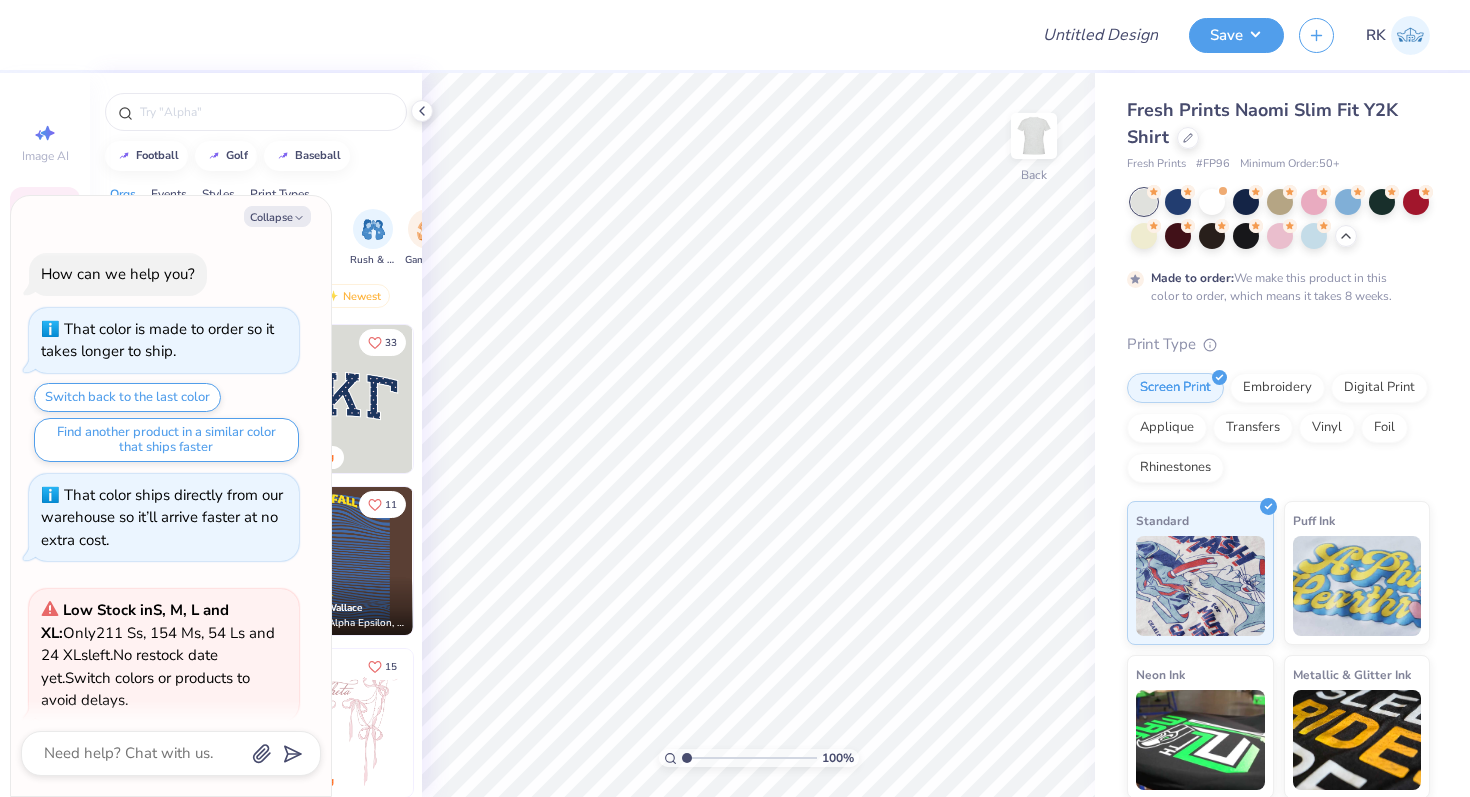 scroll, scrollTop: 0, scrollLeft: 0, axis: both 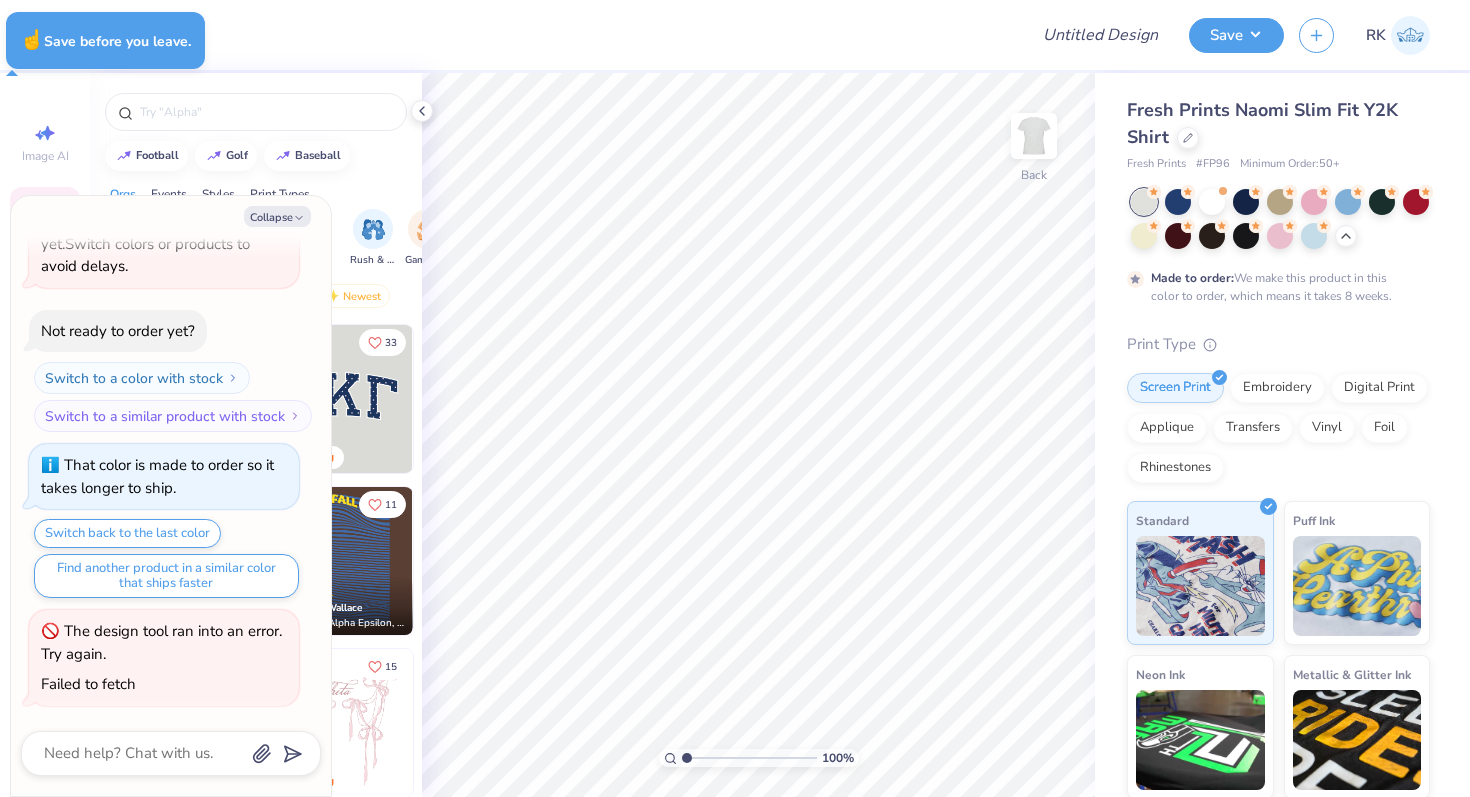 type on "x" 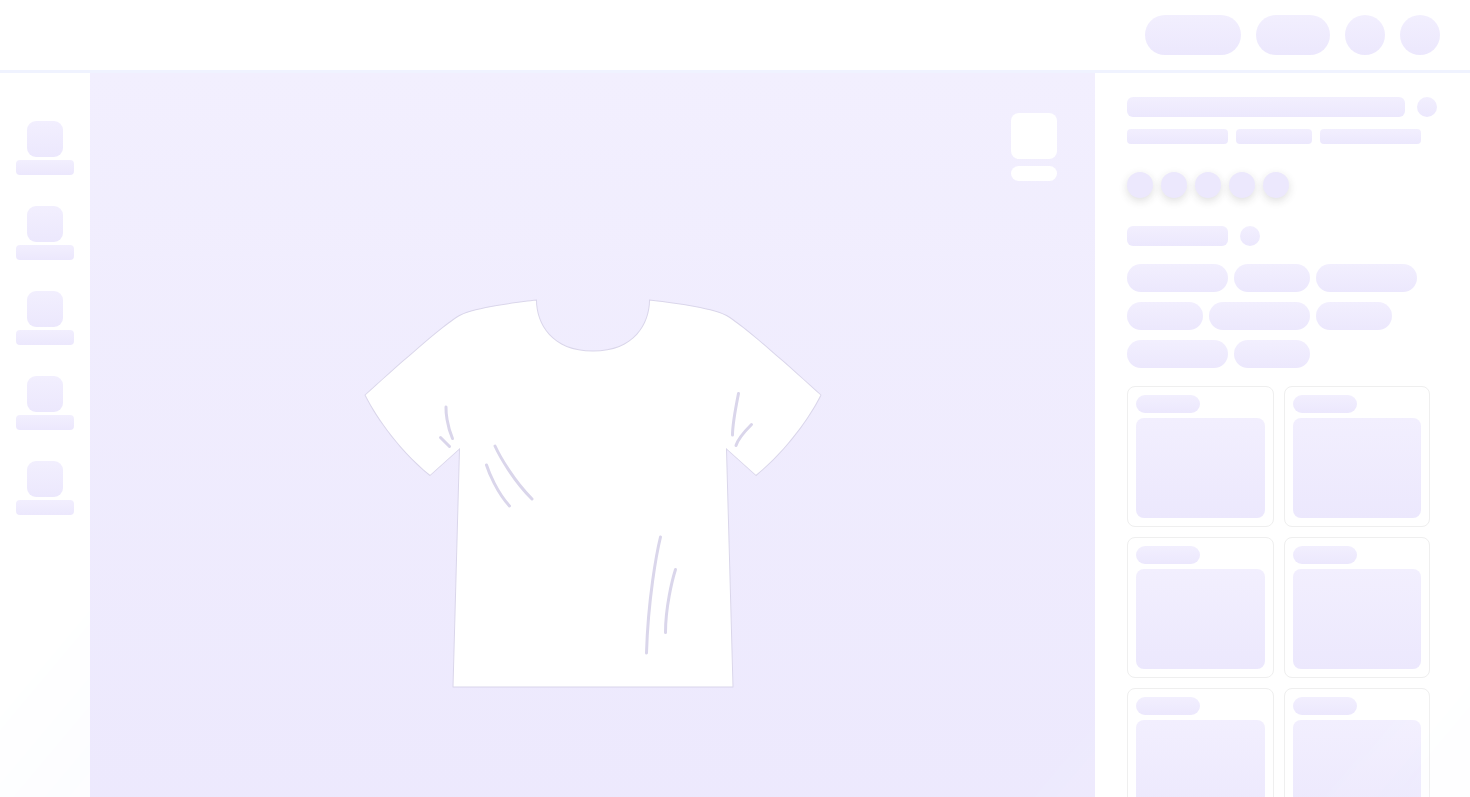 scroll, scrollTop: 0, scrollLeft: 0, axis: both 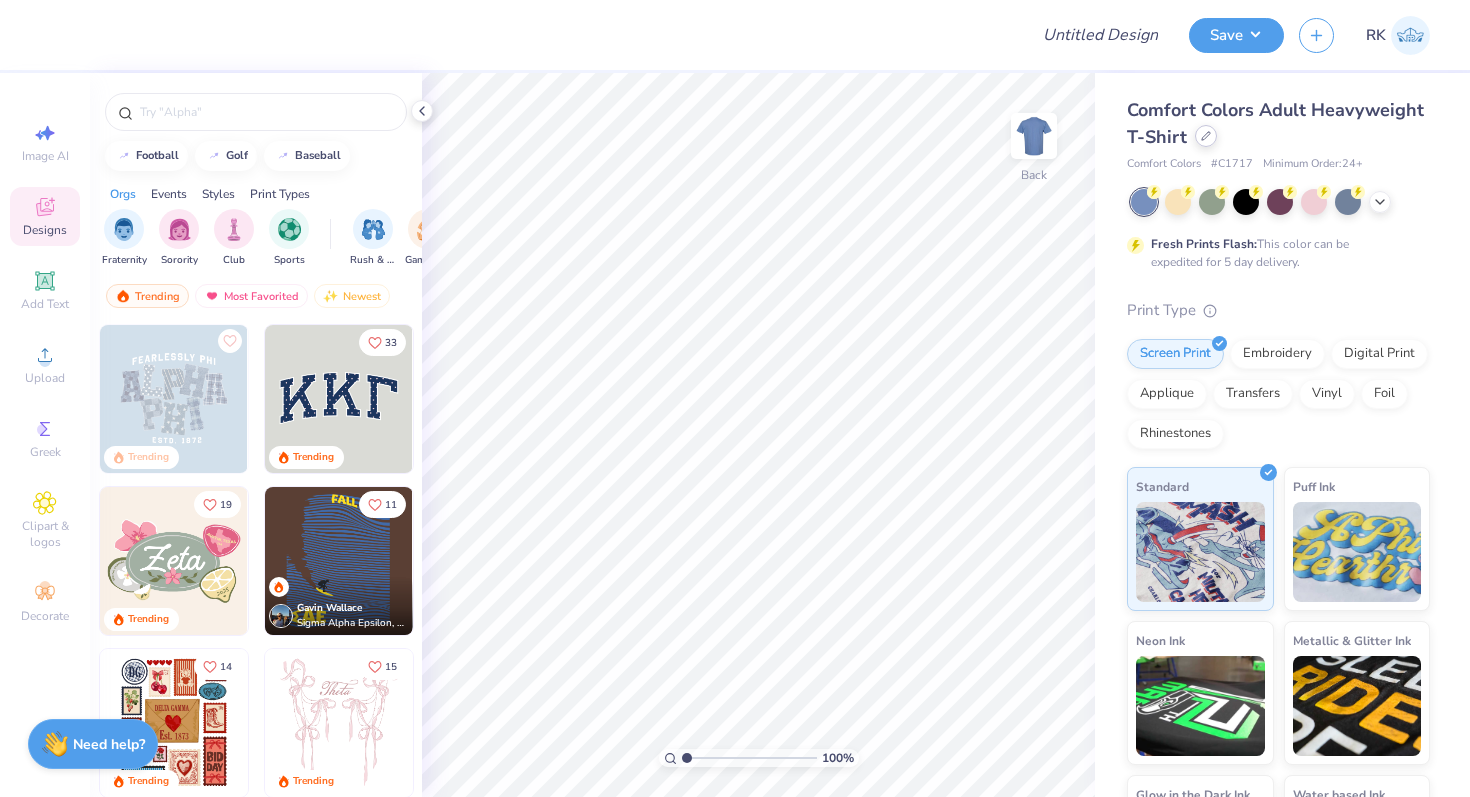 click 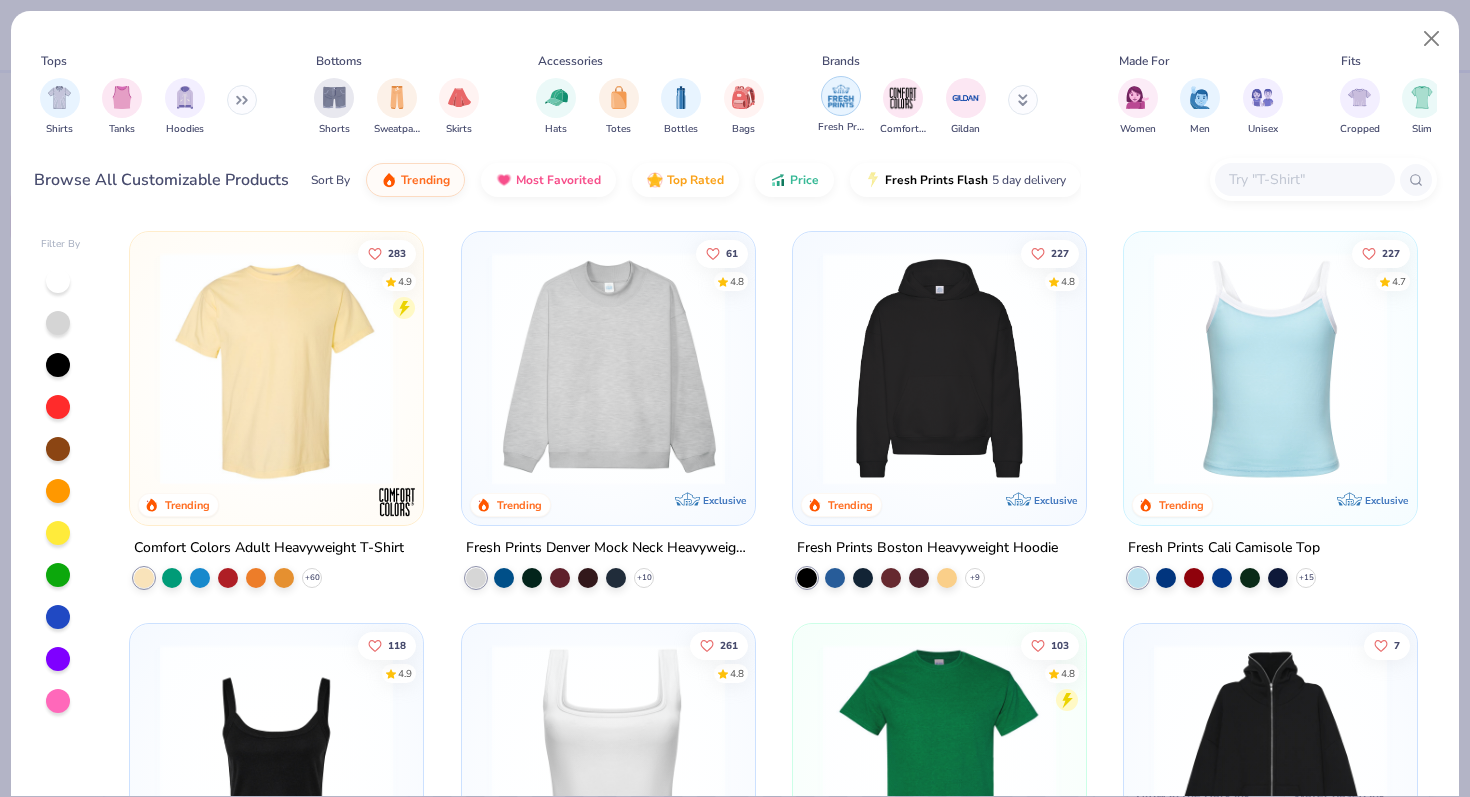 click at bounding box center [841, 96] 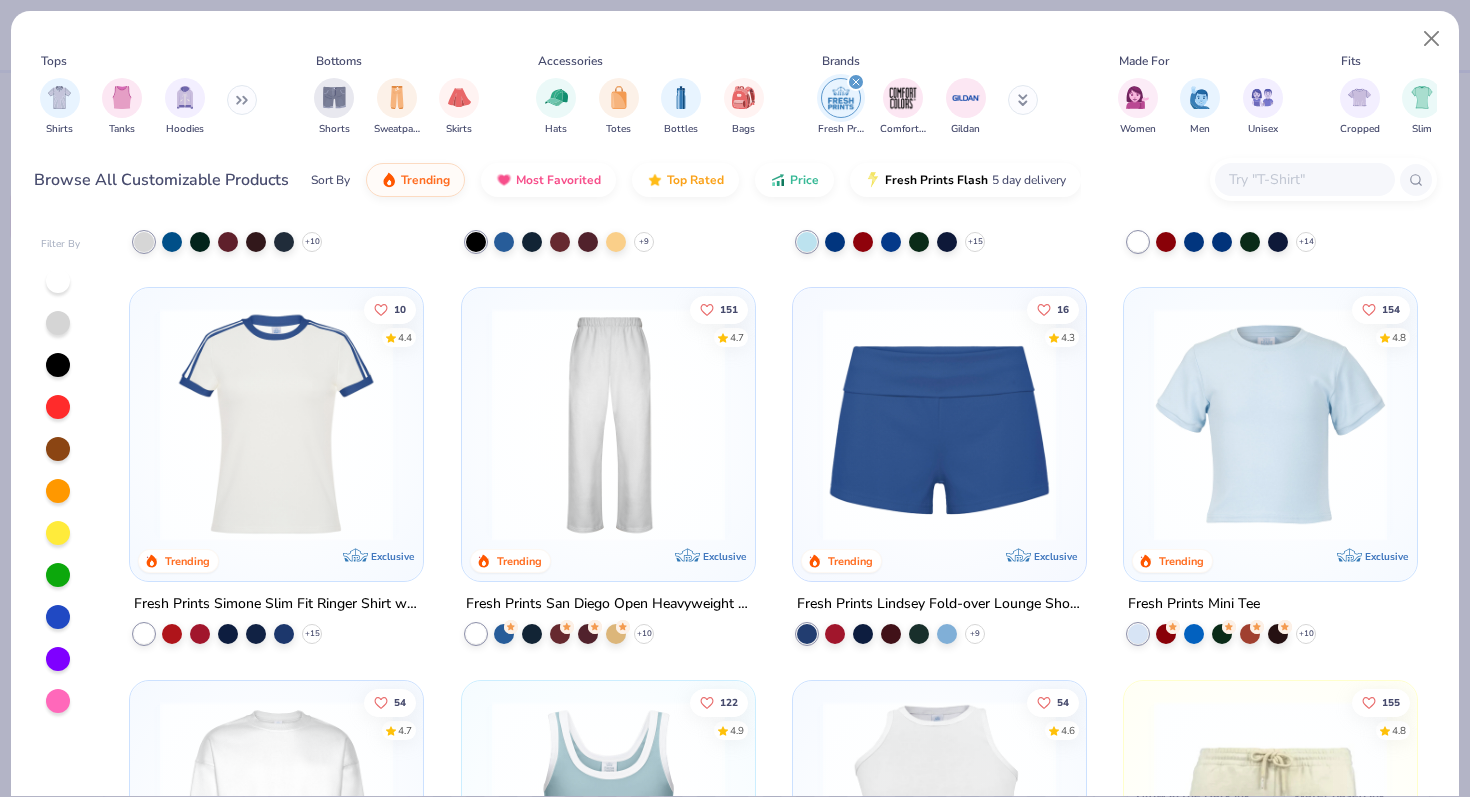 scroll, scrollTop: 354, scrollLeft: 0, axis: vertical 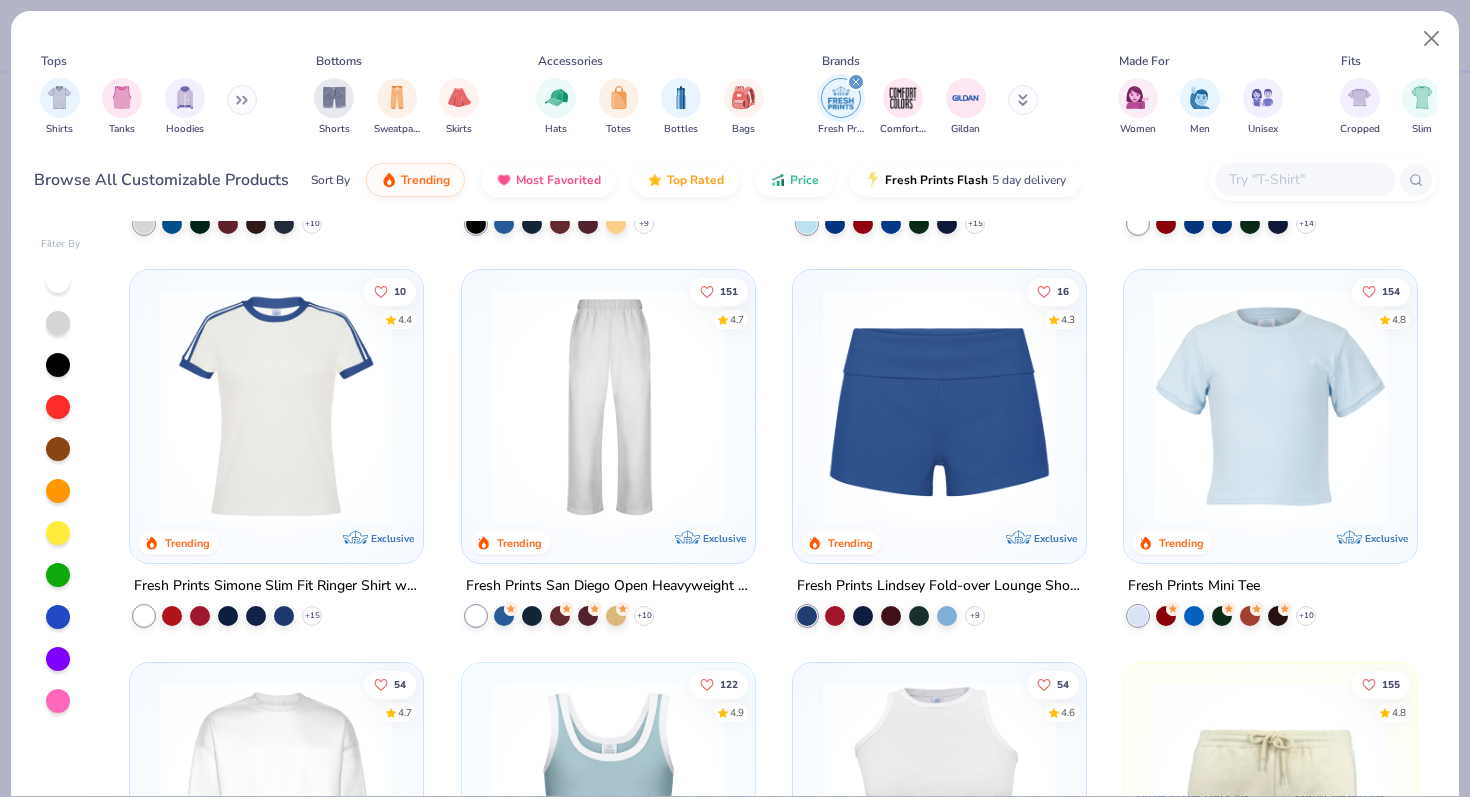 click at bounding box center [939, 406] 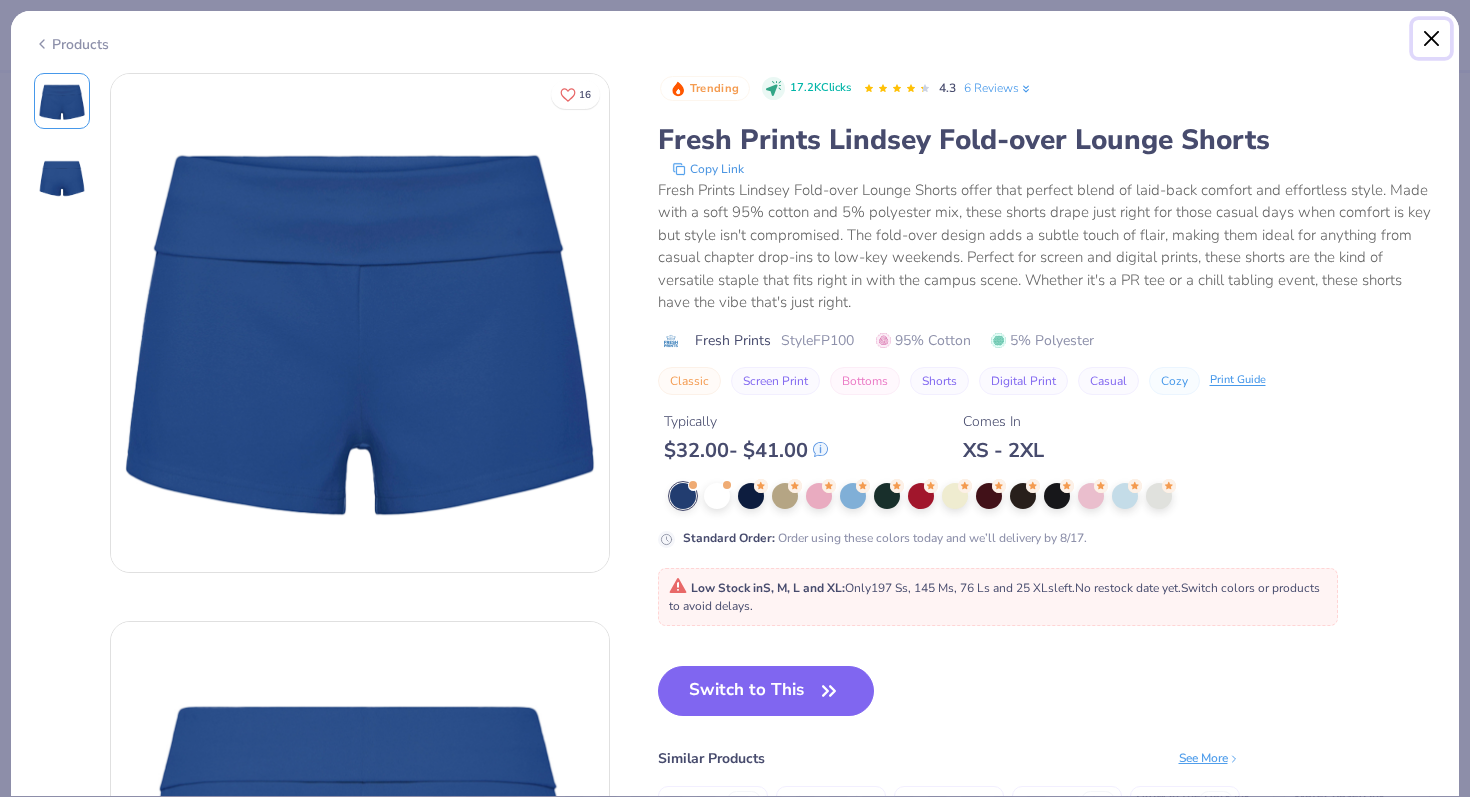 click at bounding box center [1432, 39] 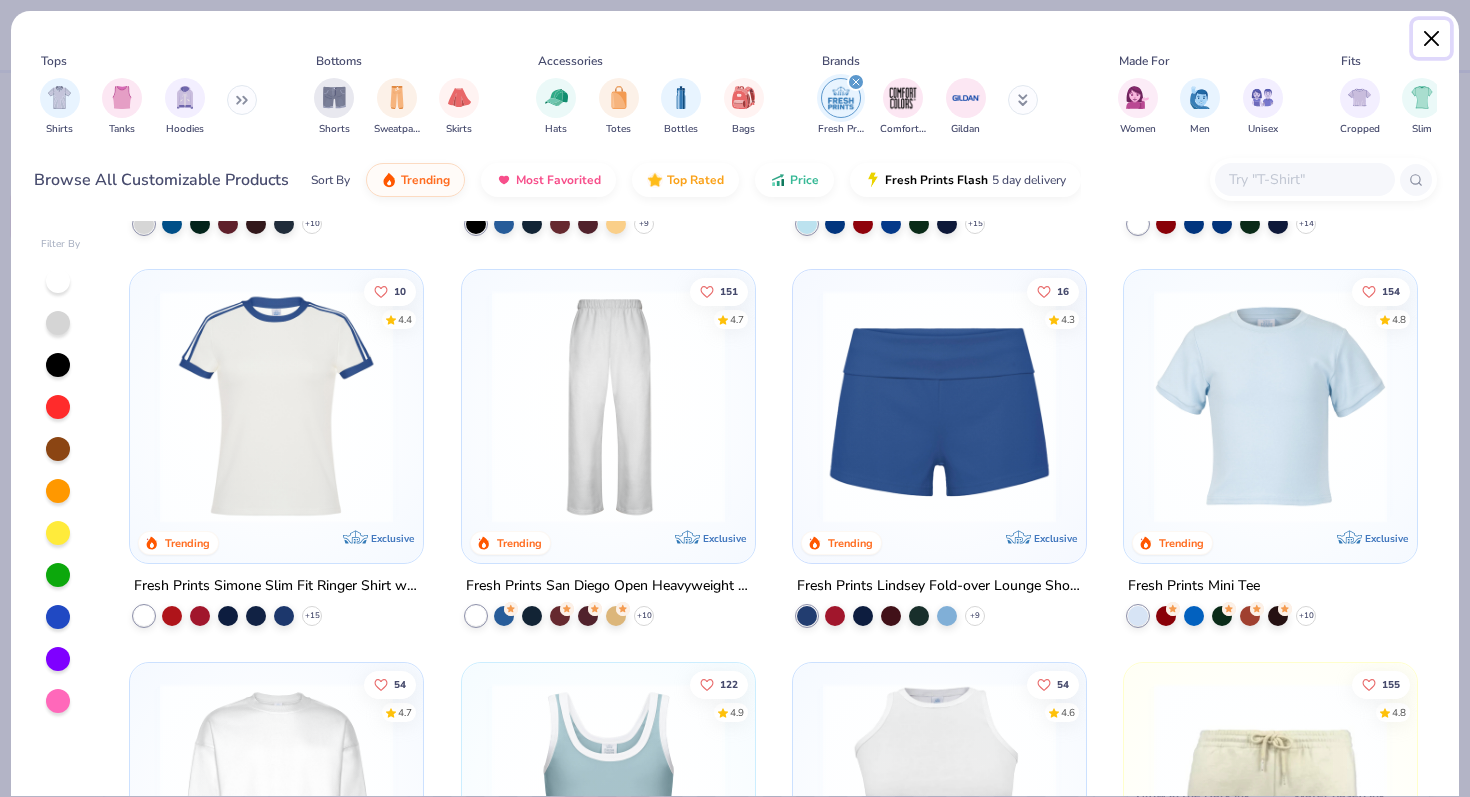 click at bounding box center [1432, 39] 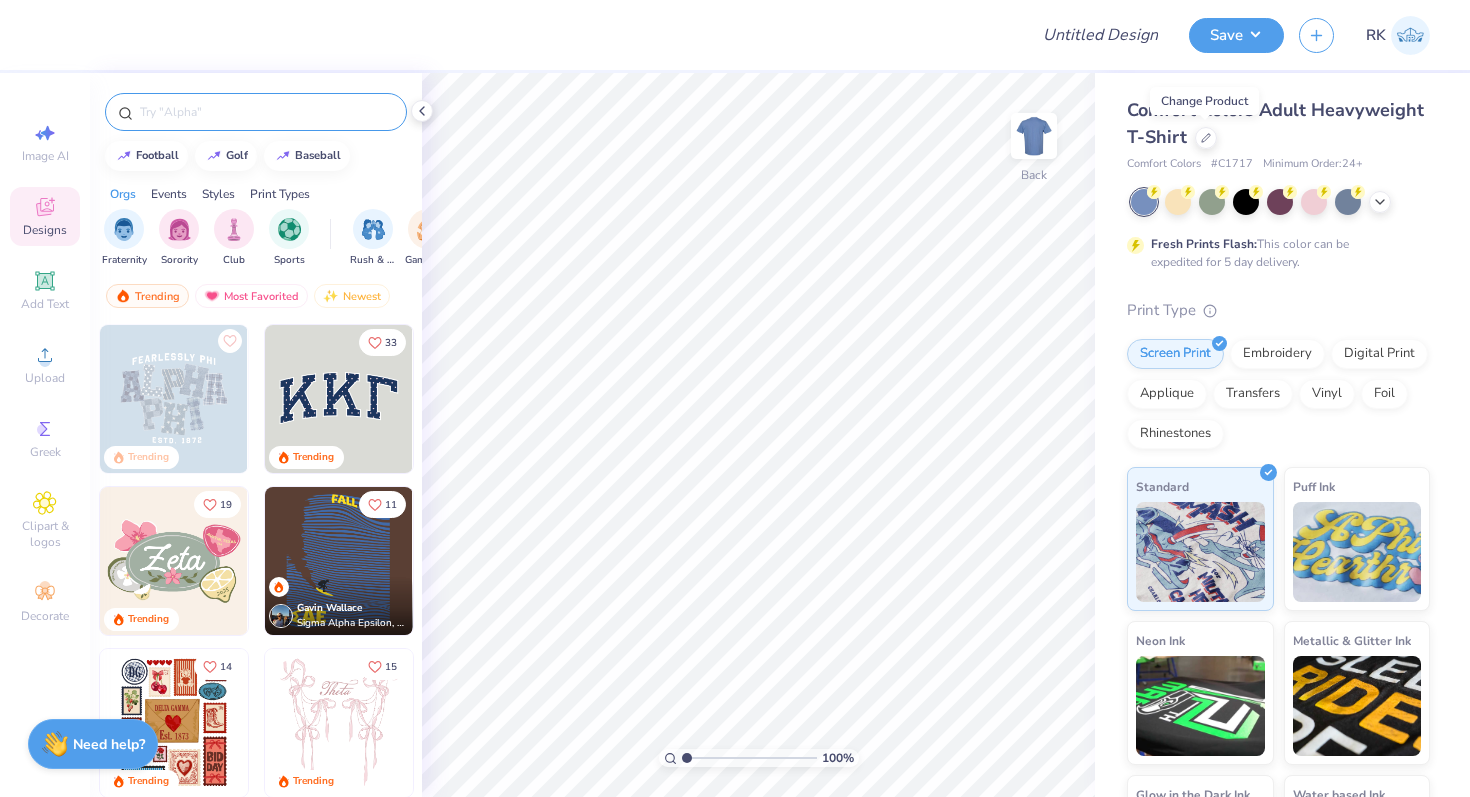 click at bounding box center [266, 112] 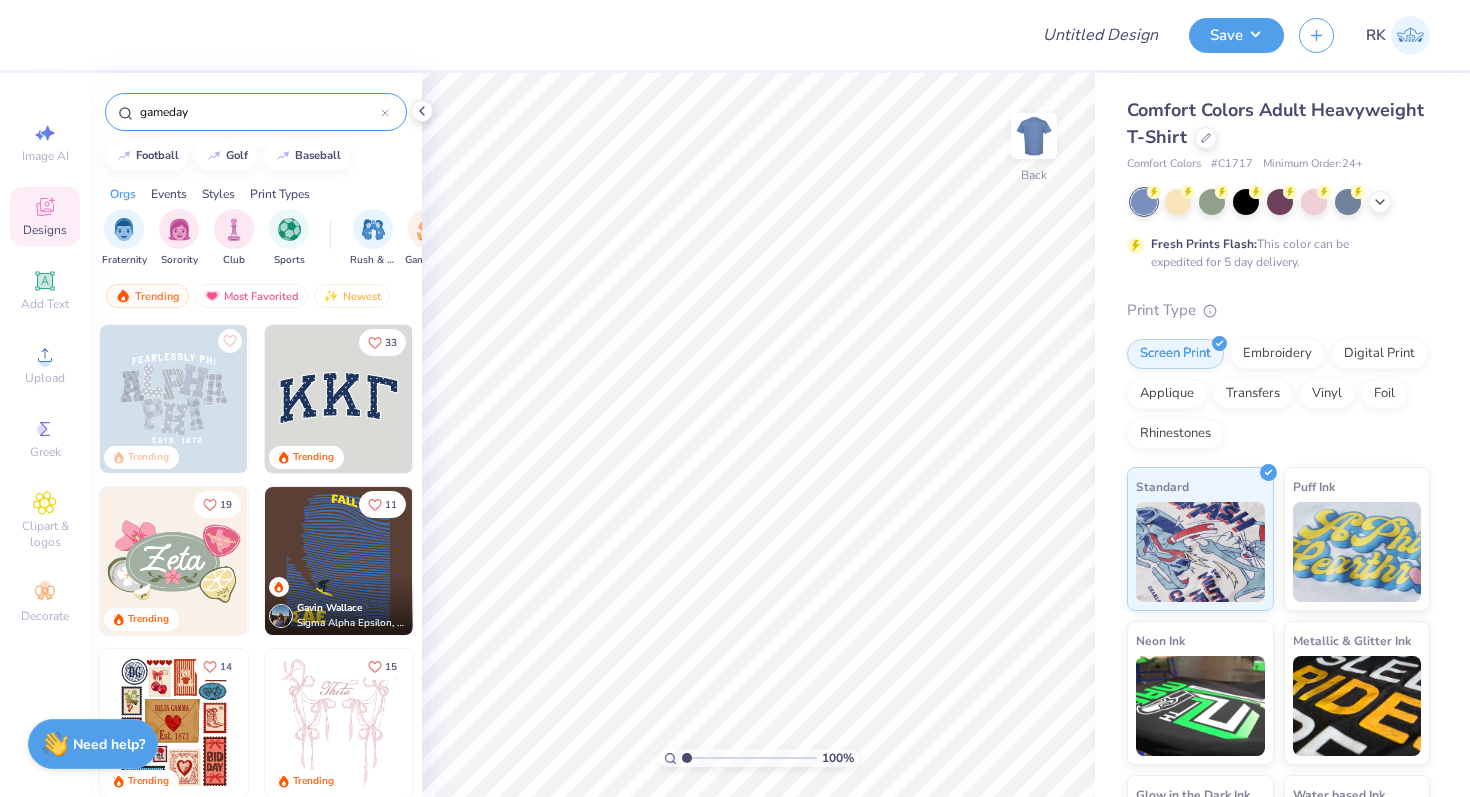 type on "gameday" 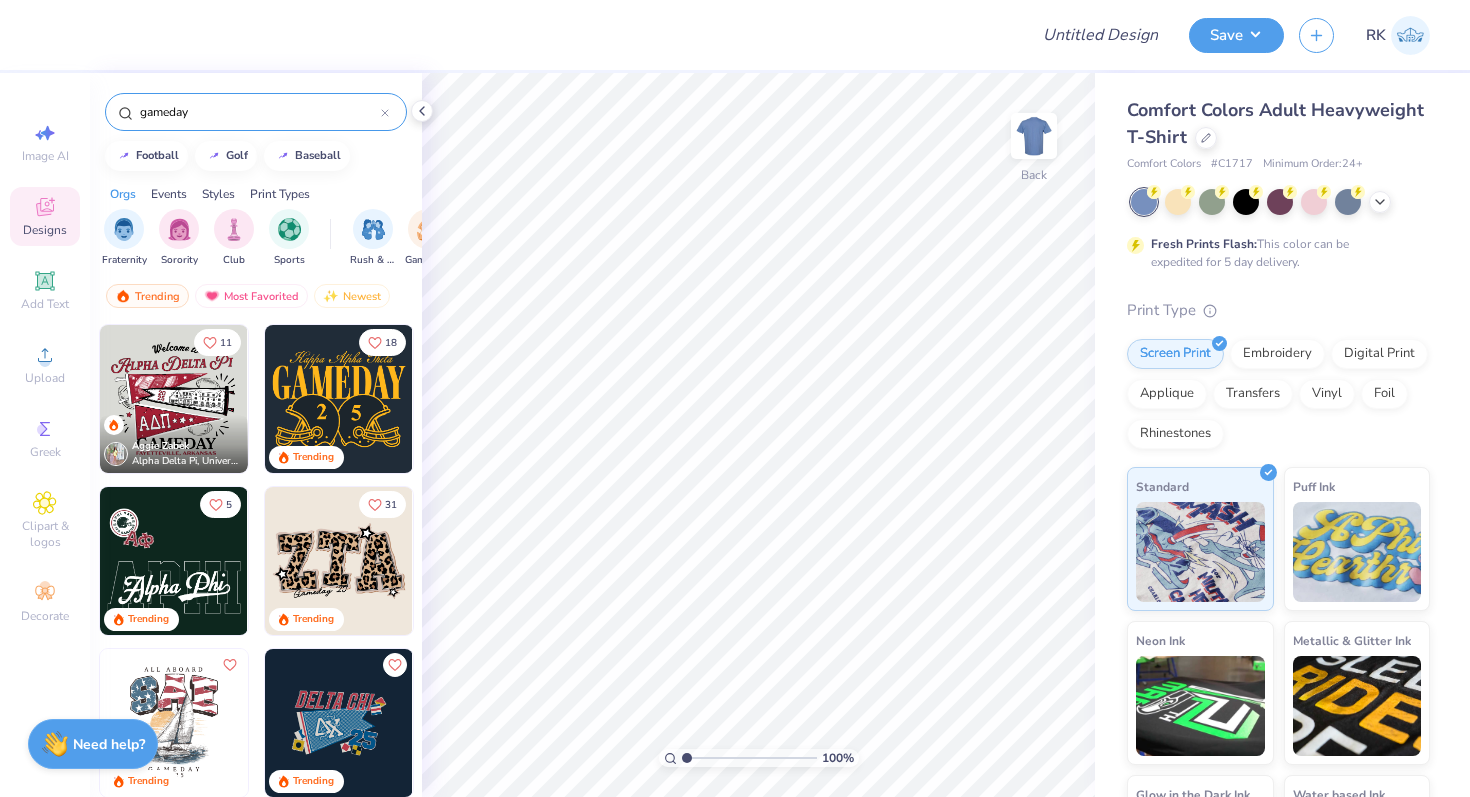 click at bounding box center [174, 399] 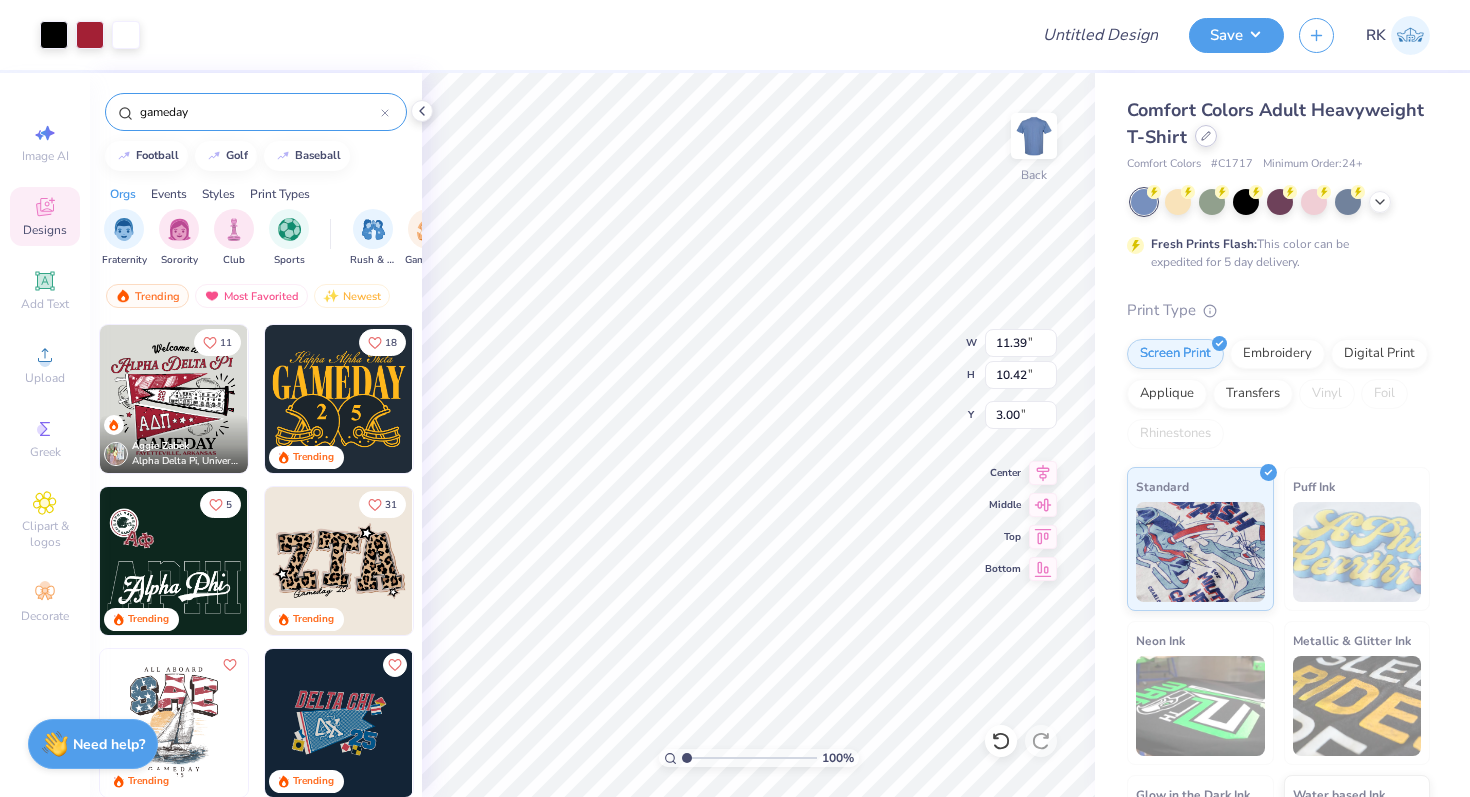 click 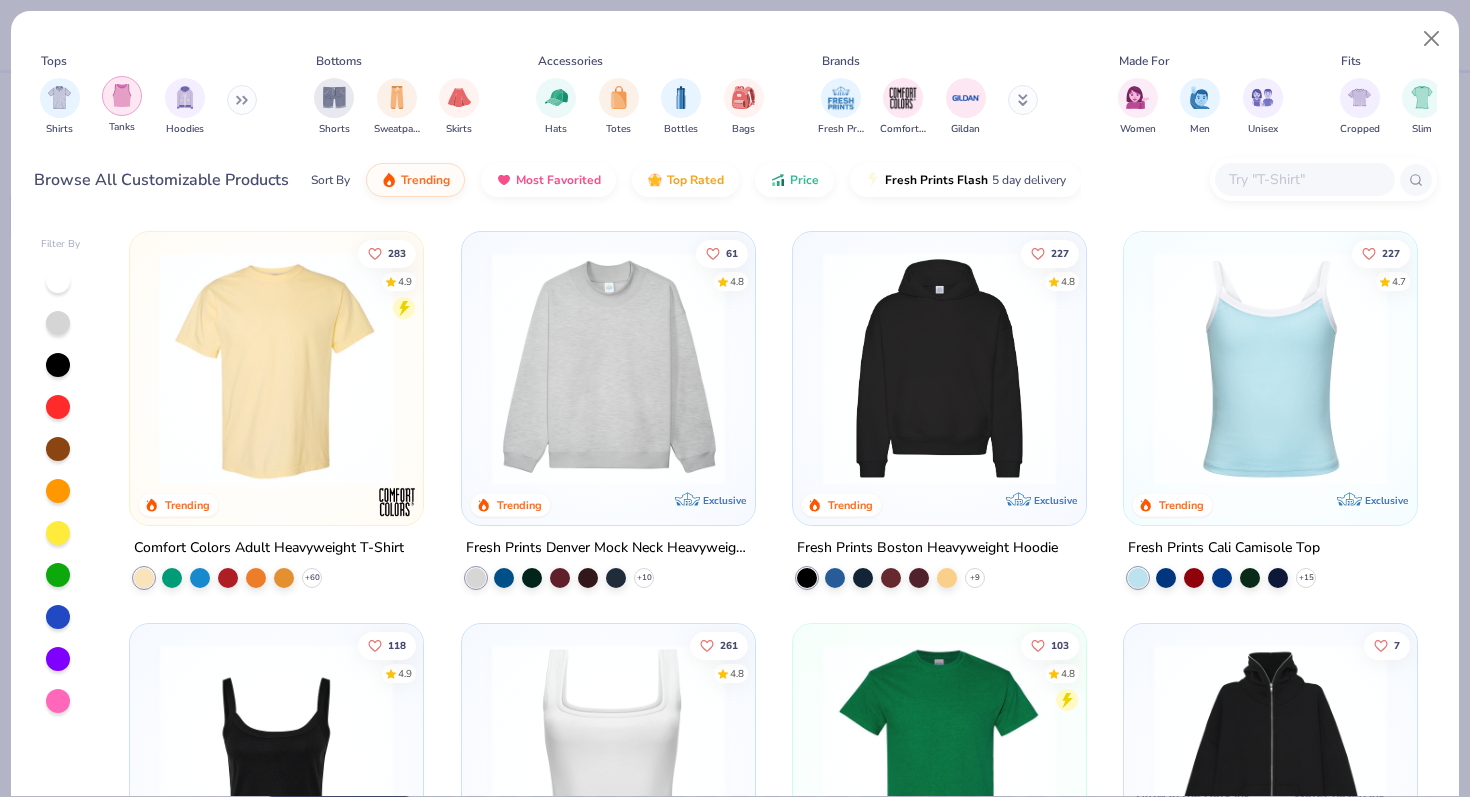 click at bounding box center [122, 96] 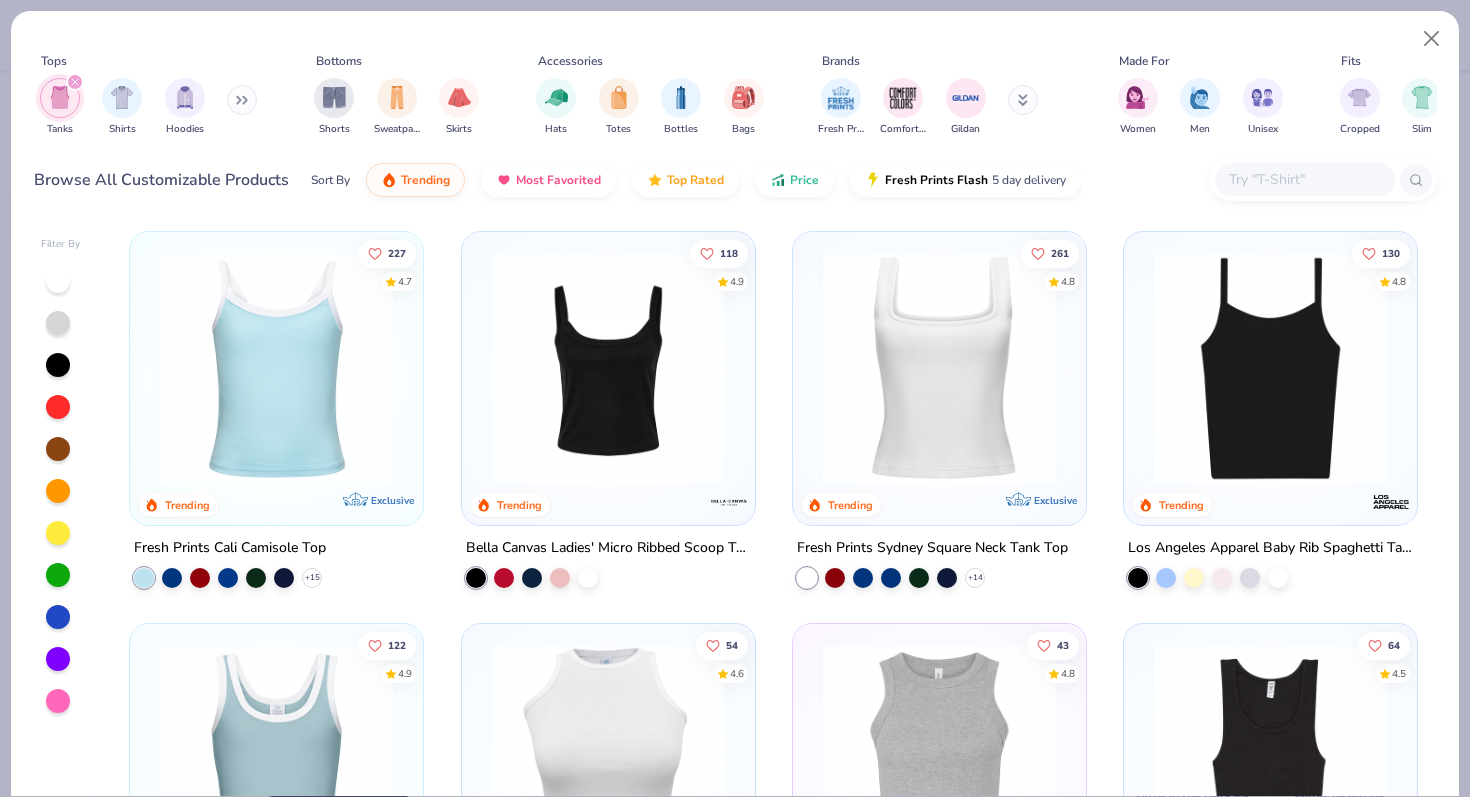 click at bounding box center [608, 368] 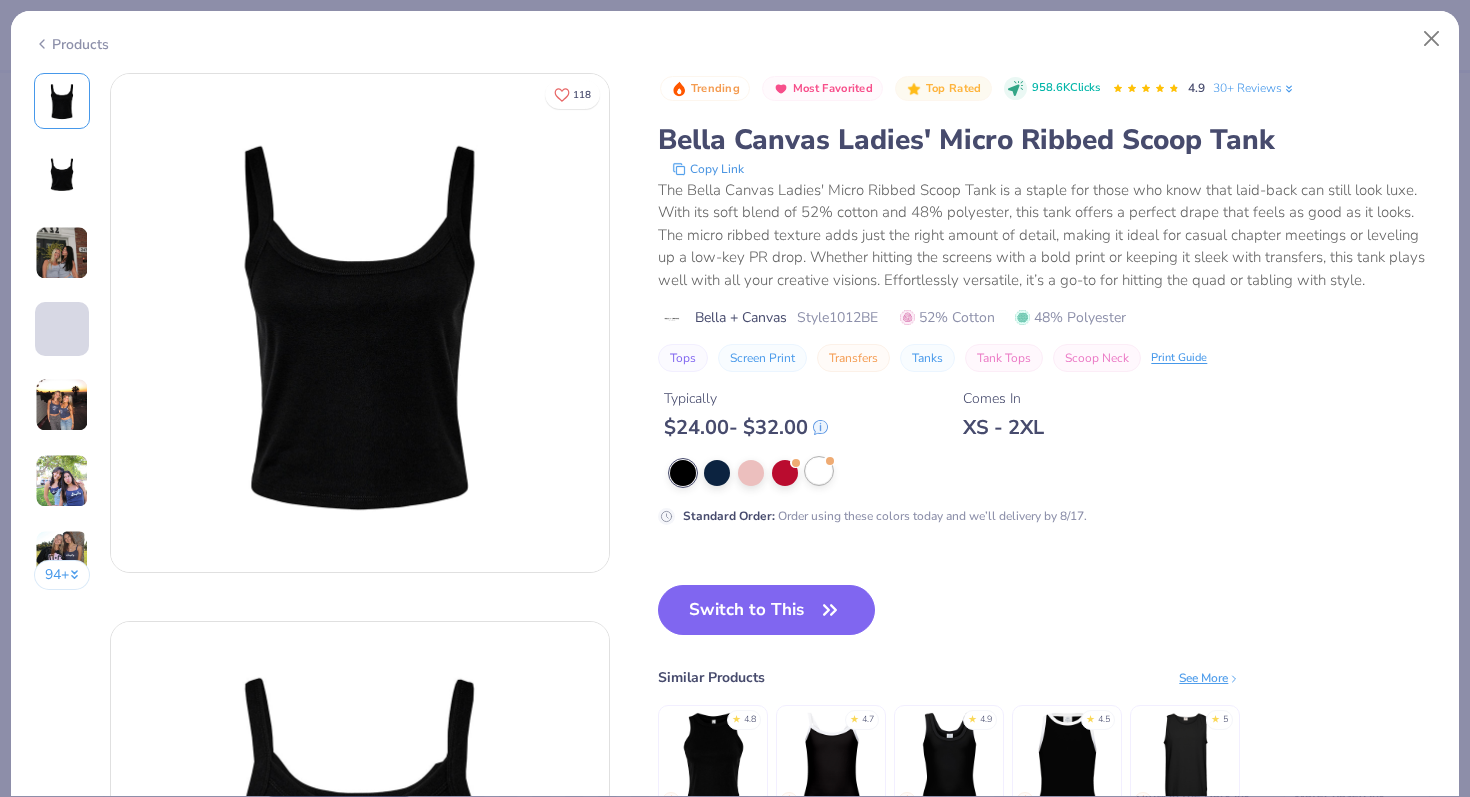 click at bounding box center [819, 471] 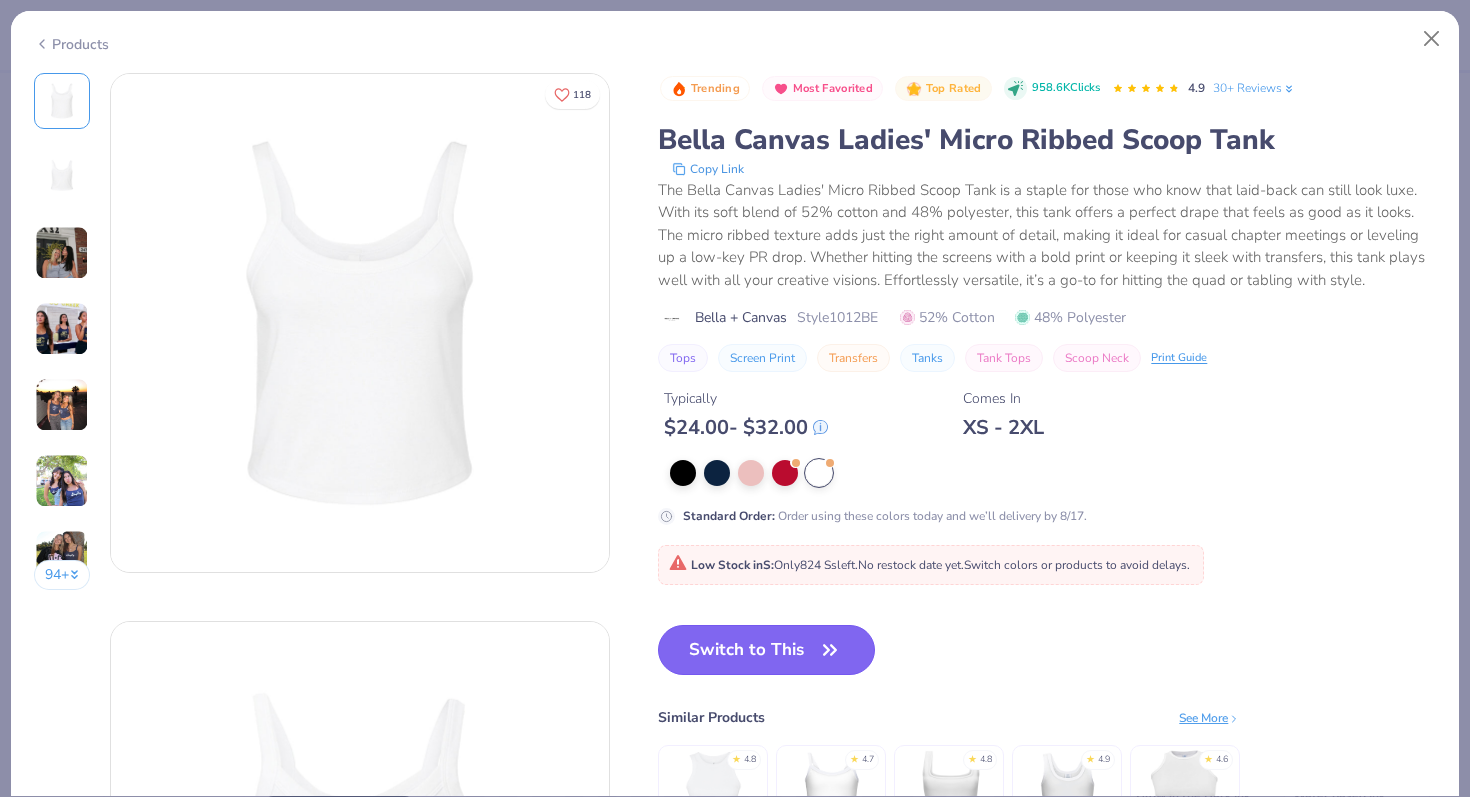 click on "Switch to This" at bounding box center [766, 650] 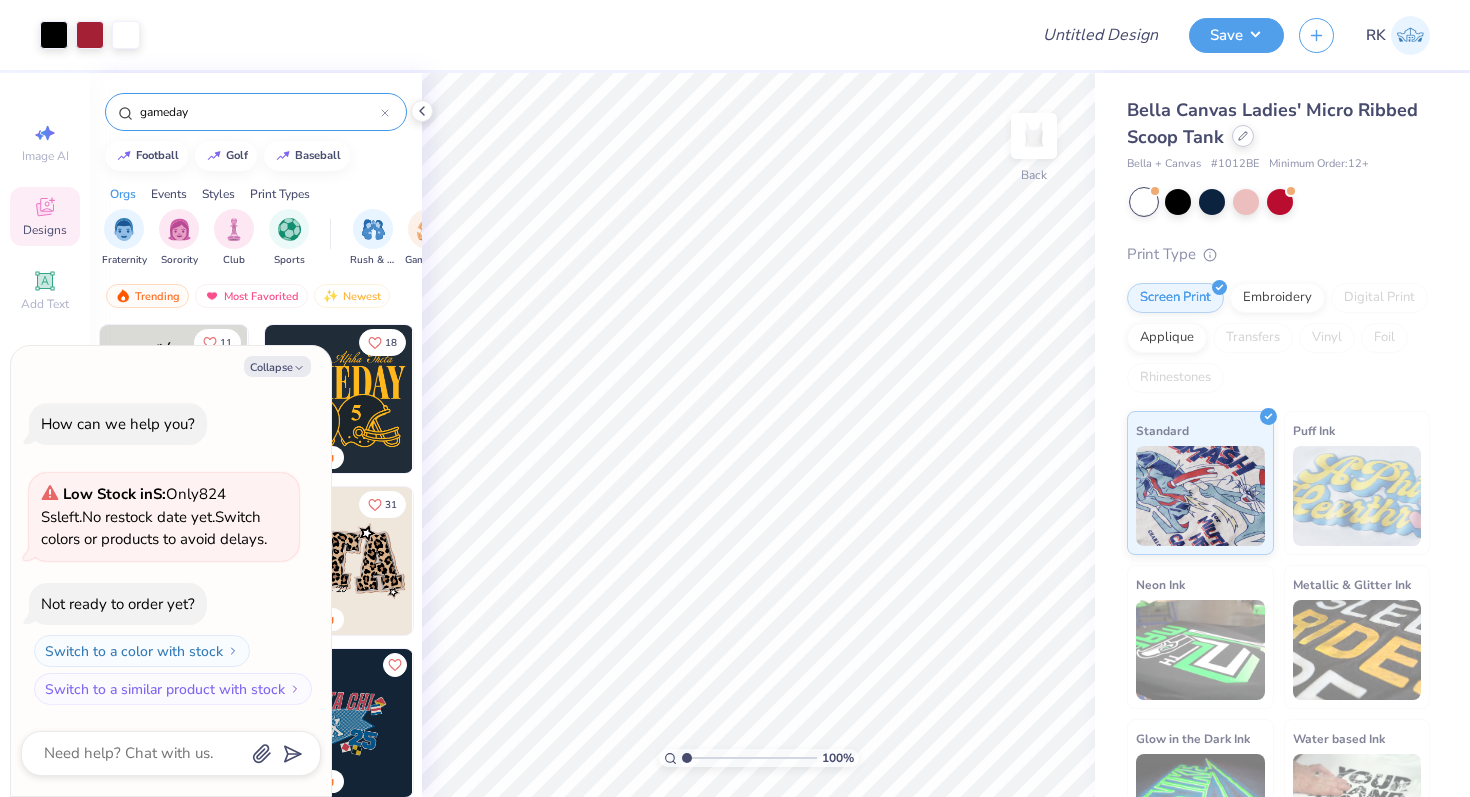 click 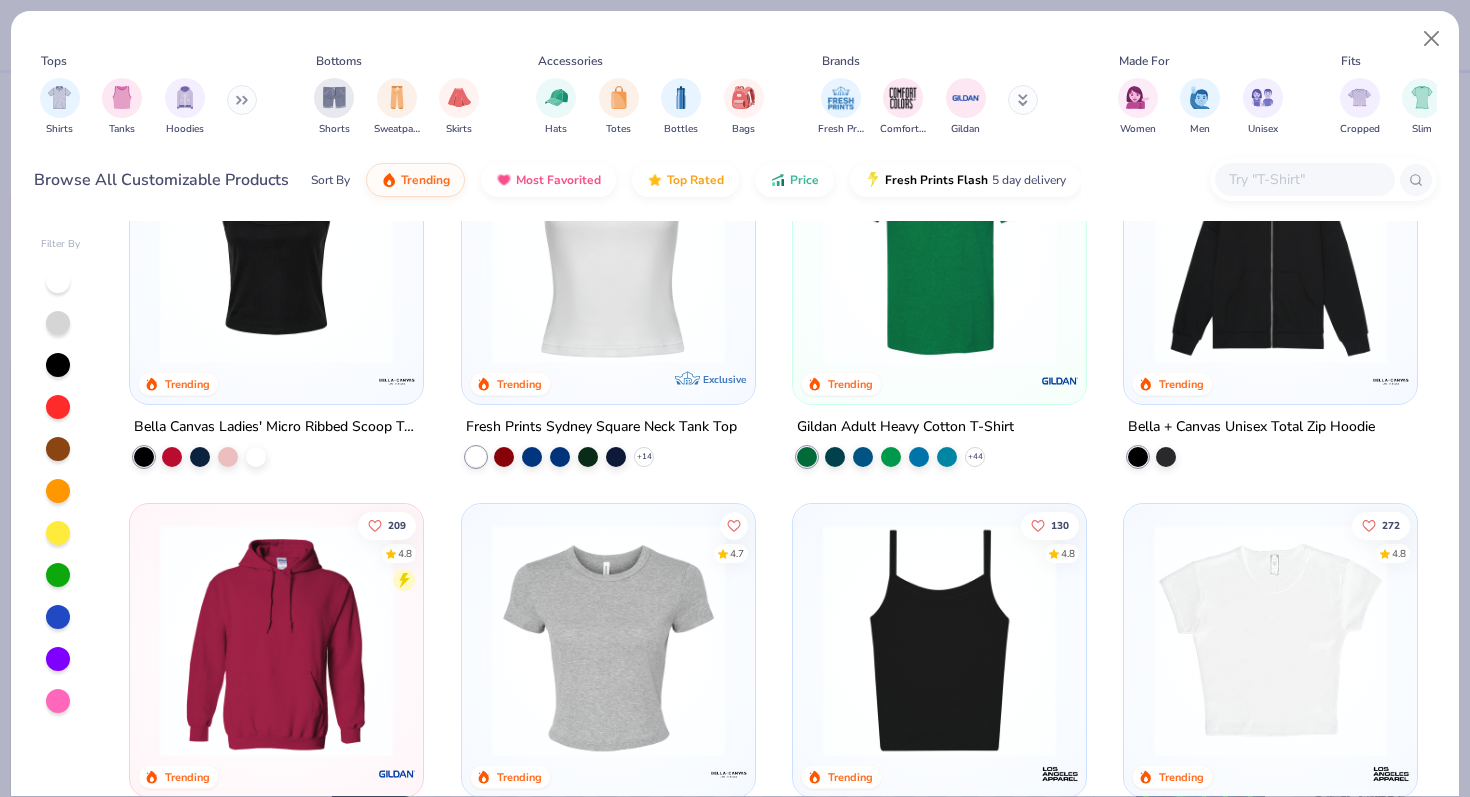 scroll, scrollTop: 743, scrollLeft: 0, axis: vertical 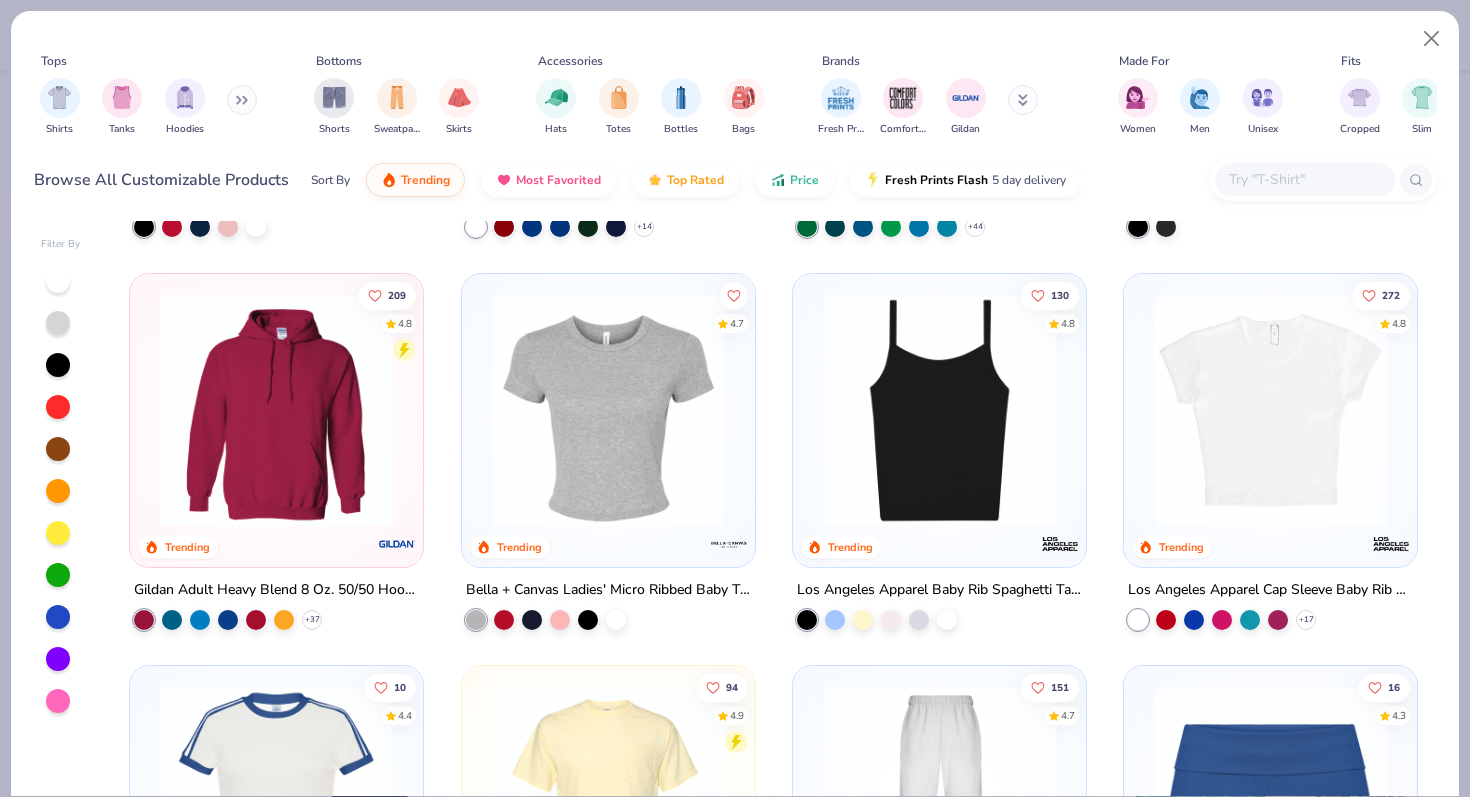 click at bounding box center (608, 409) 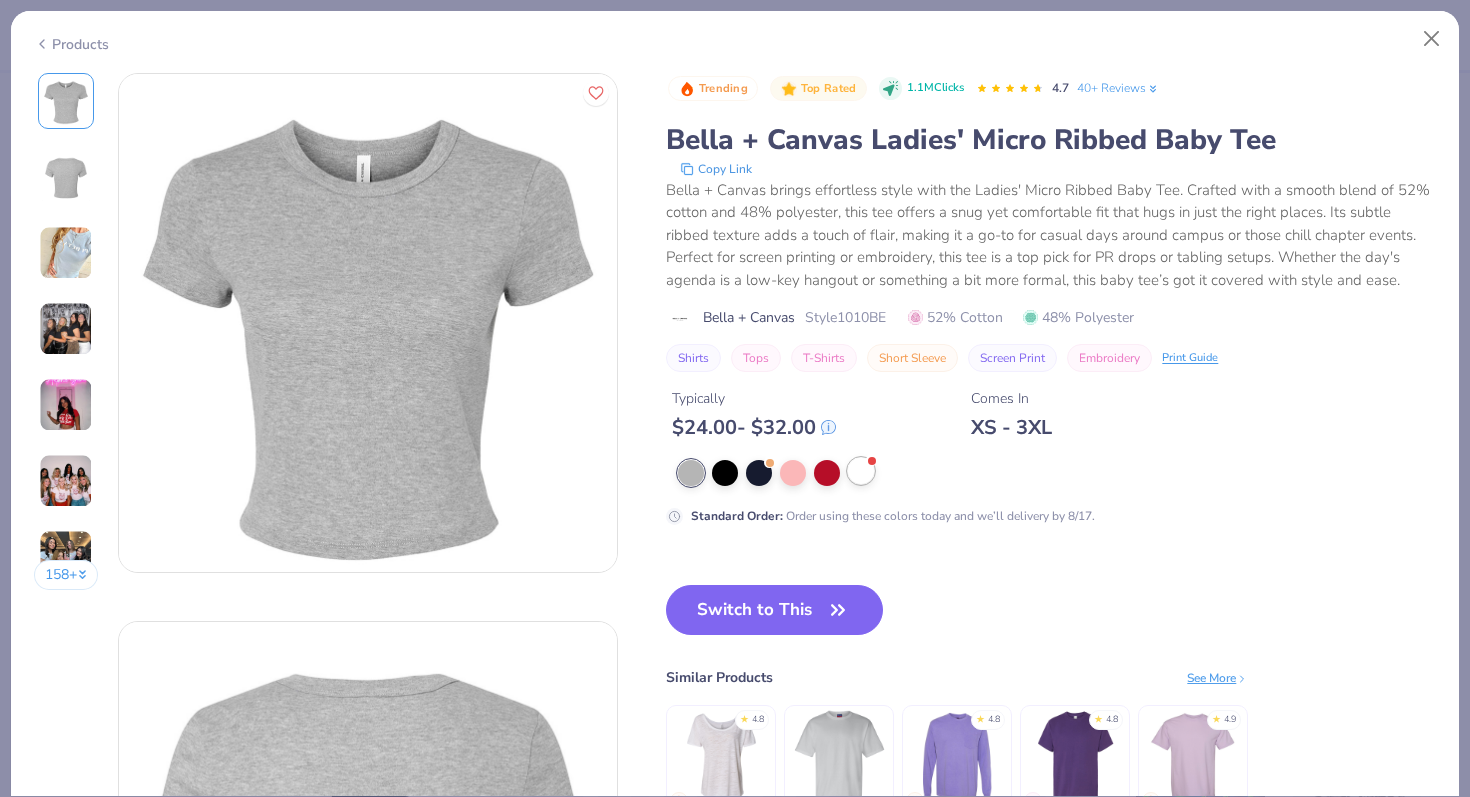 click at bounding box center [861, 471] 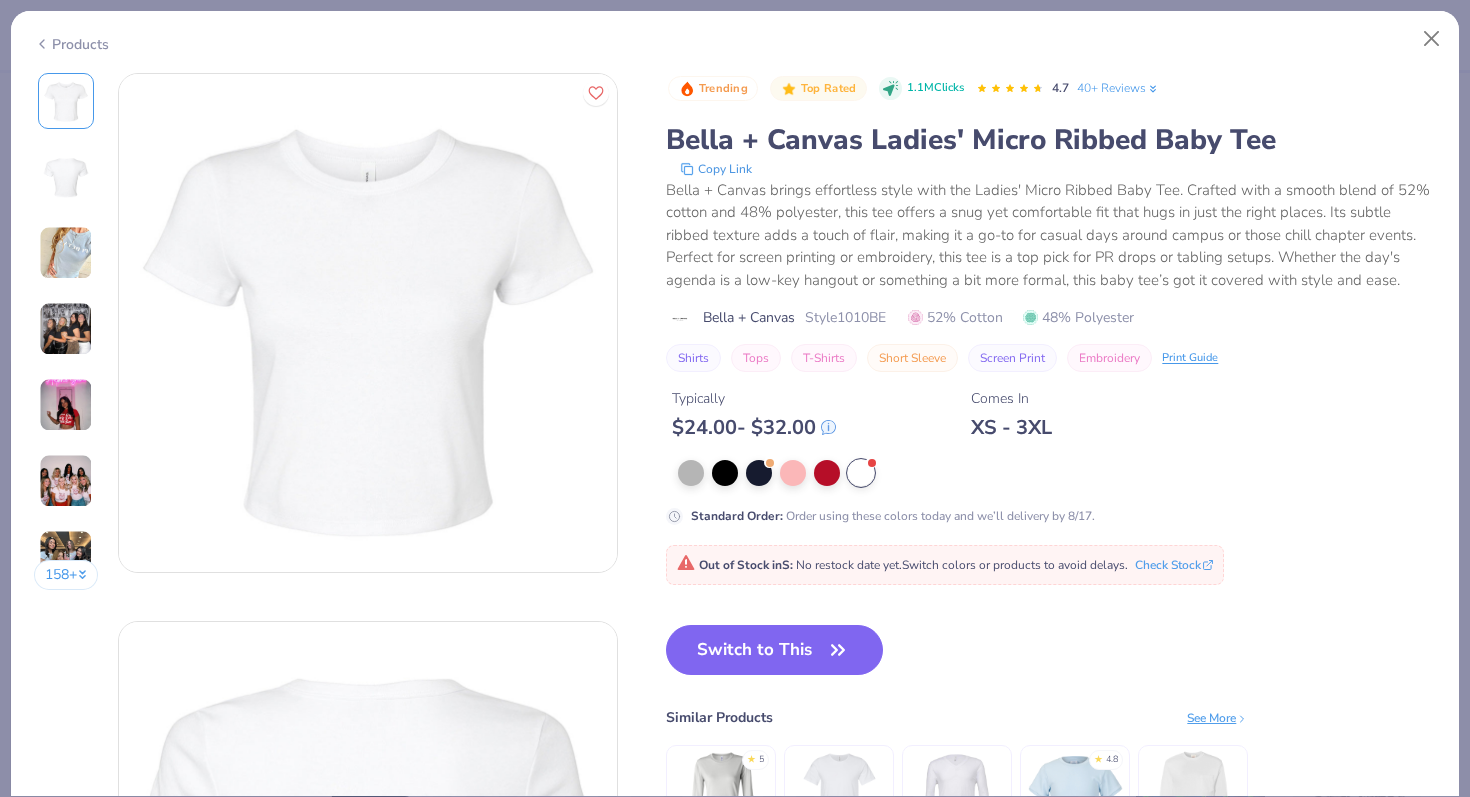 drag, startPoint x: 814, startPoint y: 659, endPoint x: 894, endPoint y: 687, distance: 84.758484 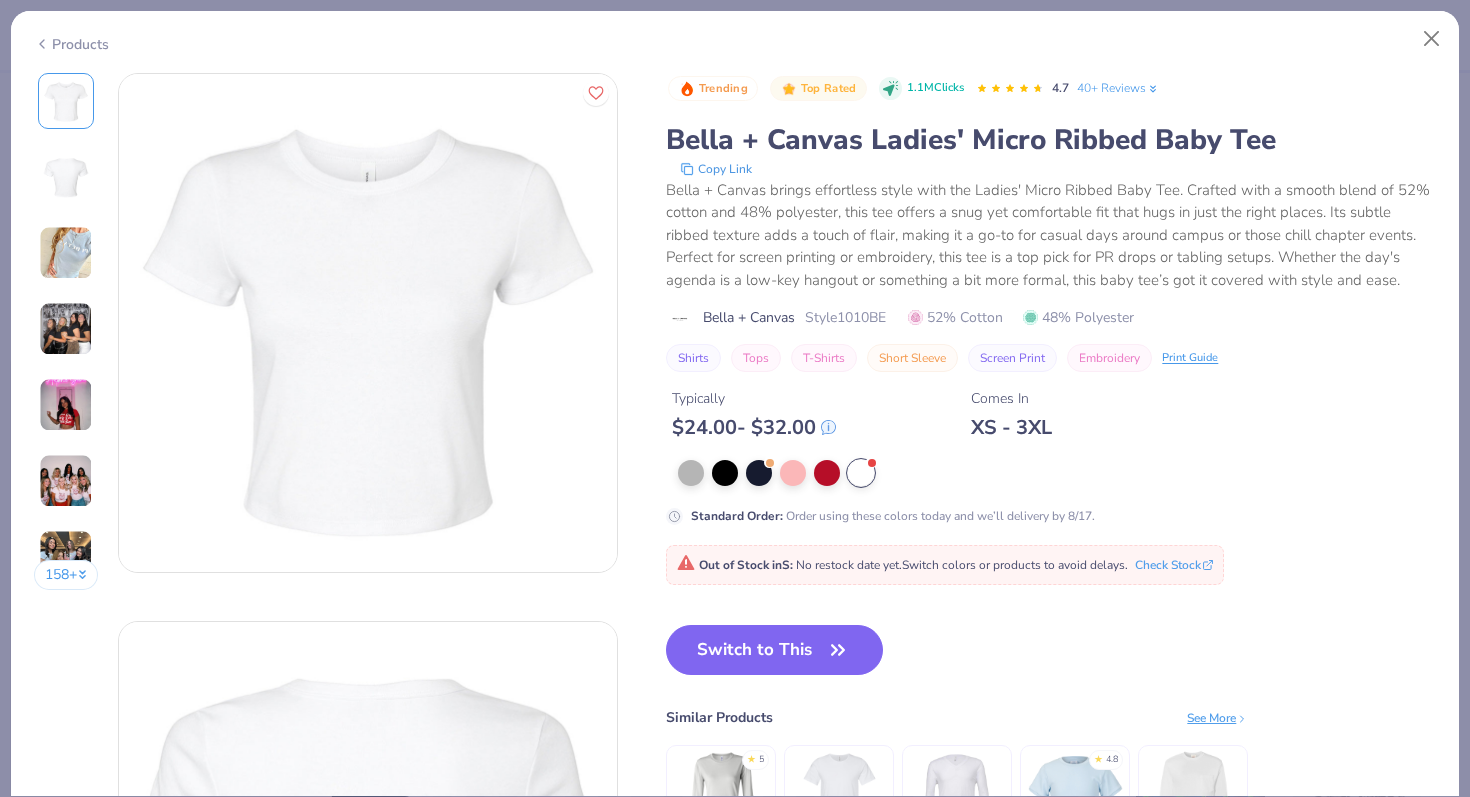 click on "Switch to This" at bounding box center (774, 650) 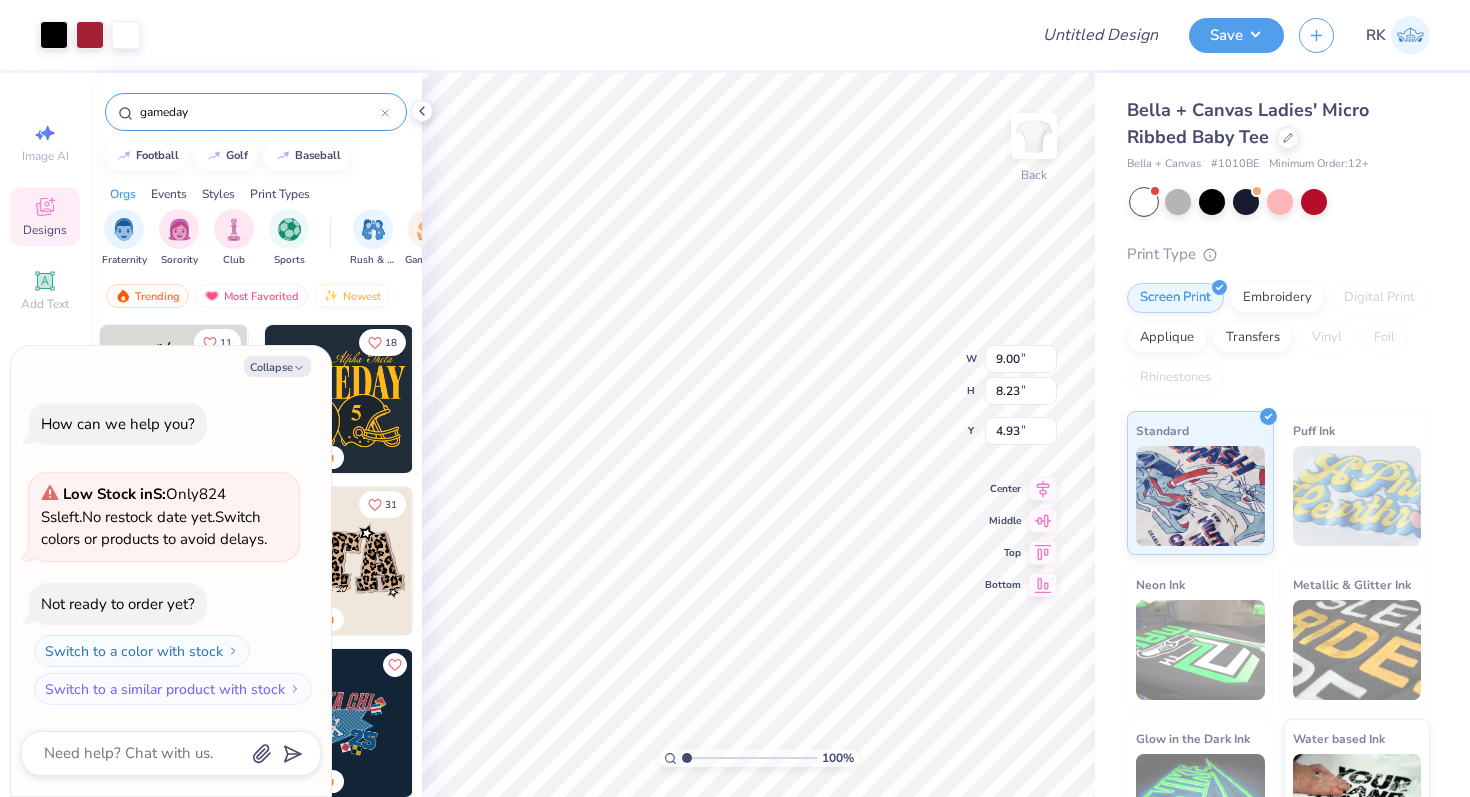 type on "x" 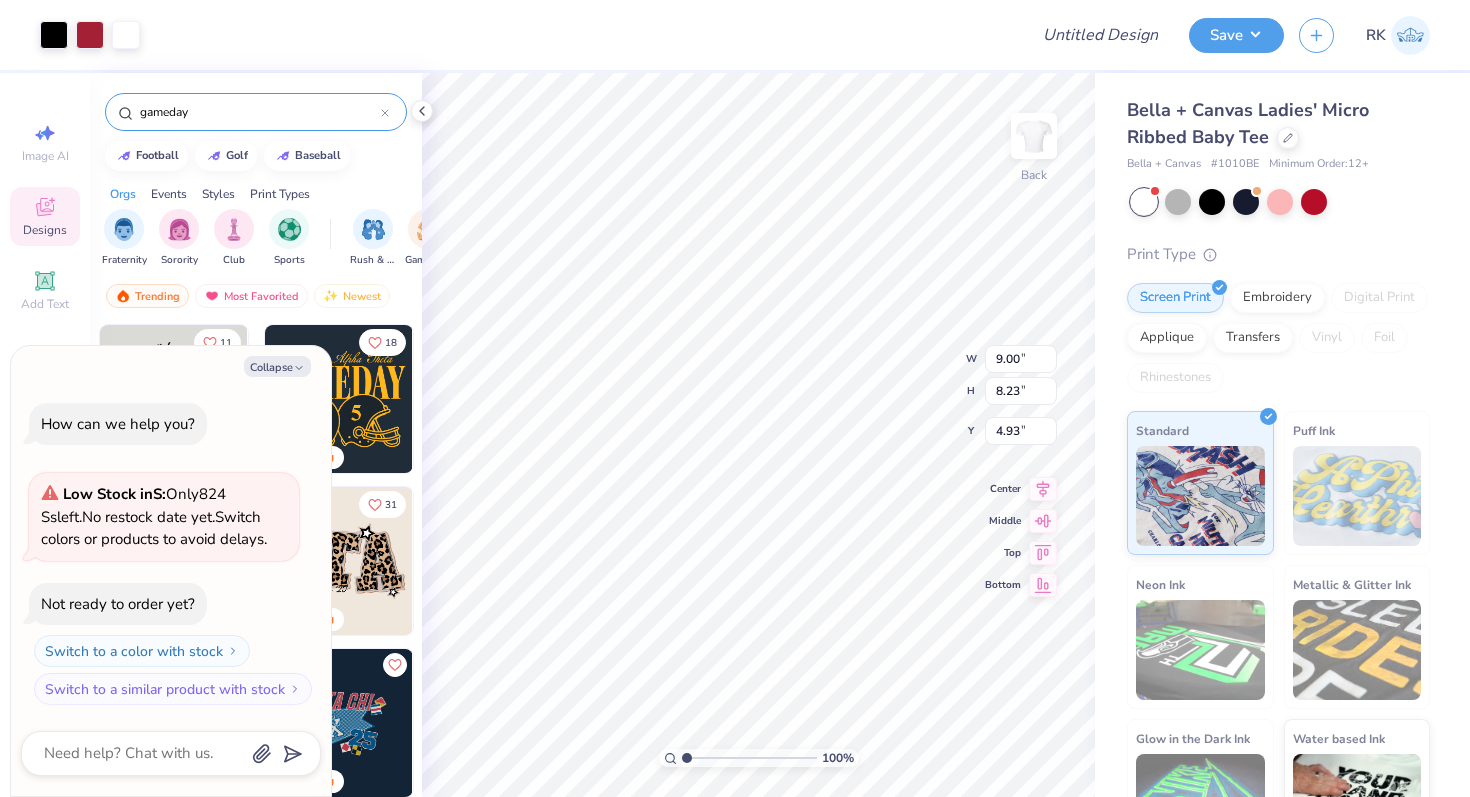 type on "1.99" 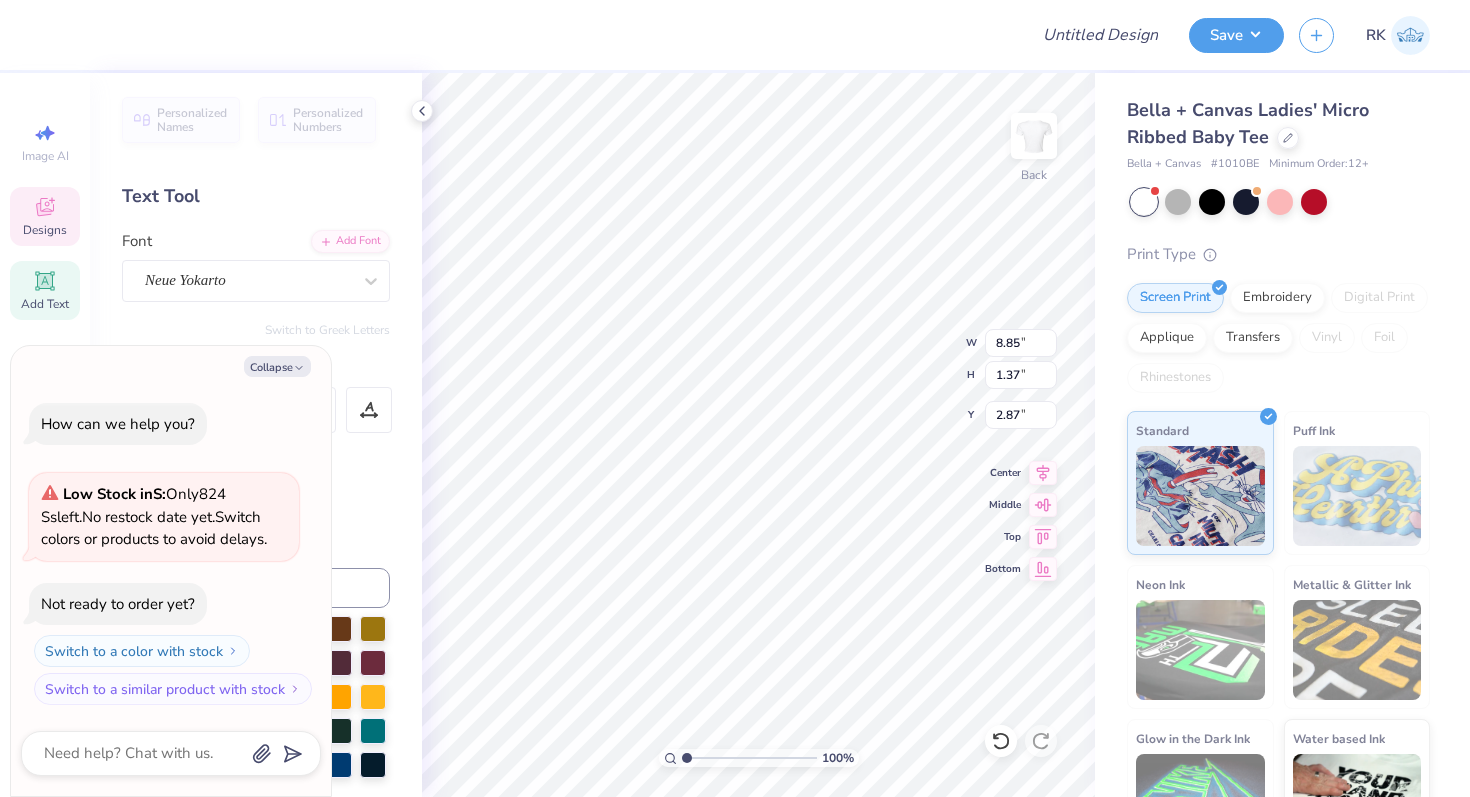 type on "x" 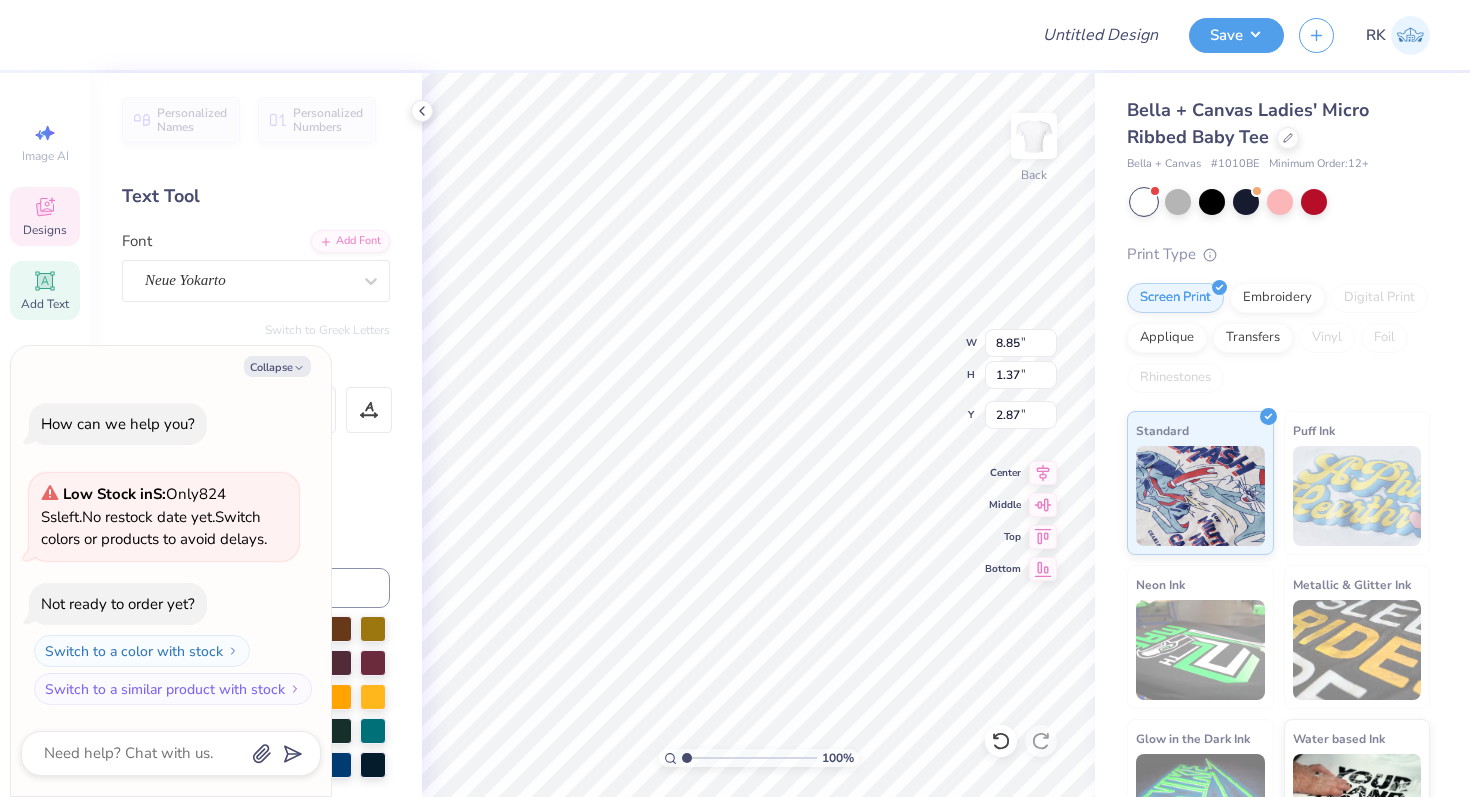type on "x" 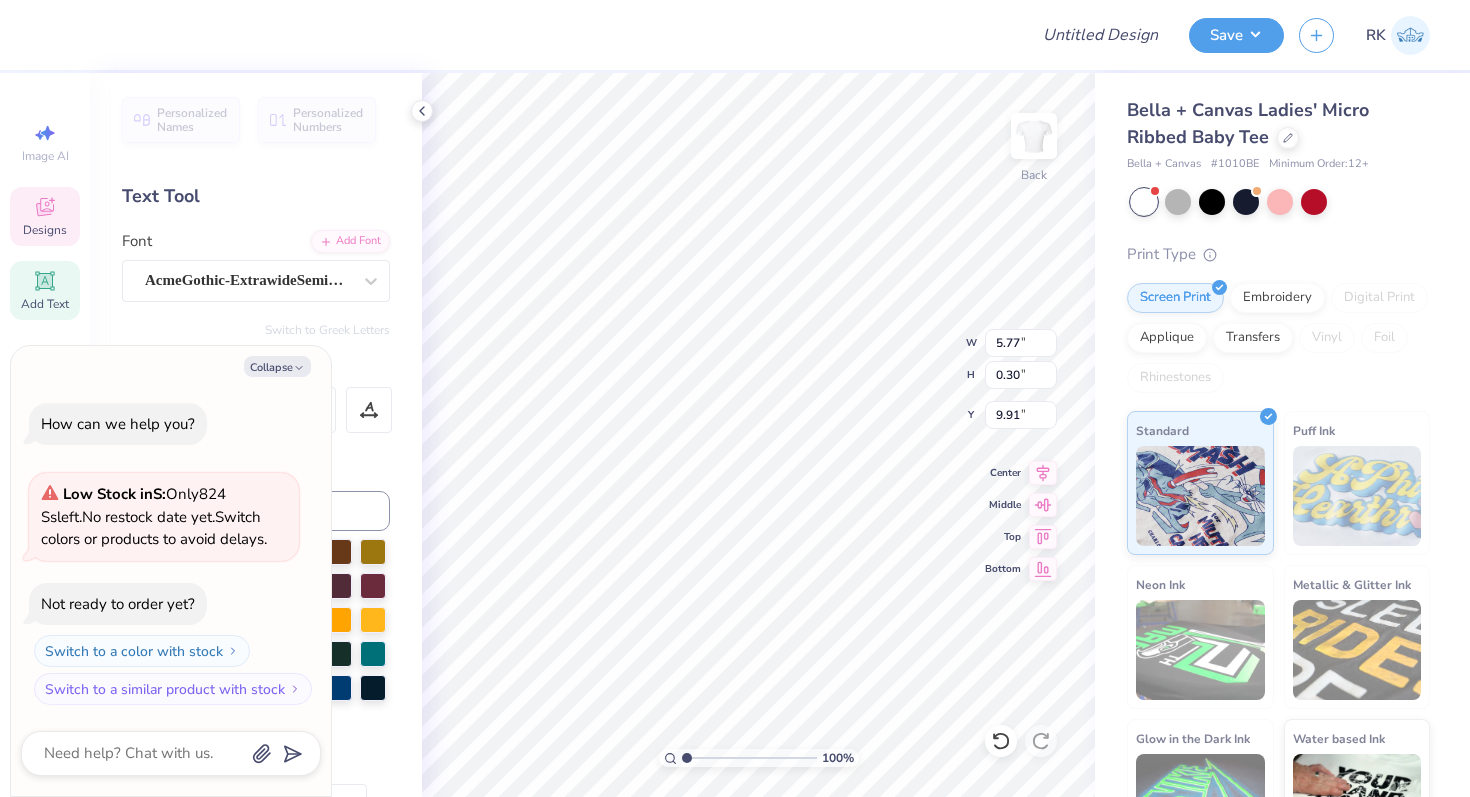 type on "x" 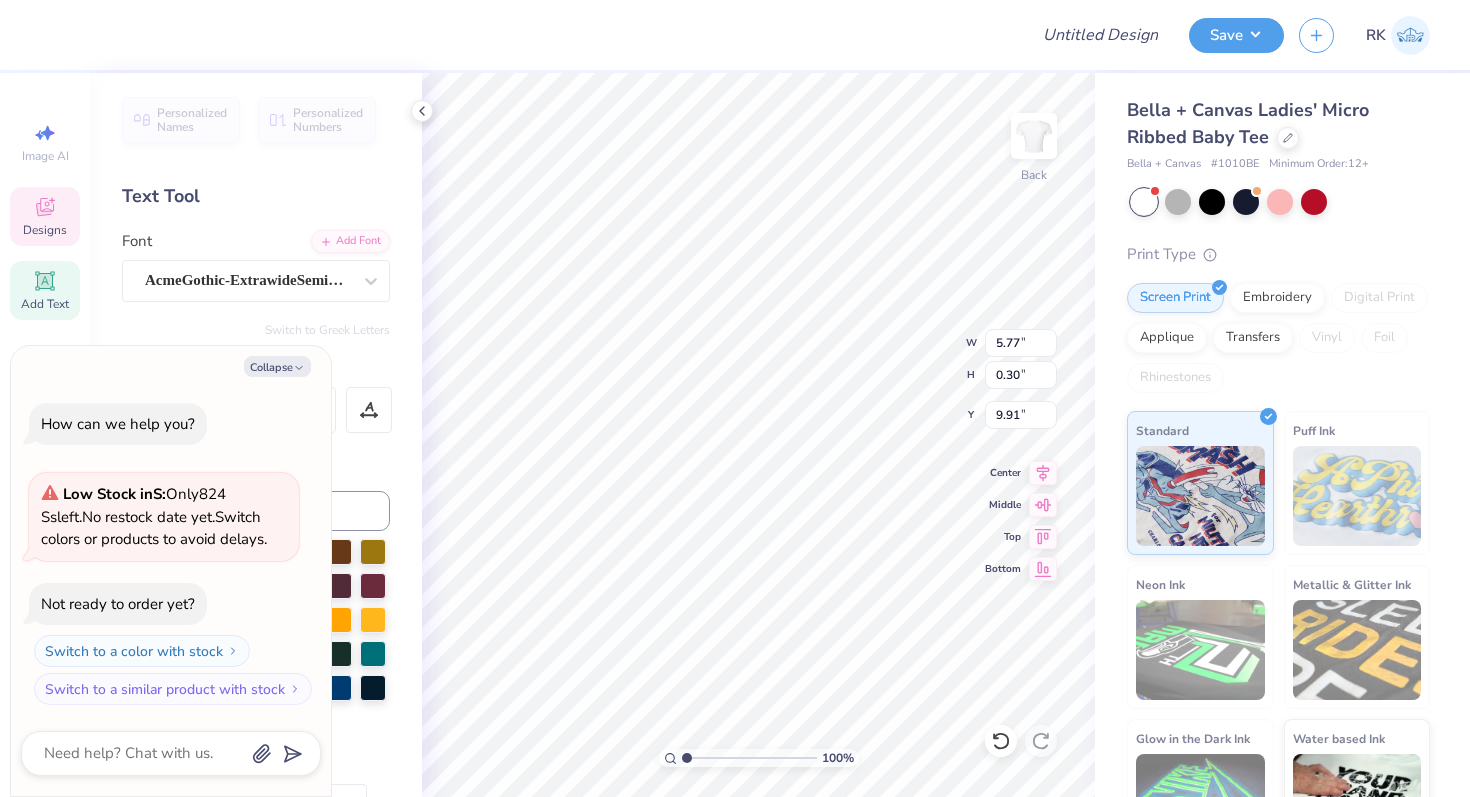 type on "x" 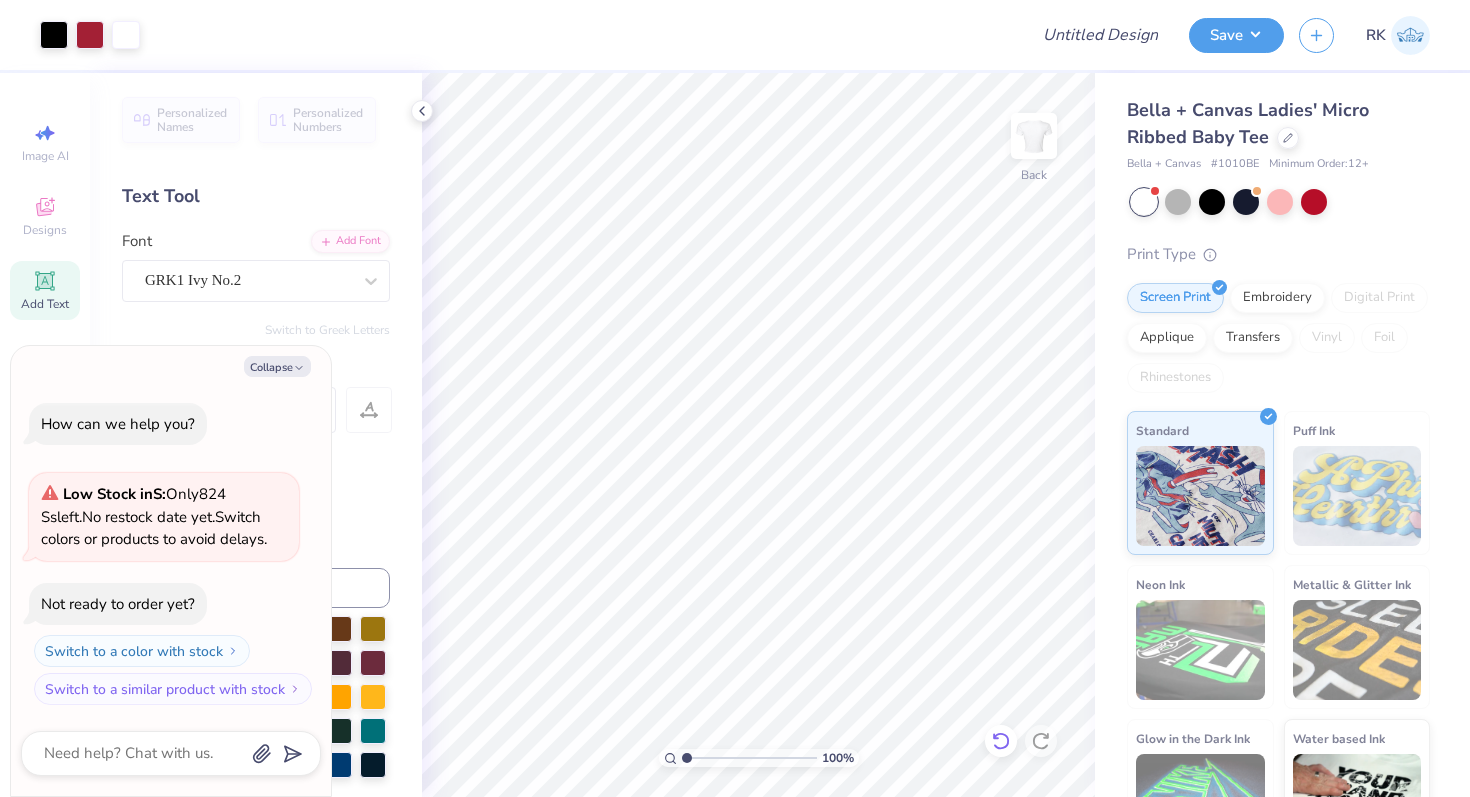 click 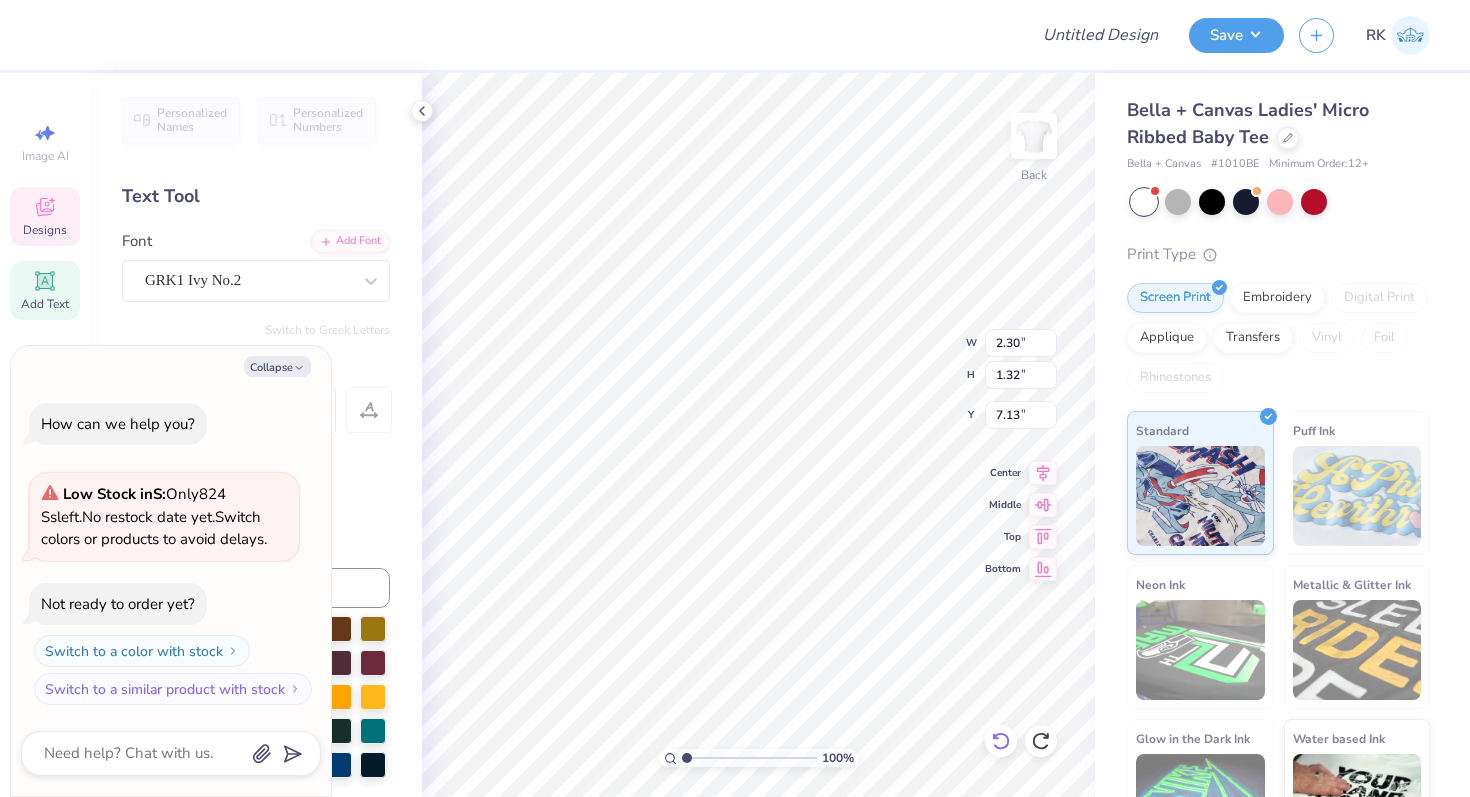 type on "x" 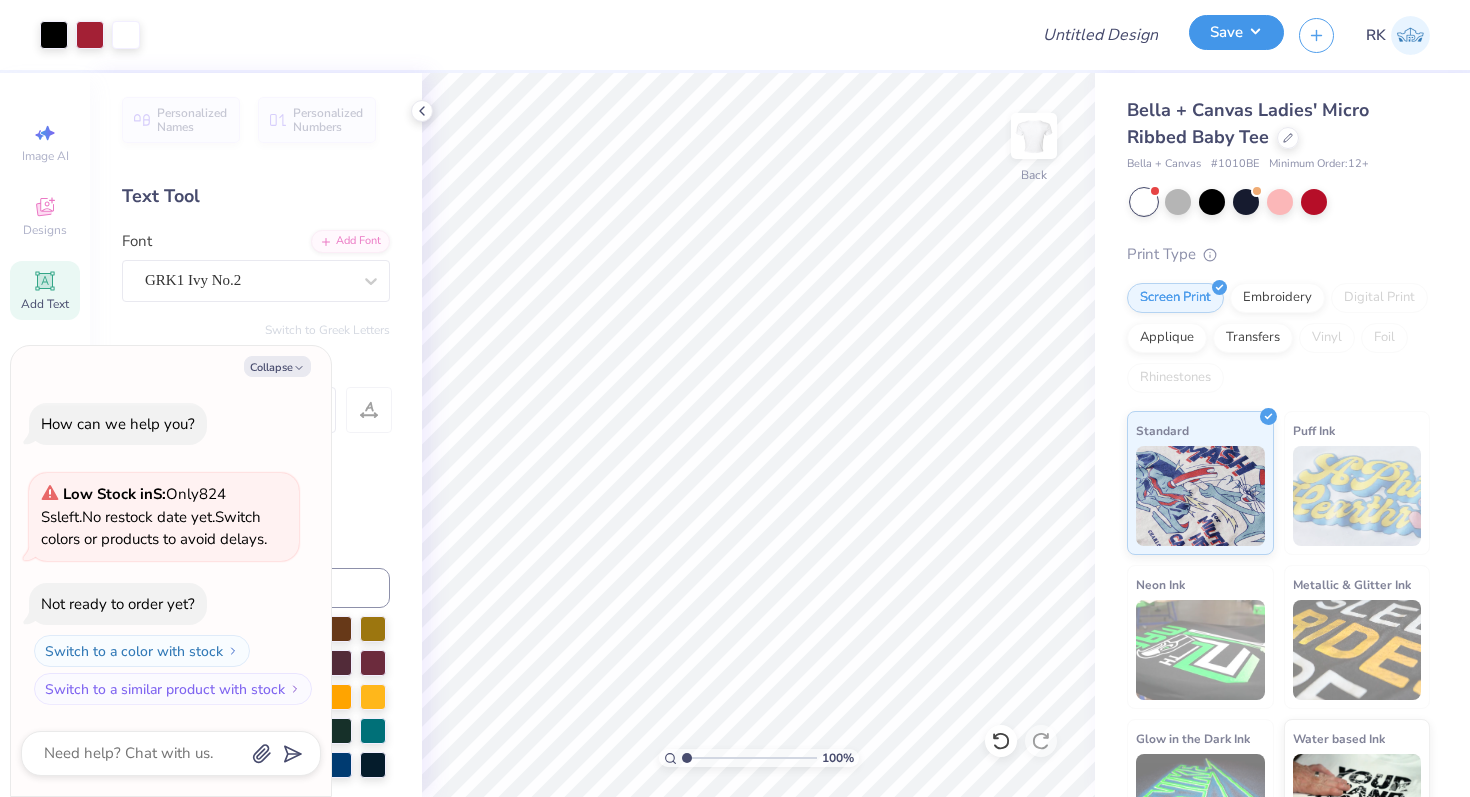 click on "Save" at bounding box center [1236, 32] 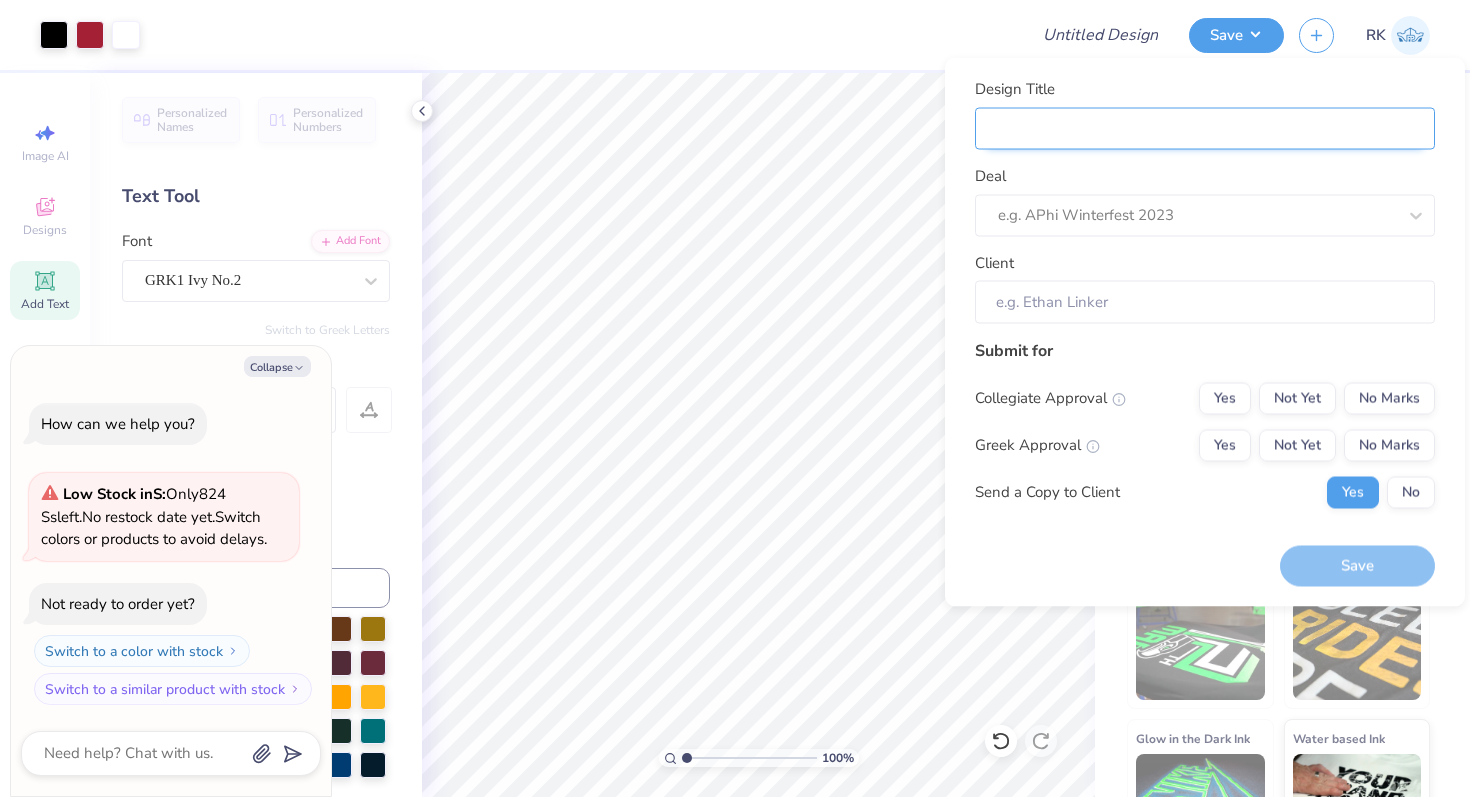 click on "Design Title" at bounding box center (1205, 128) 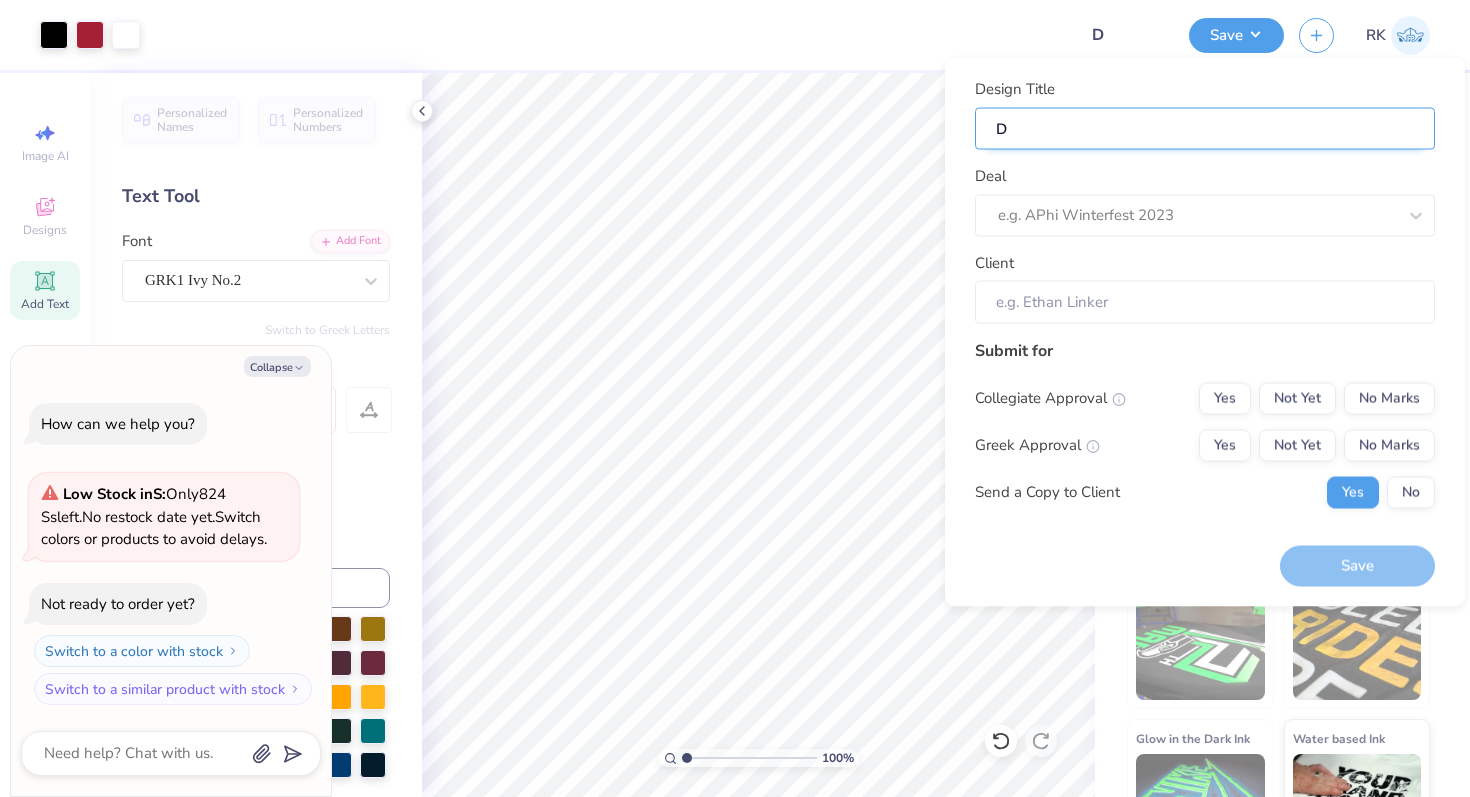 type on "DG" 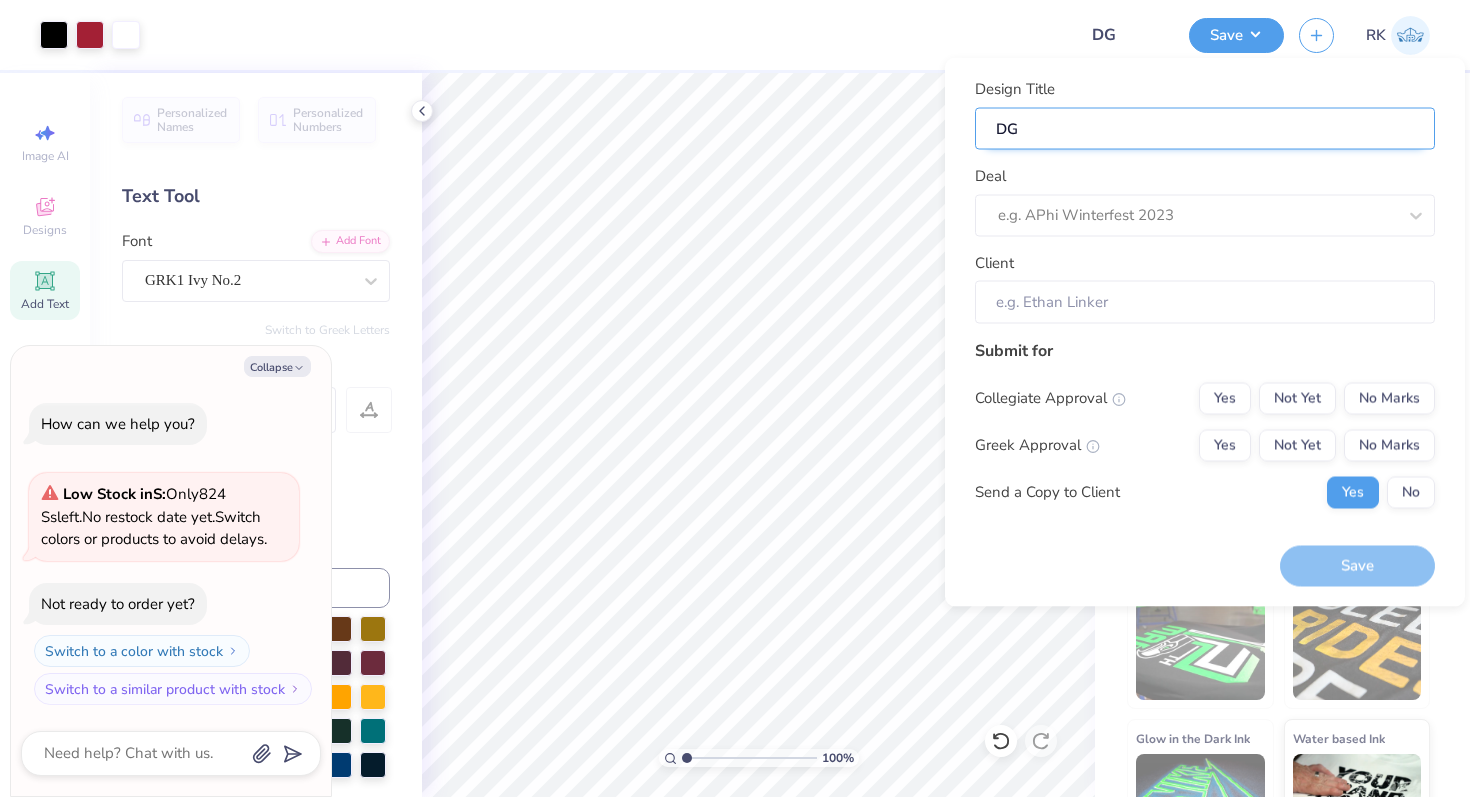 type on "DG" 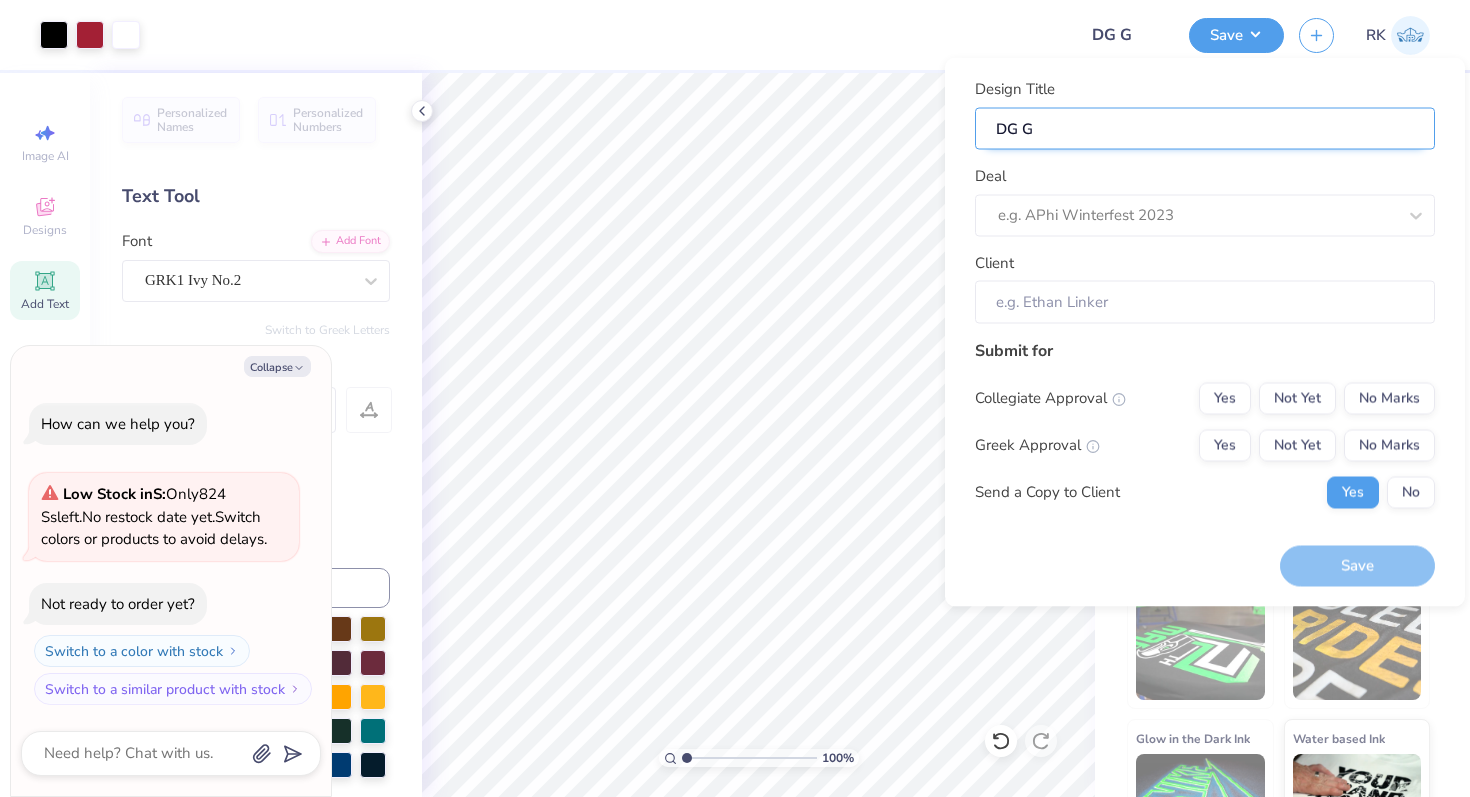 type on "DG Ga" 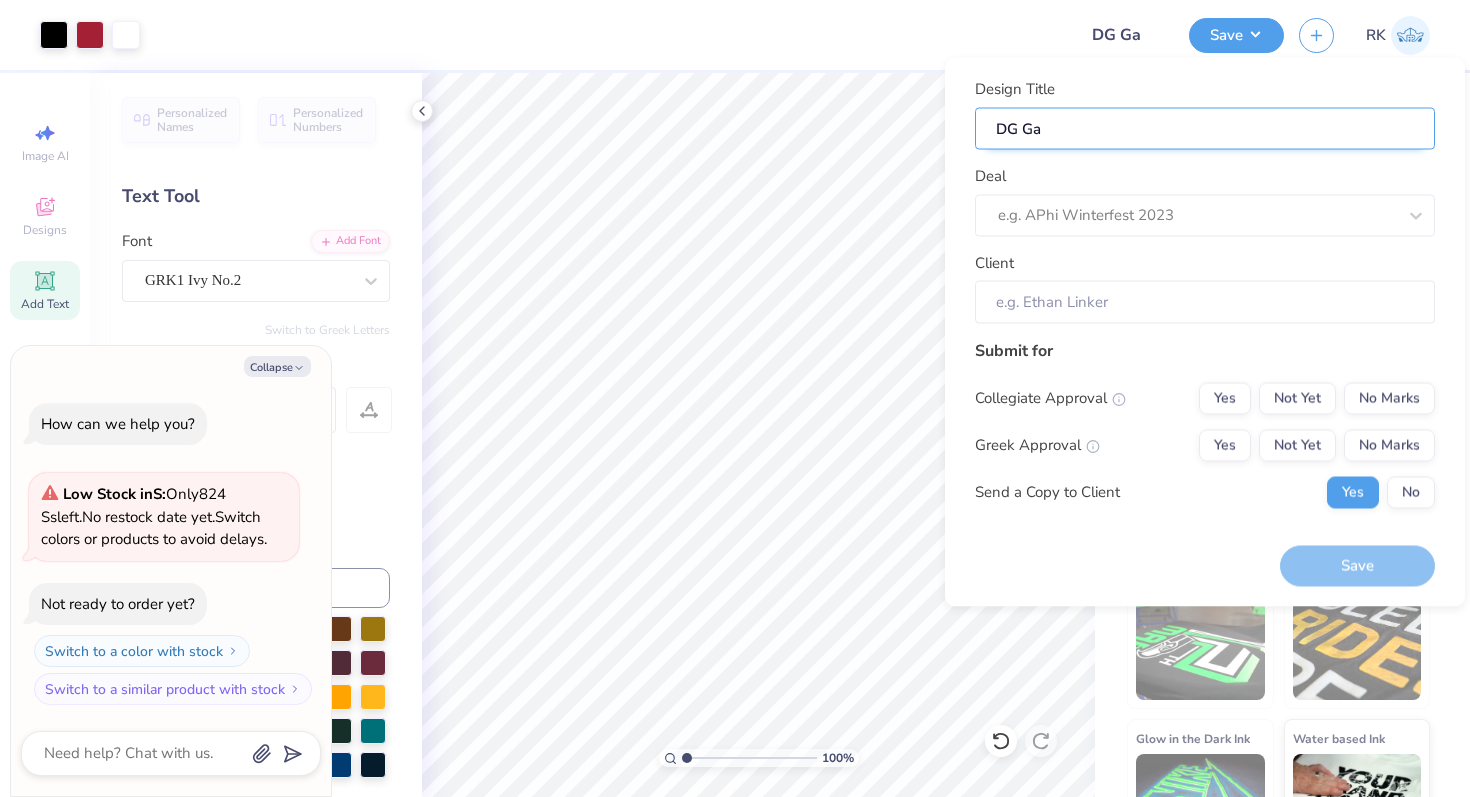 type on "DG Gam" 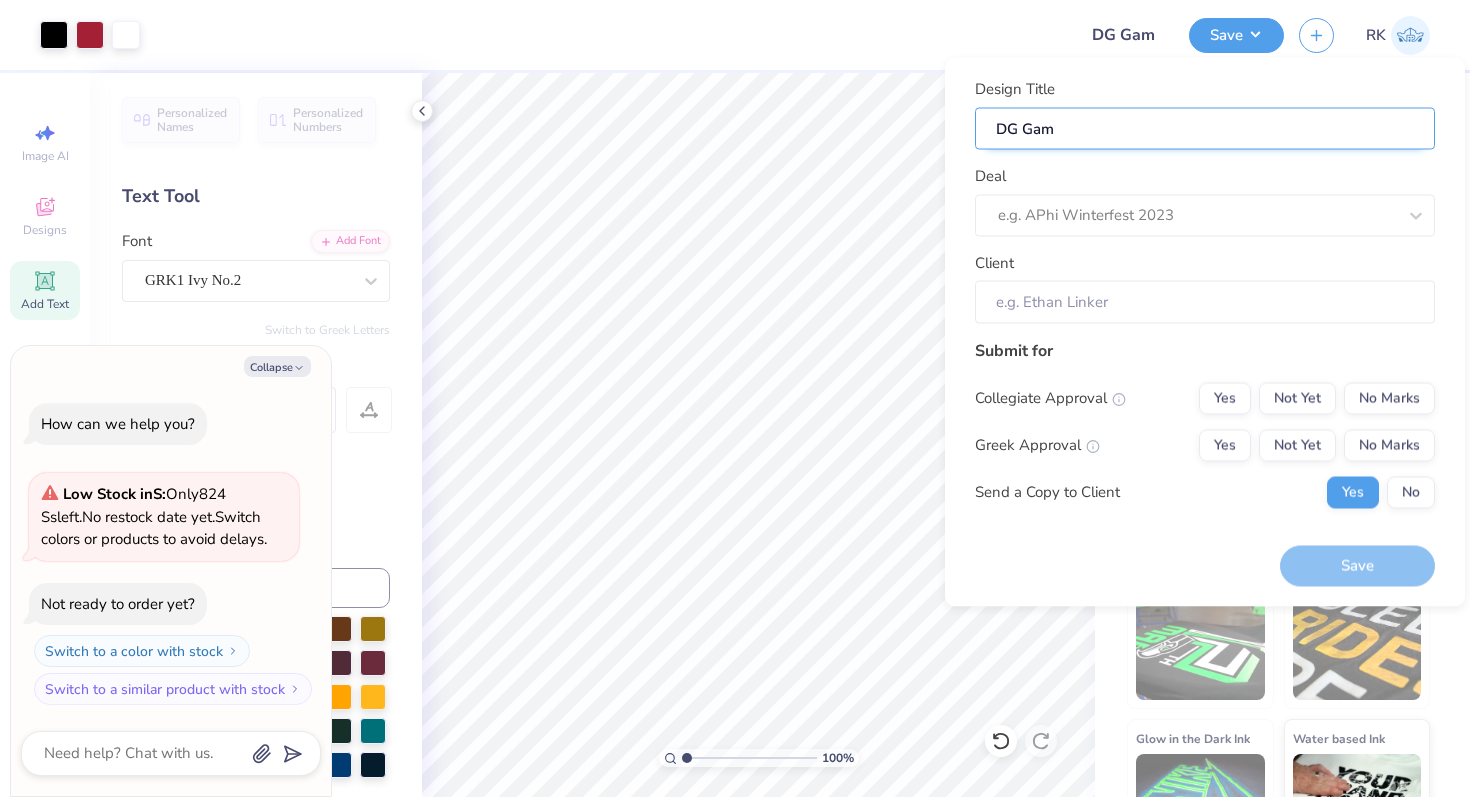 type on "DG Game" 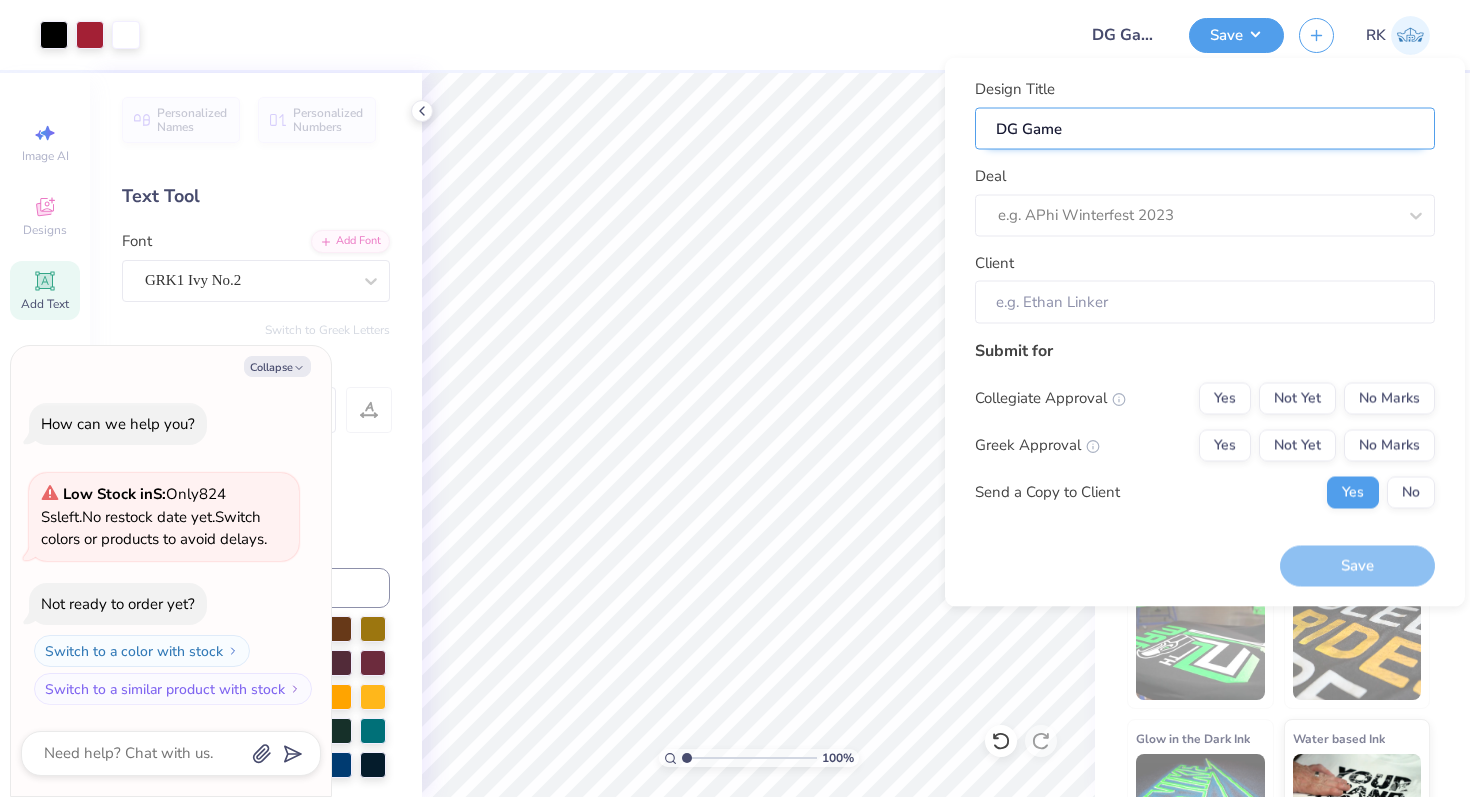 type on "DG Gamed" 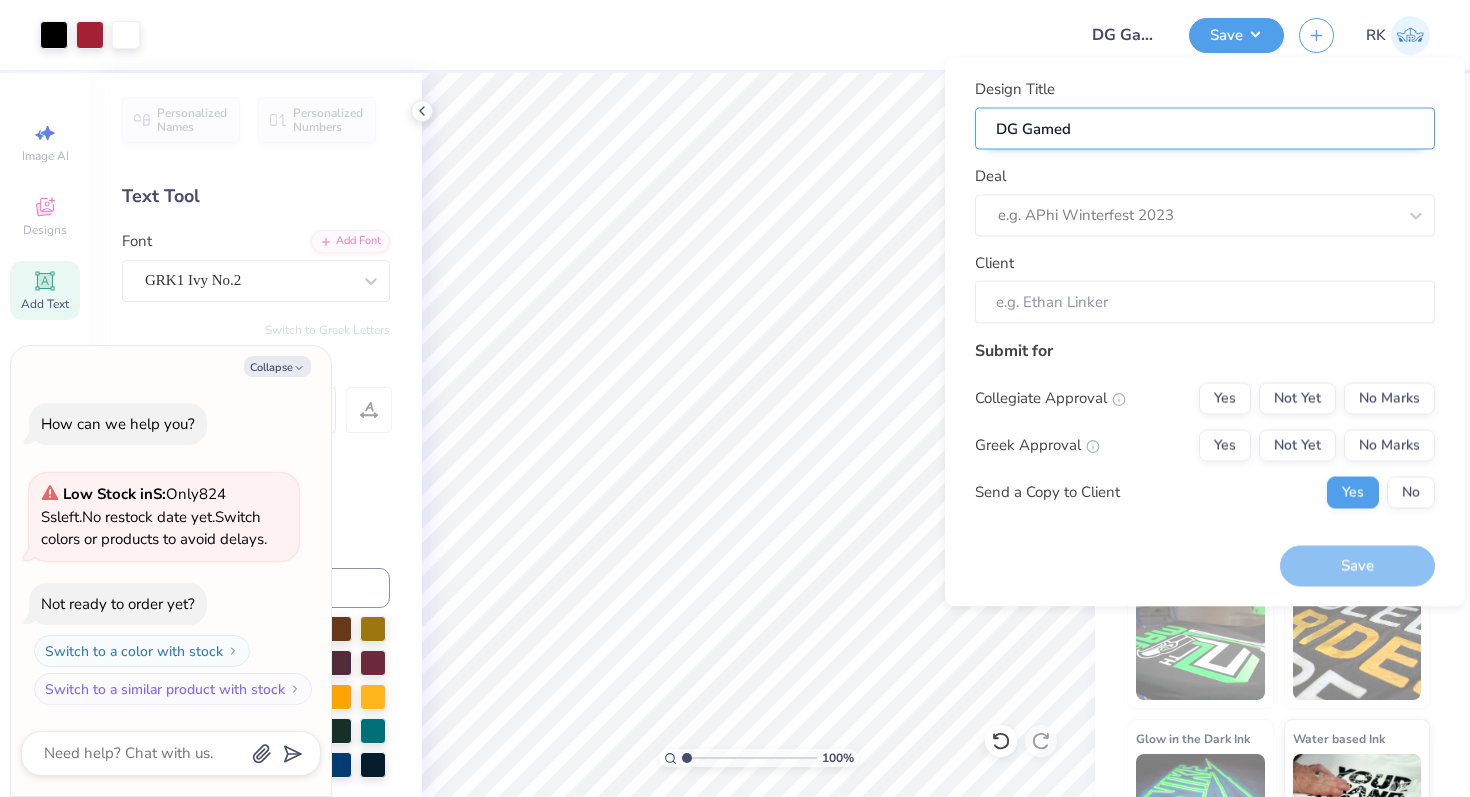 type on "DG Gameda" 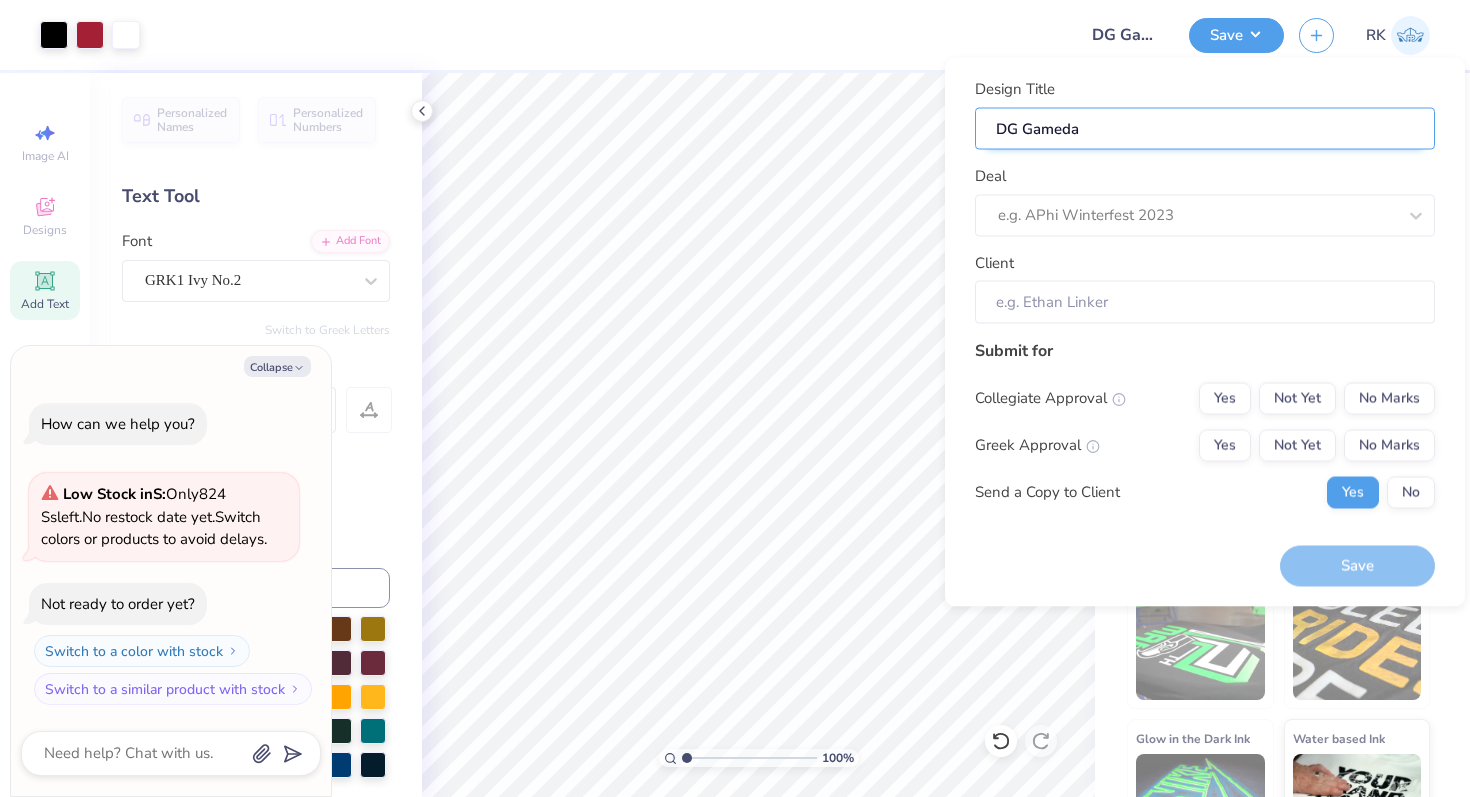 type on "DG Gameday" 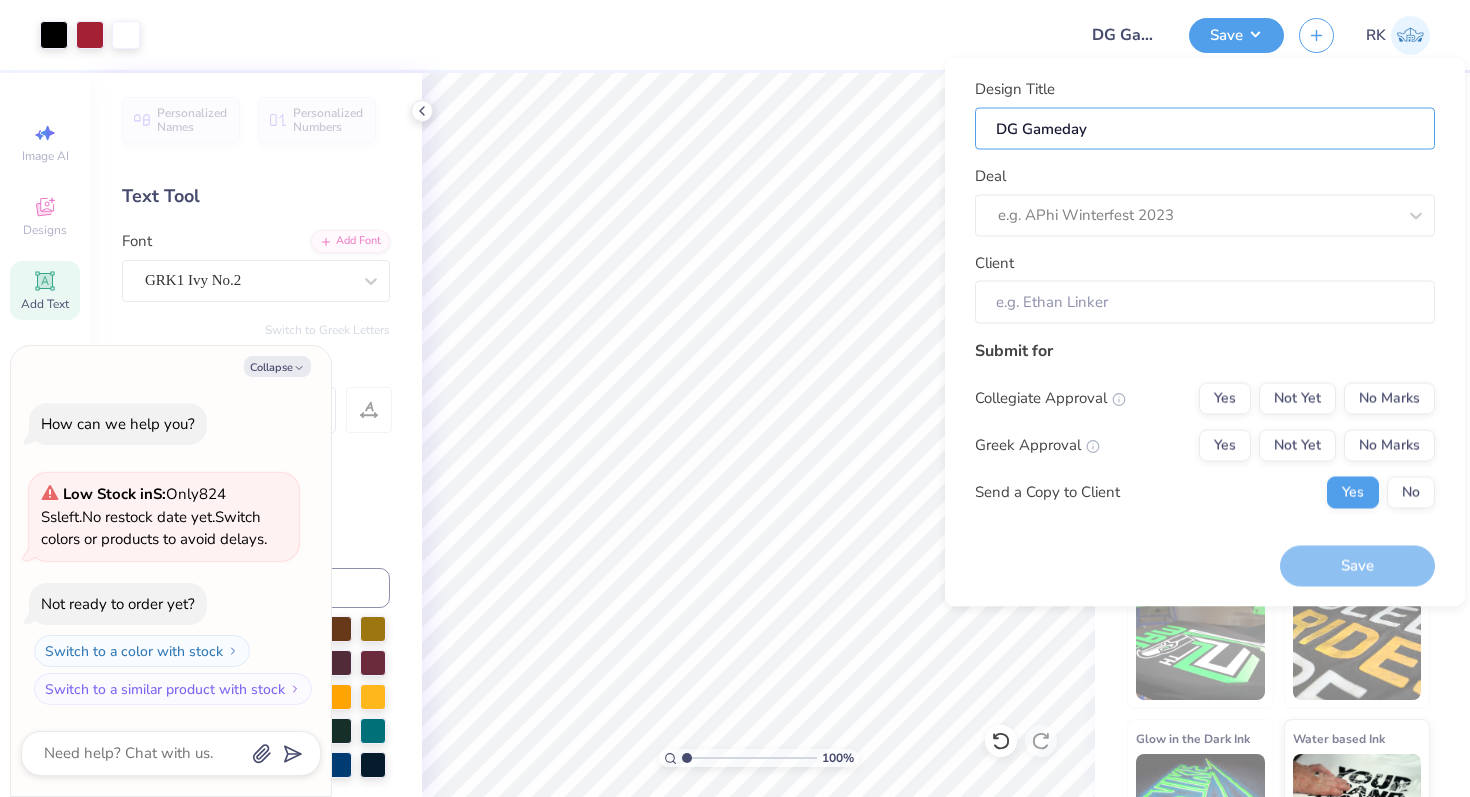 type on "DG Gameday" 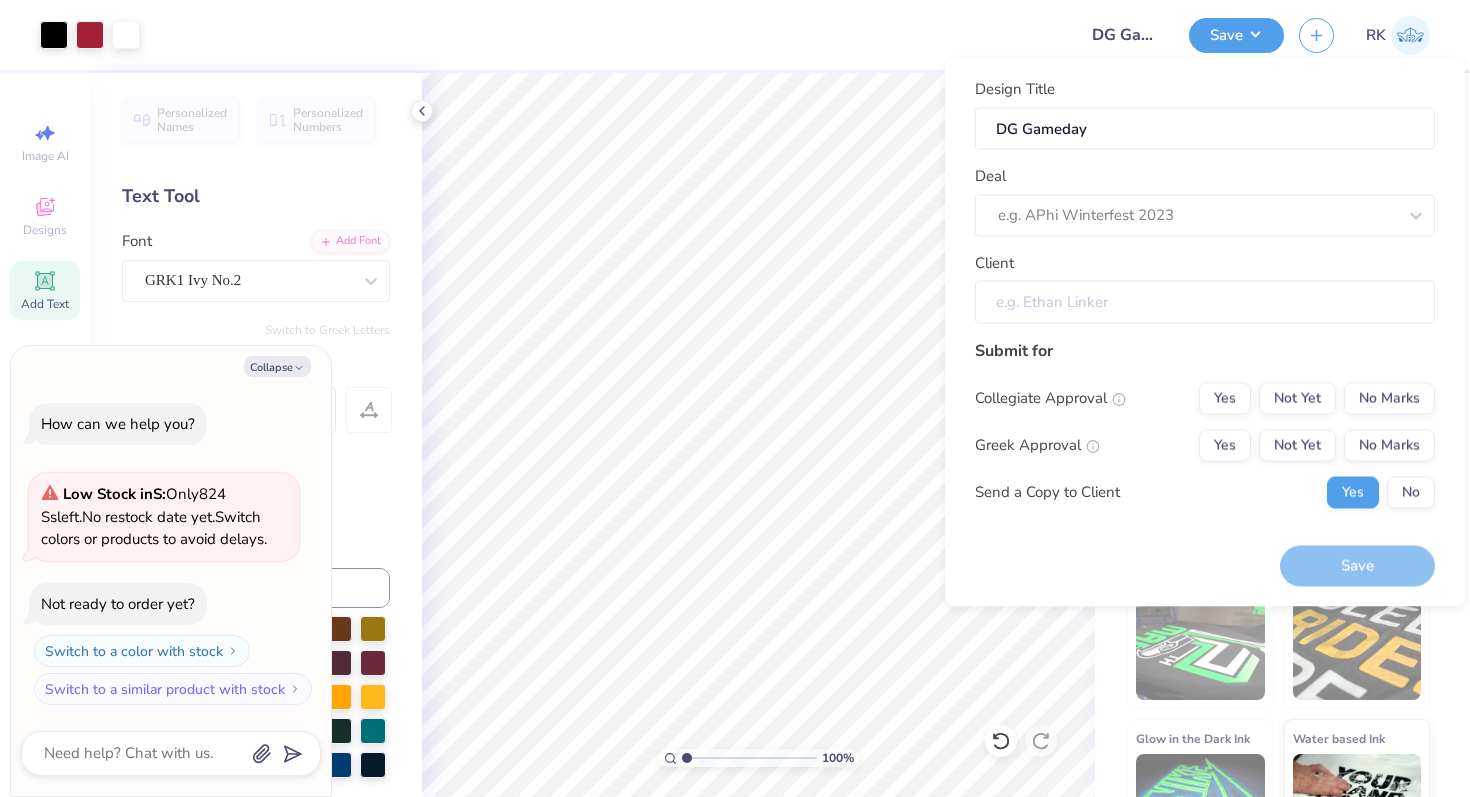 click on "Client" at bounding box center (1205, 302) 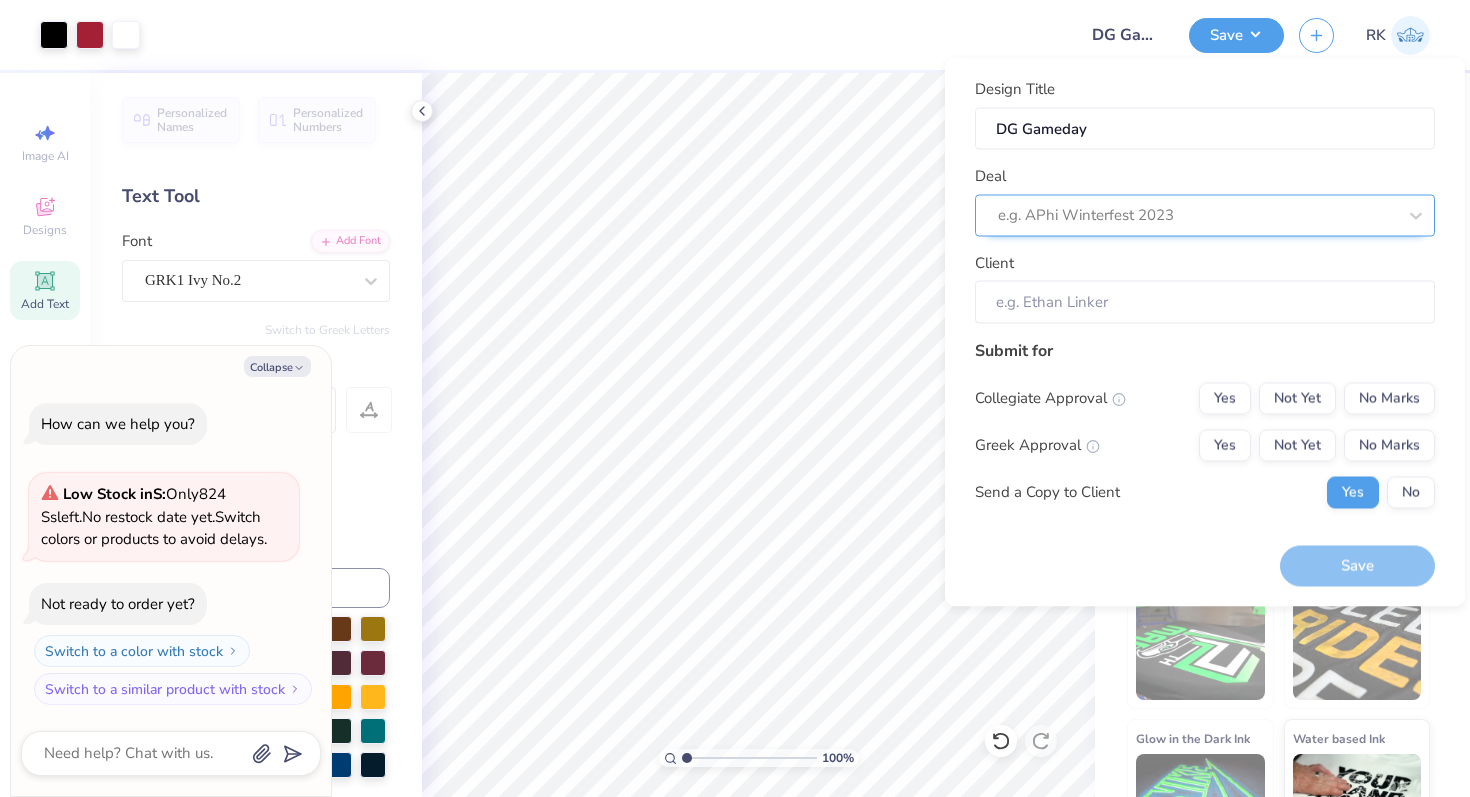 click at bounding box center [1197, 215] 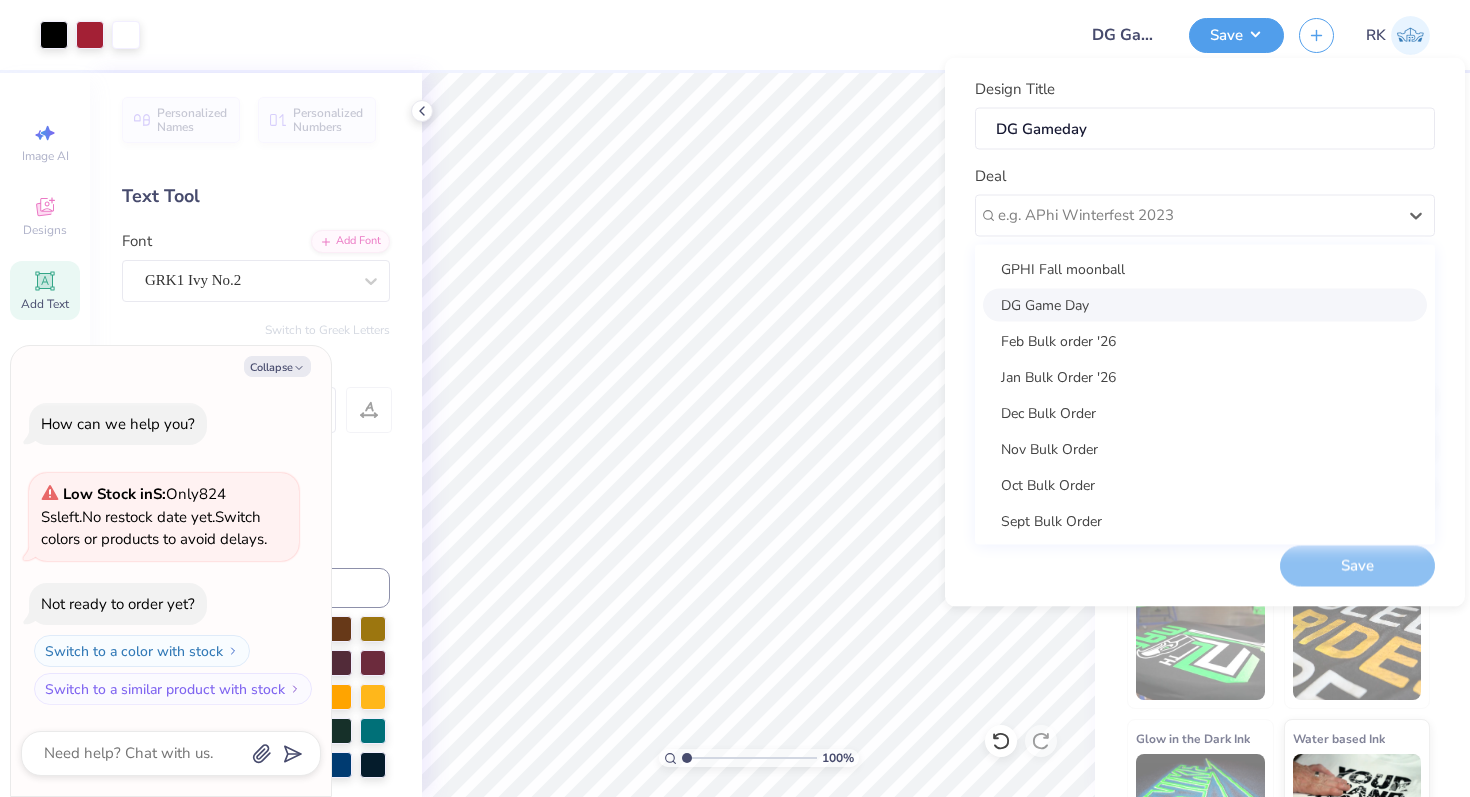 click on "DG Game Day" at bounding box center [1205, 304] 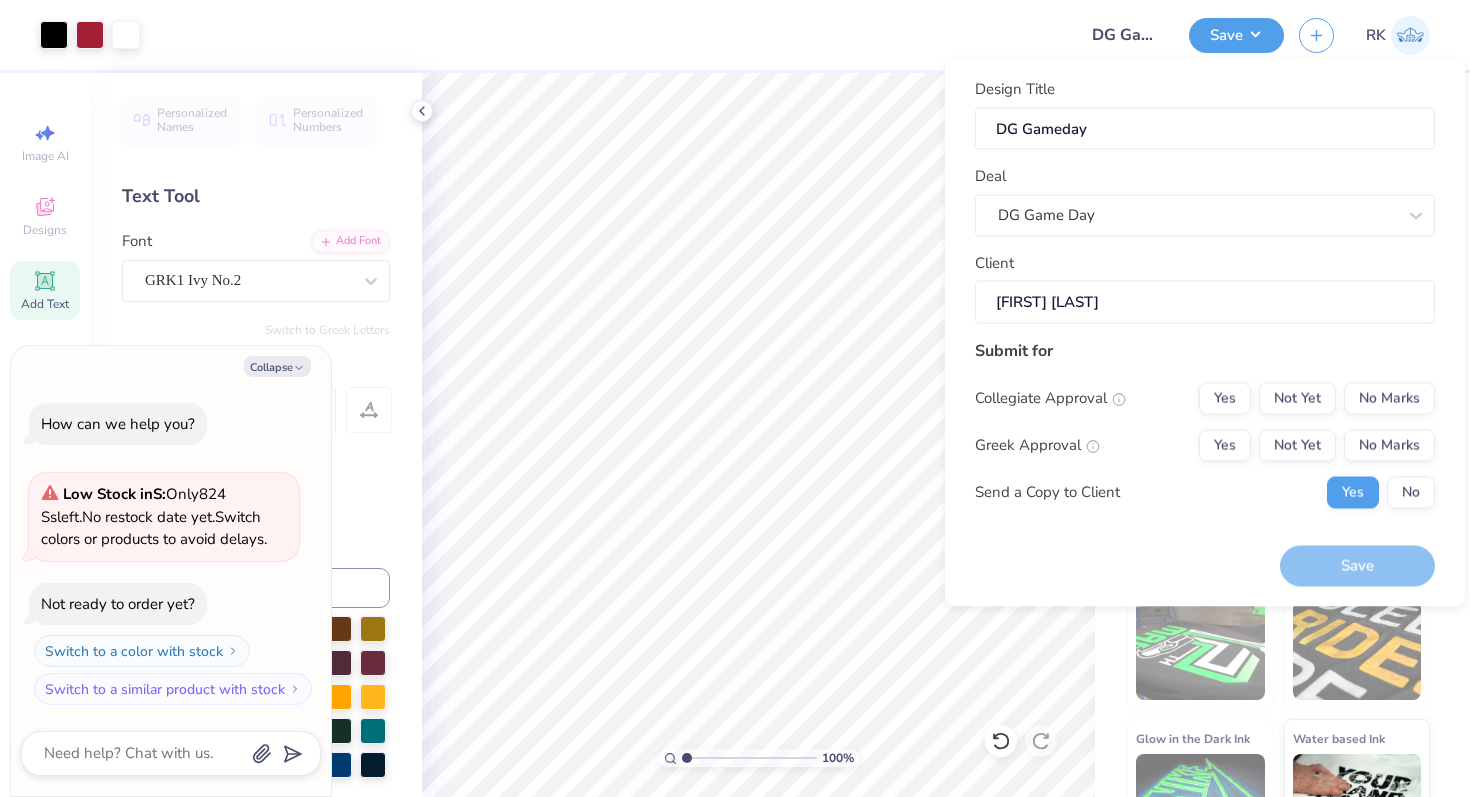 click 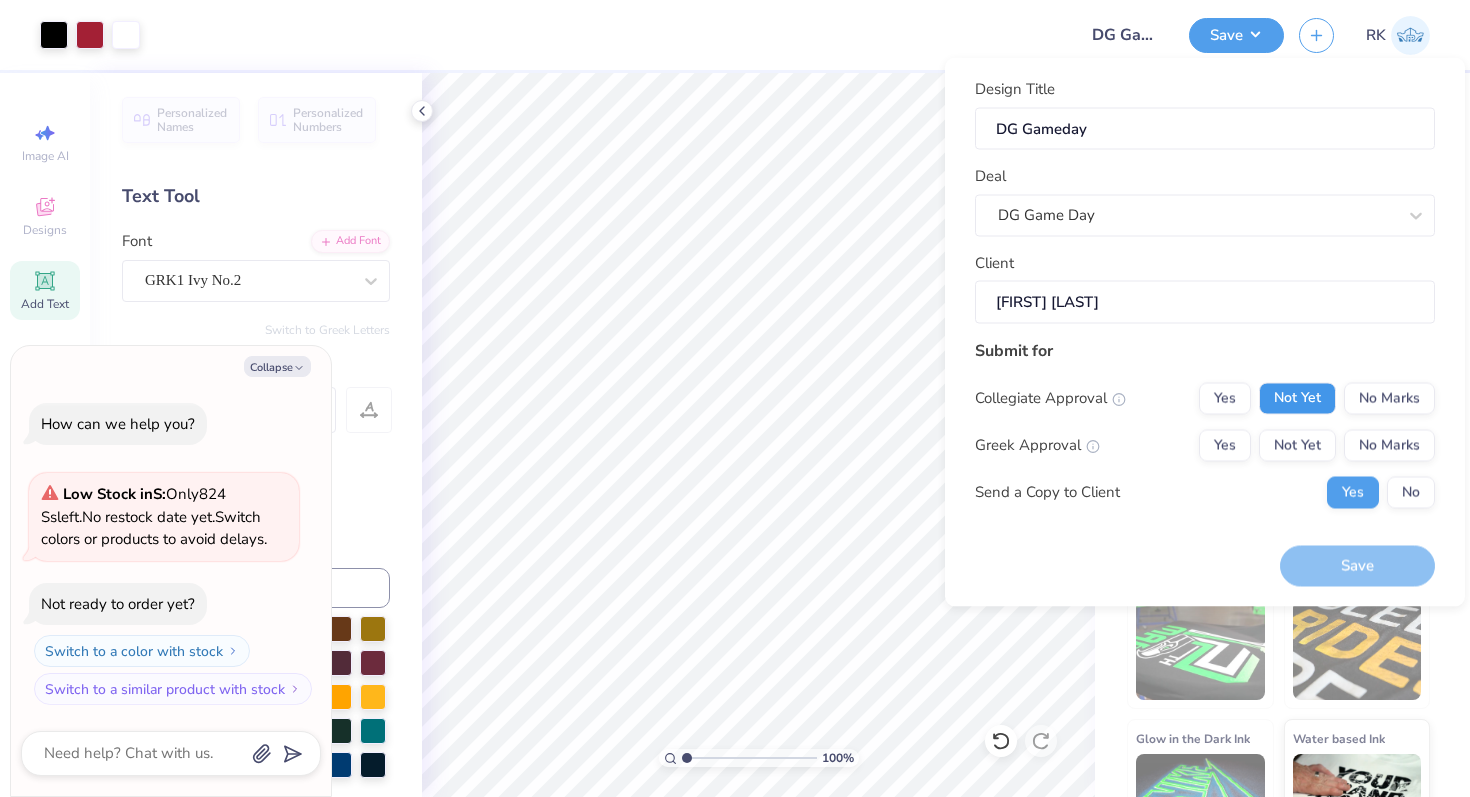 click on "Not Yet" at bounding box center (1297, 398) 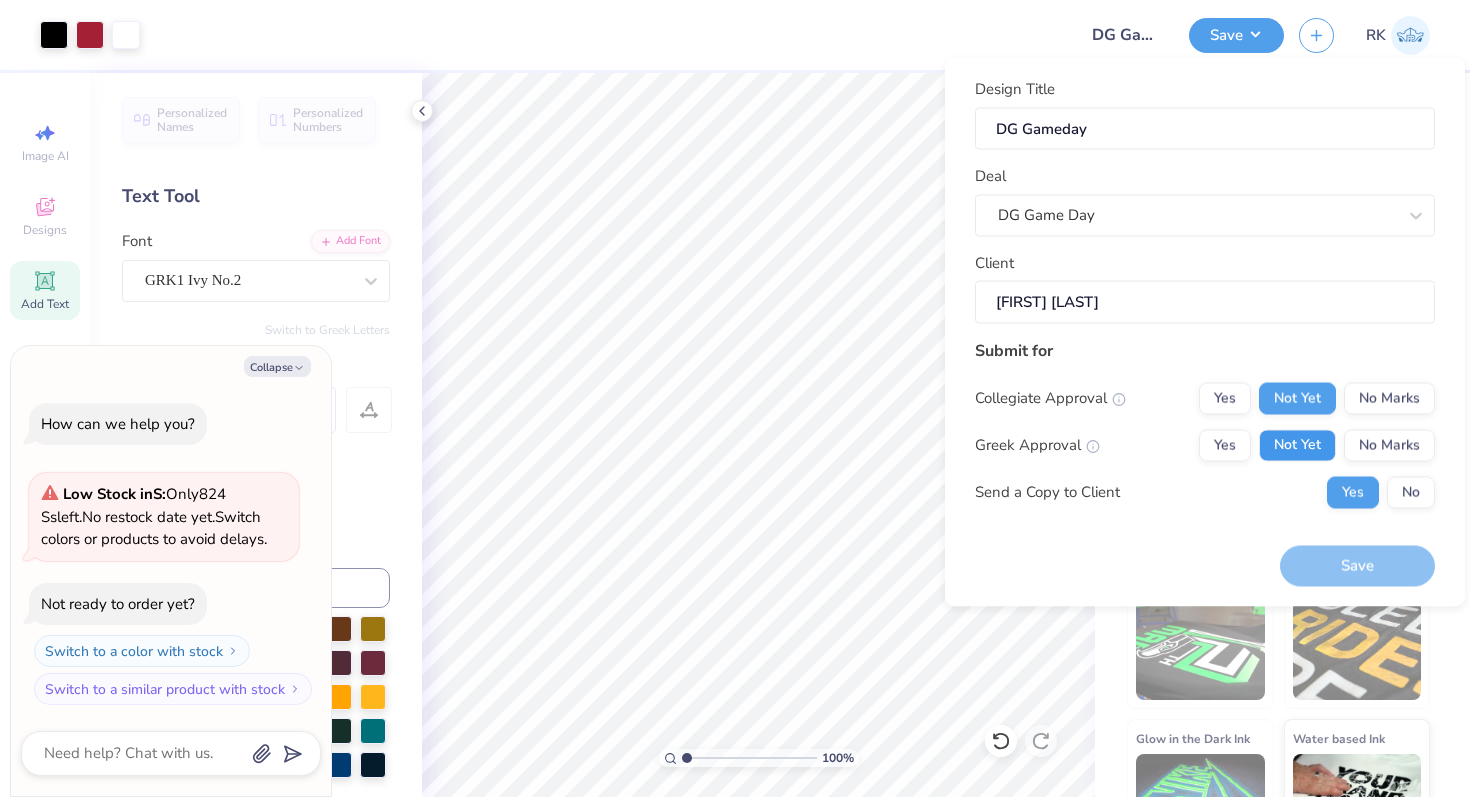 click on "Not Yet" at bounding box center (1297, 445) 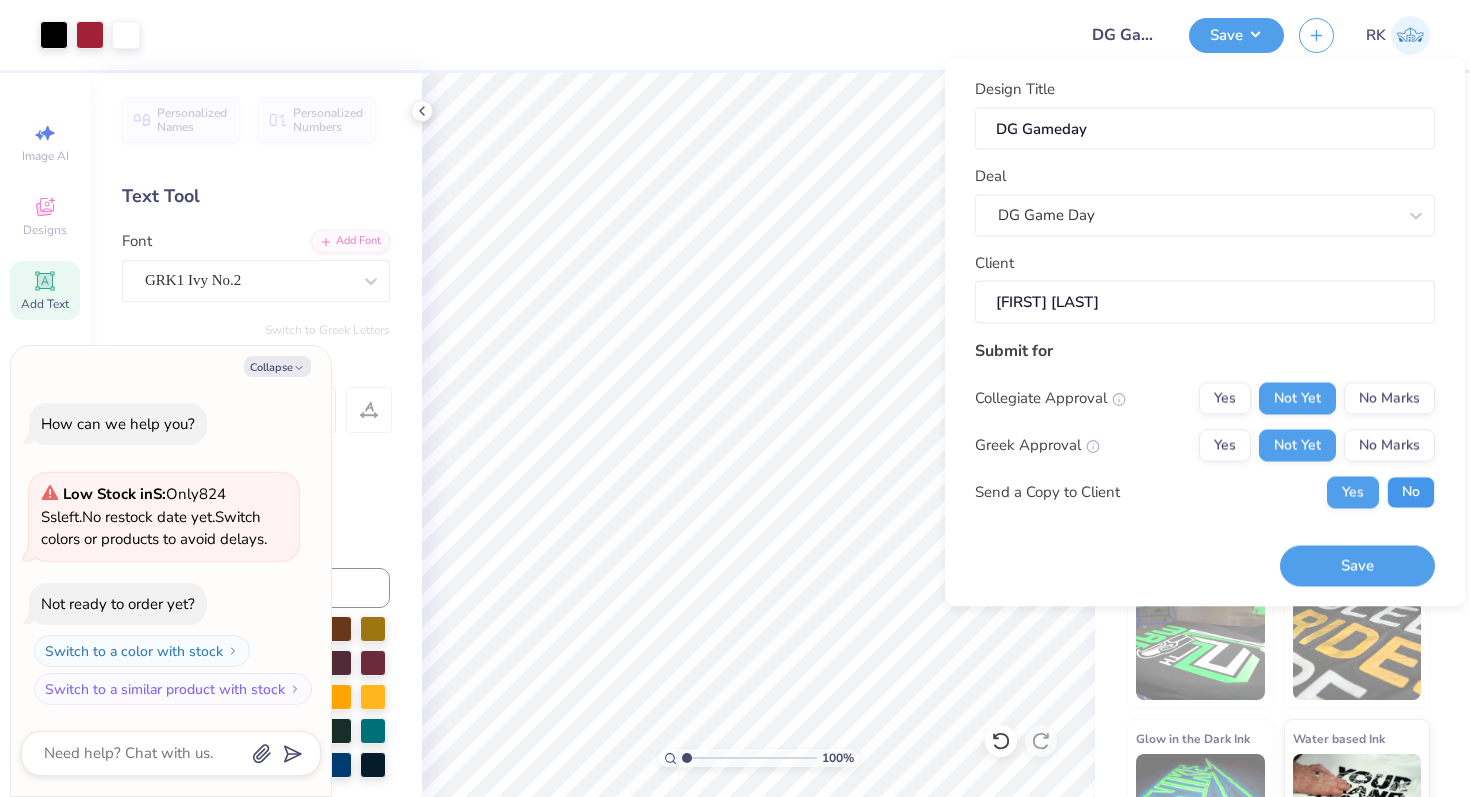 click on "No" at bounding box center [1411, 492] 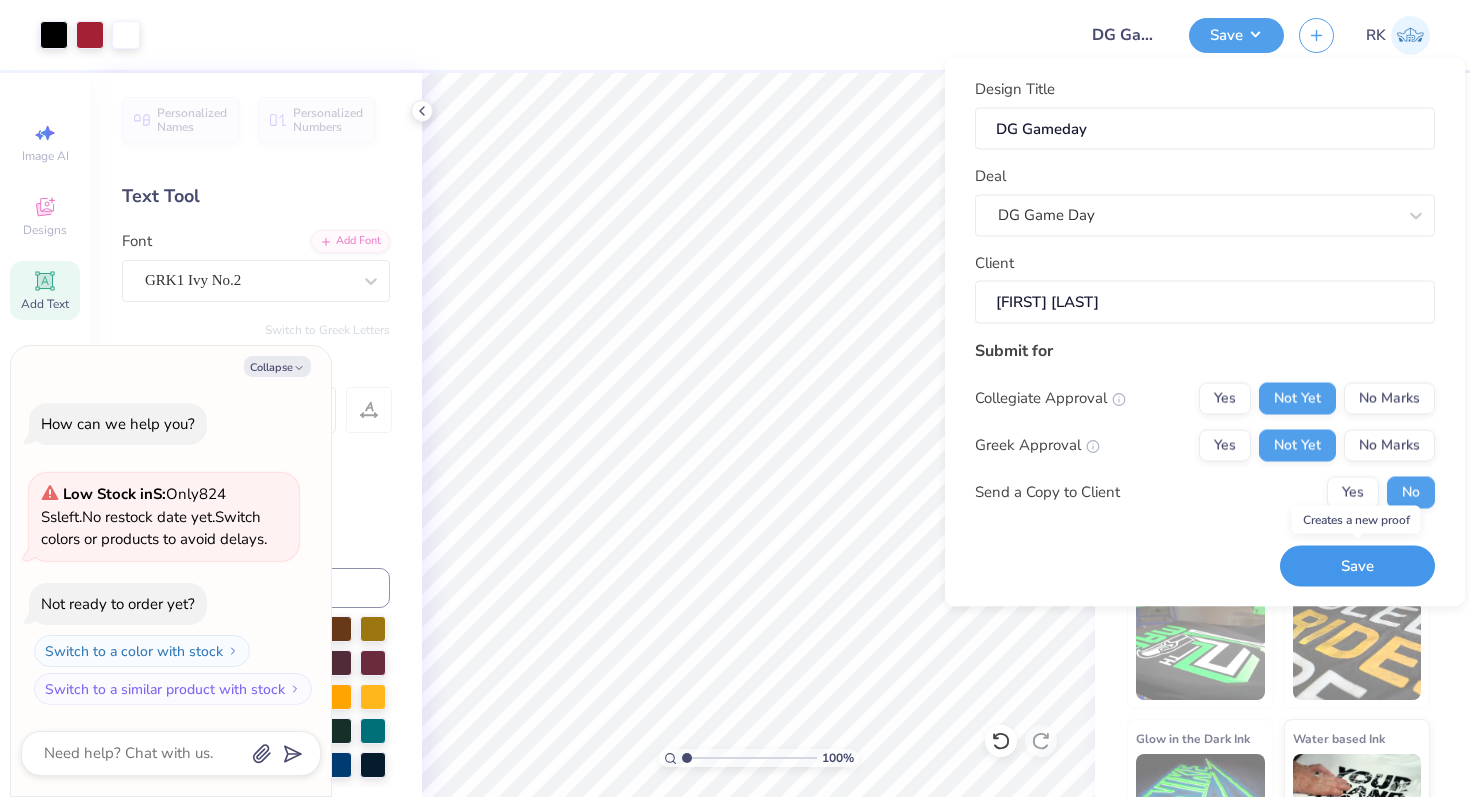 click on "Save" at bounding box center (1357, 566) 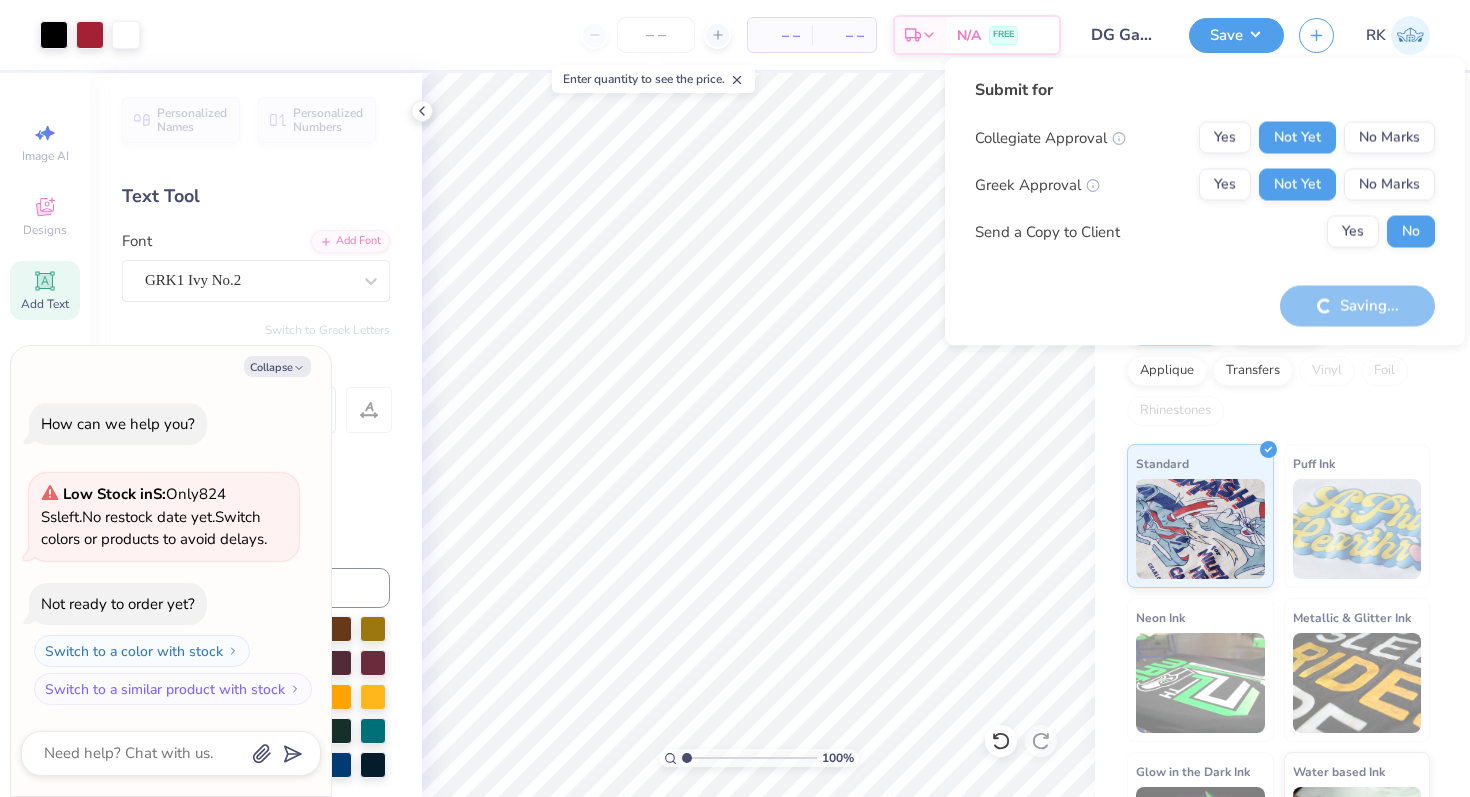 type on "x" 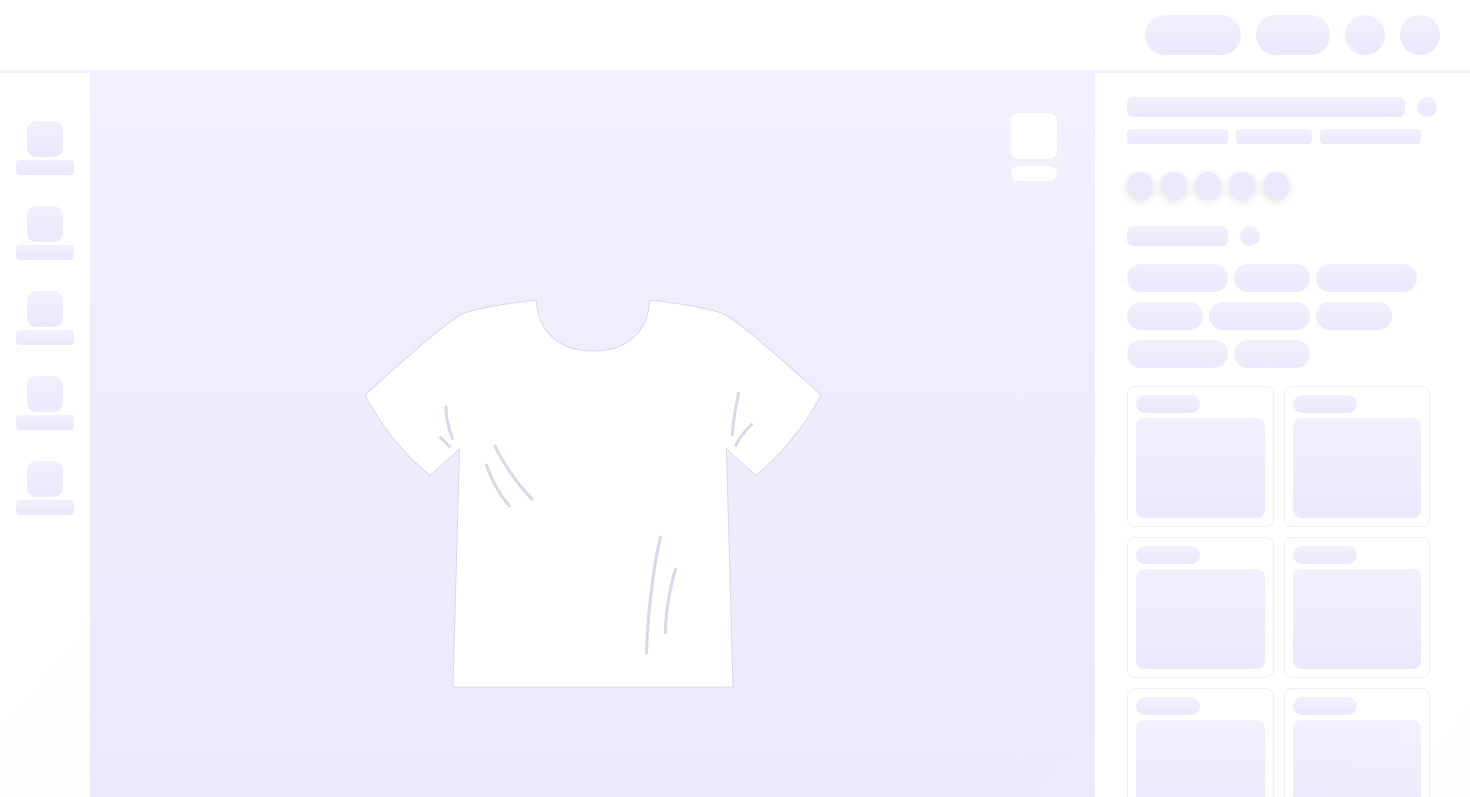 scroll, scrollTop: 0, scrollLeft: 0, axis: both 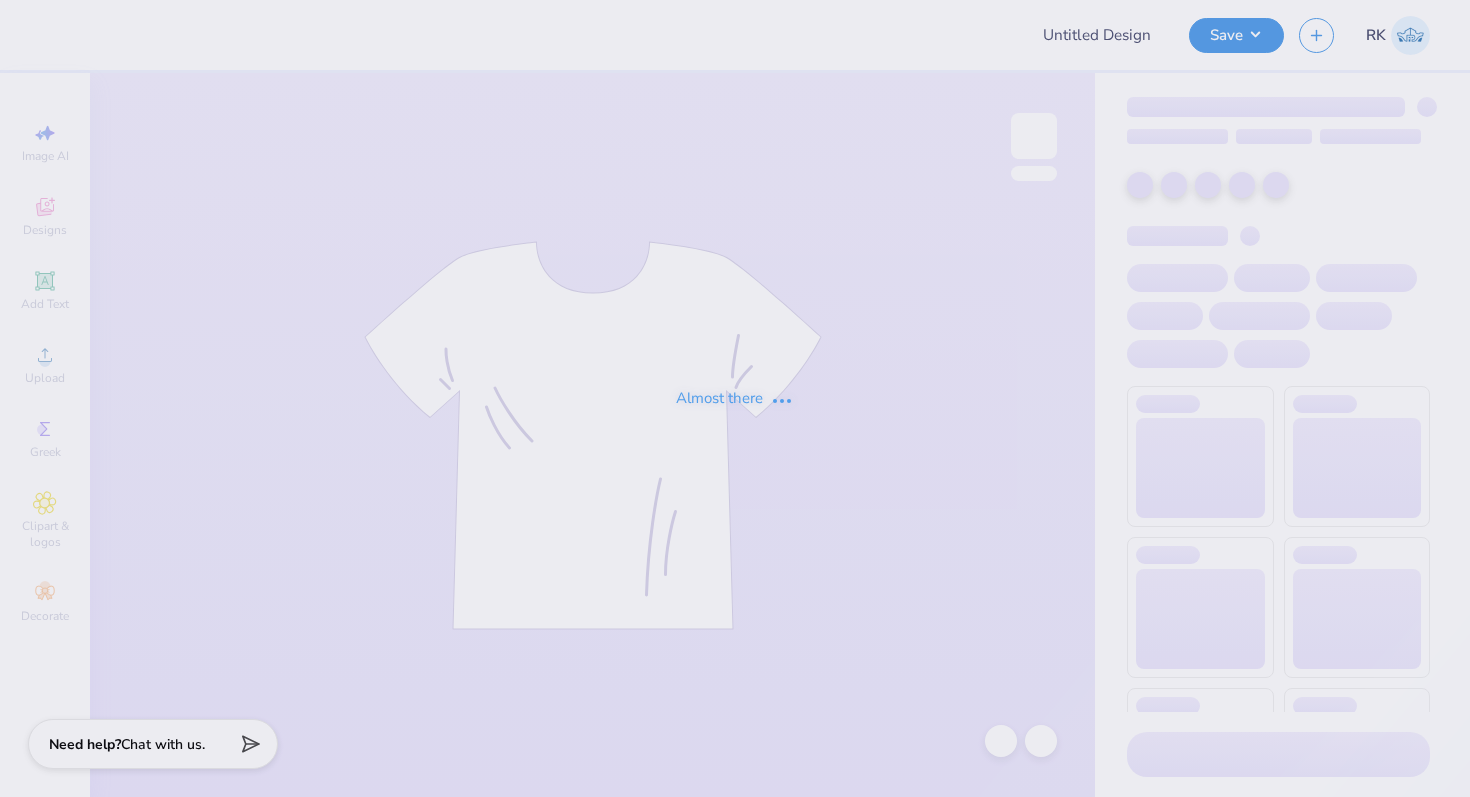 type on "DG Gameday" 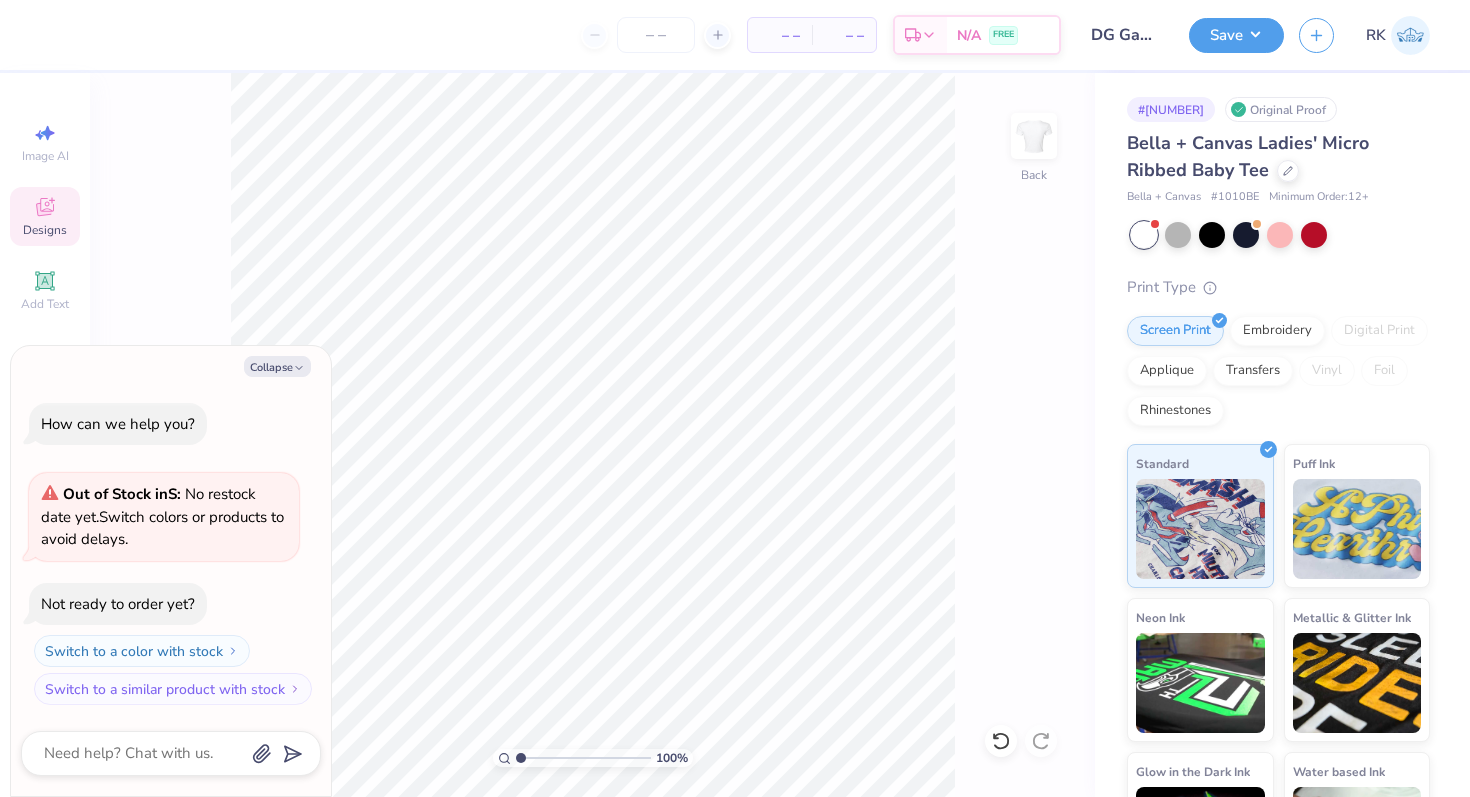 click 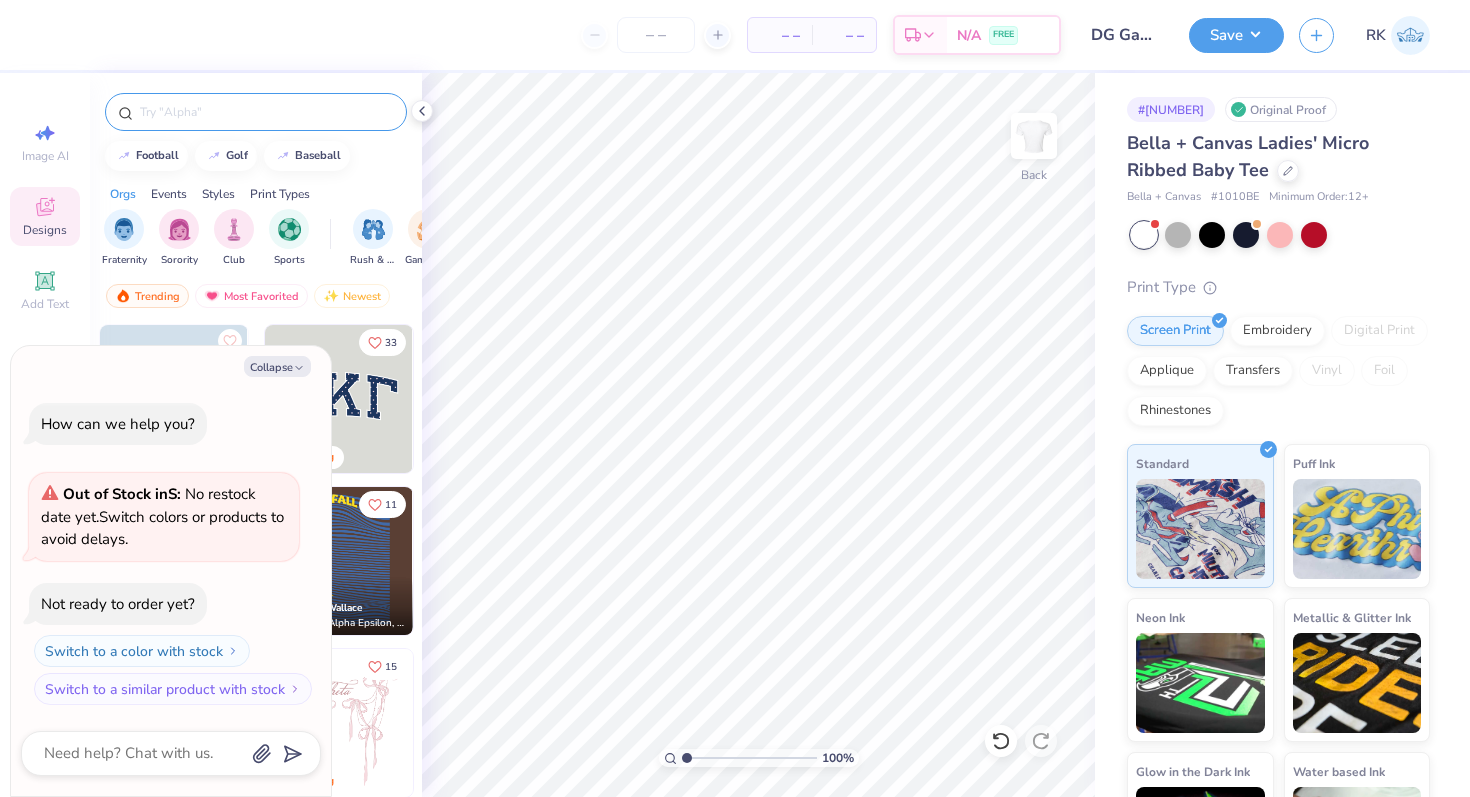 type on "x" 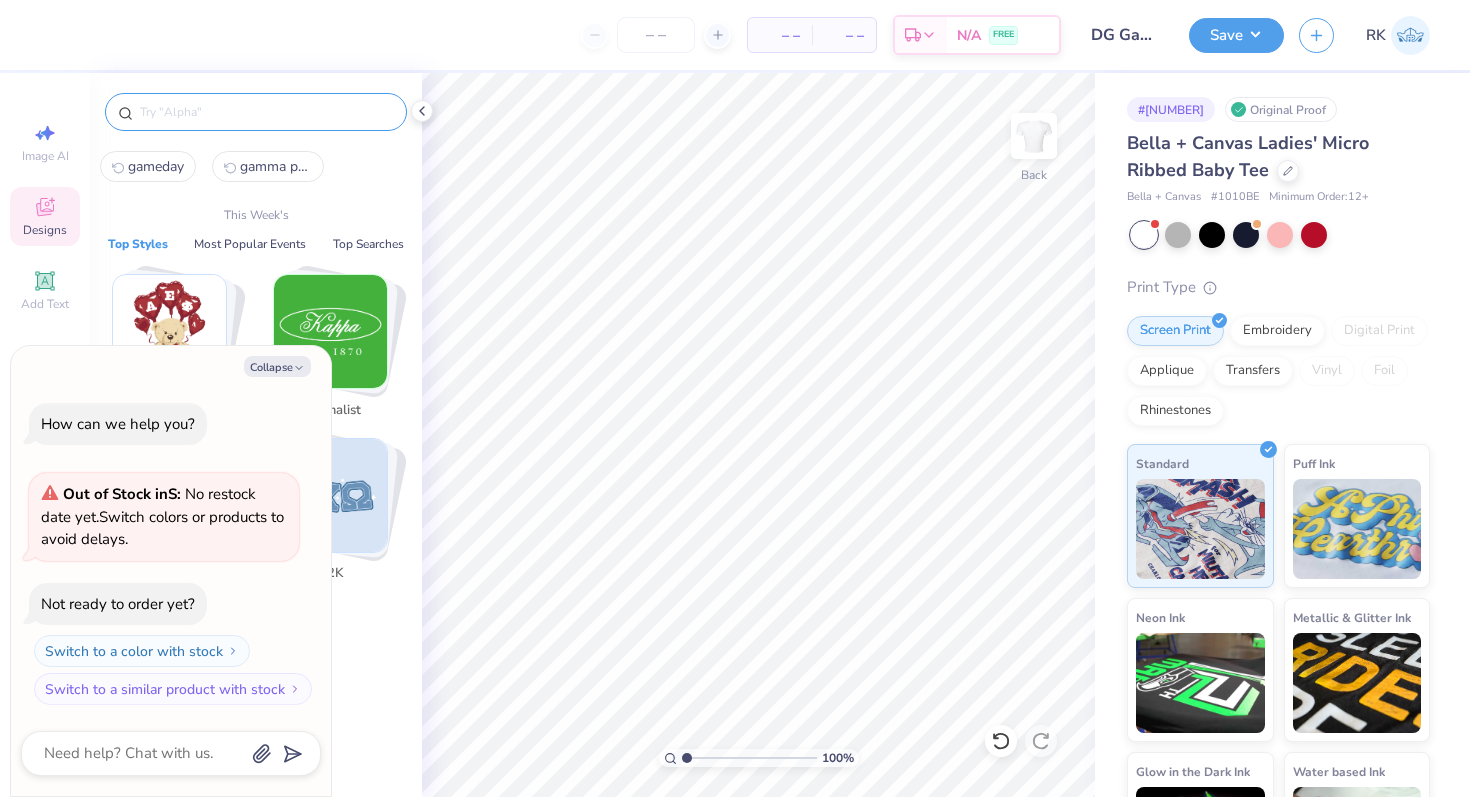 click at bounding box center [266, 112] 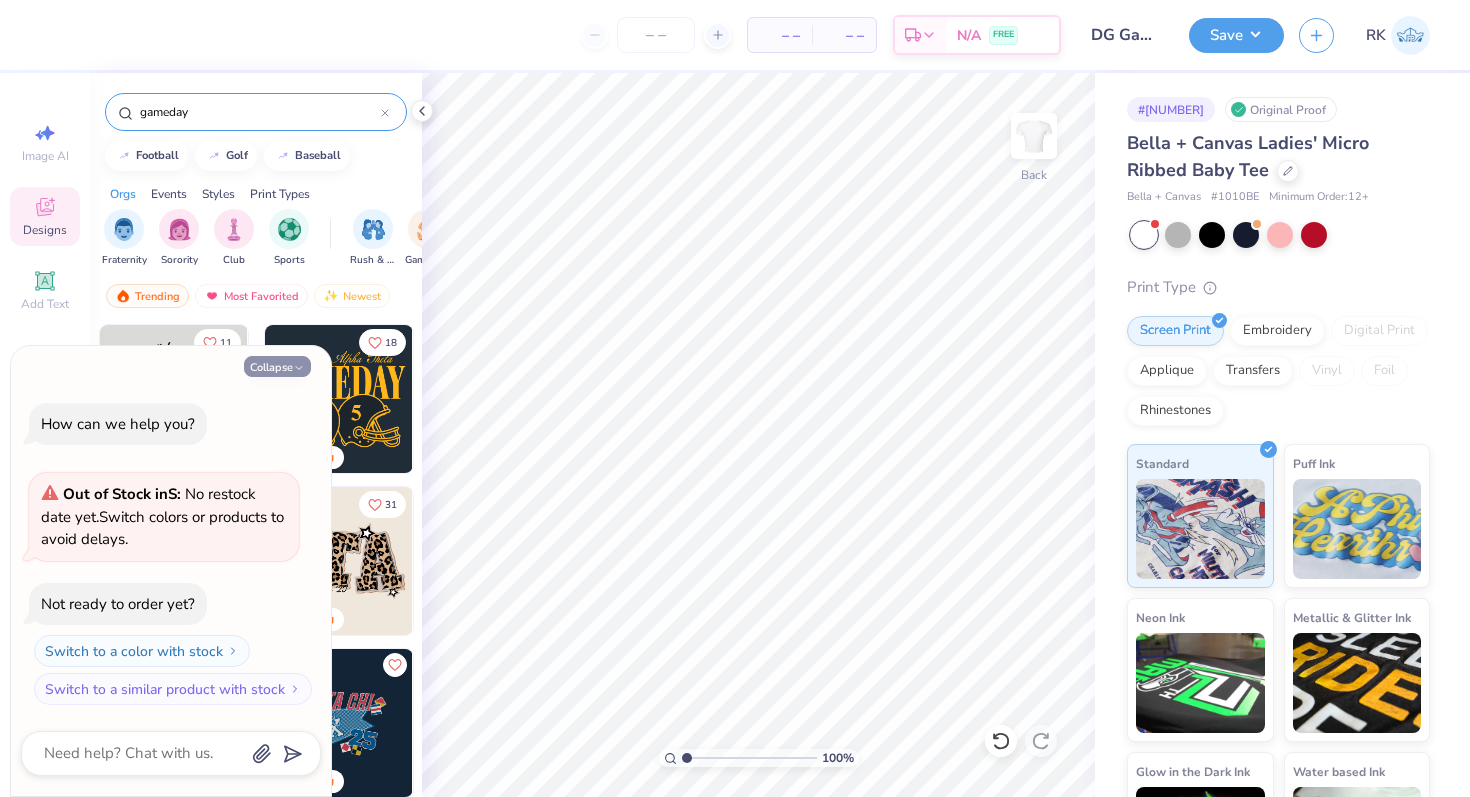 type on "gameday" 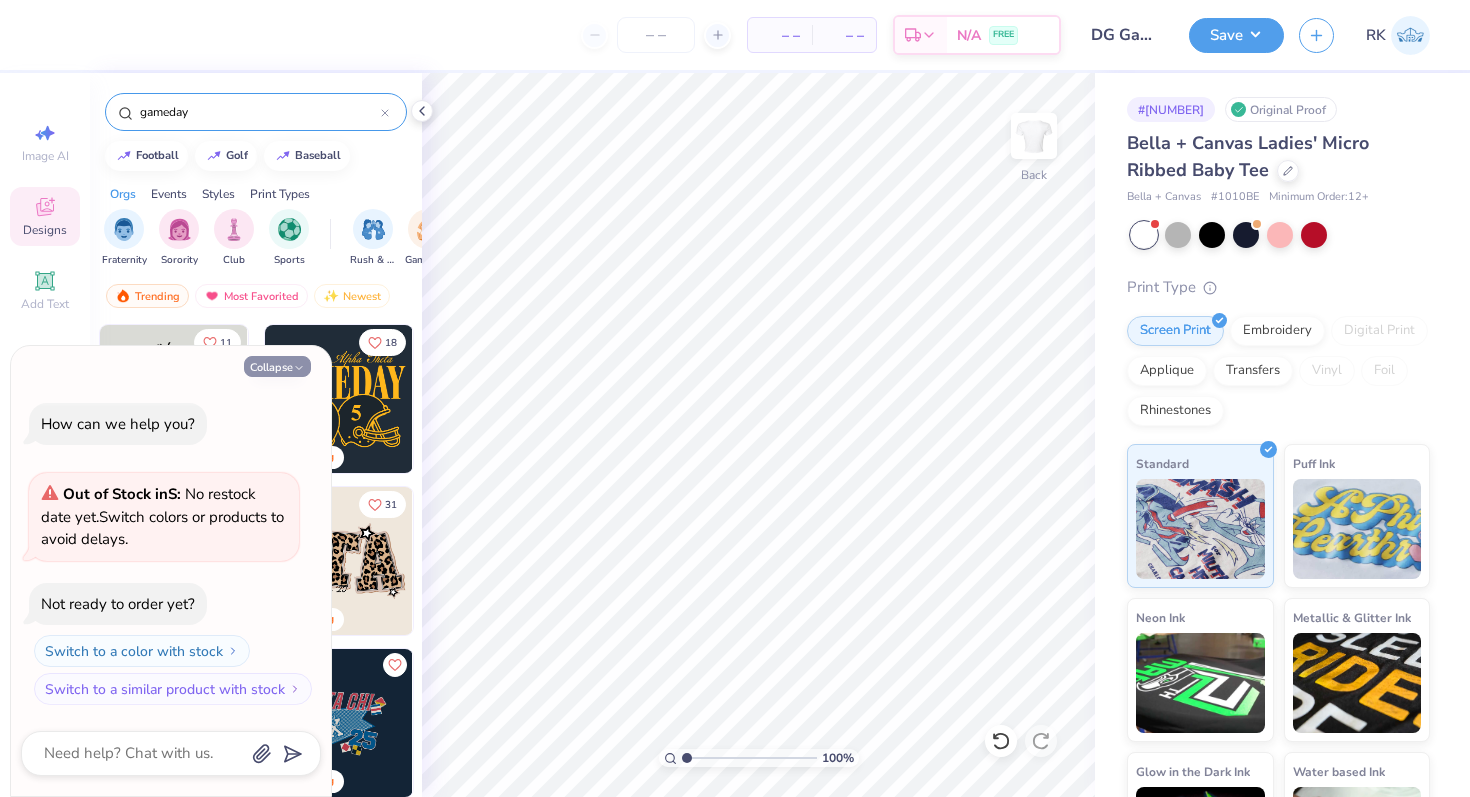 click on "Collapse" at bounding box center [277, 366] 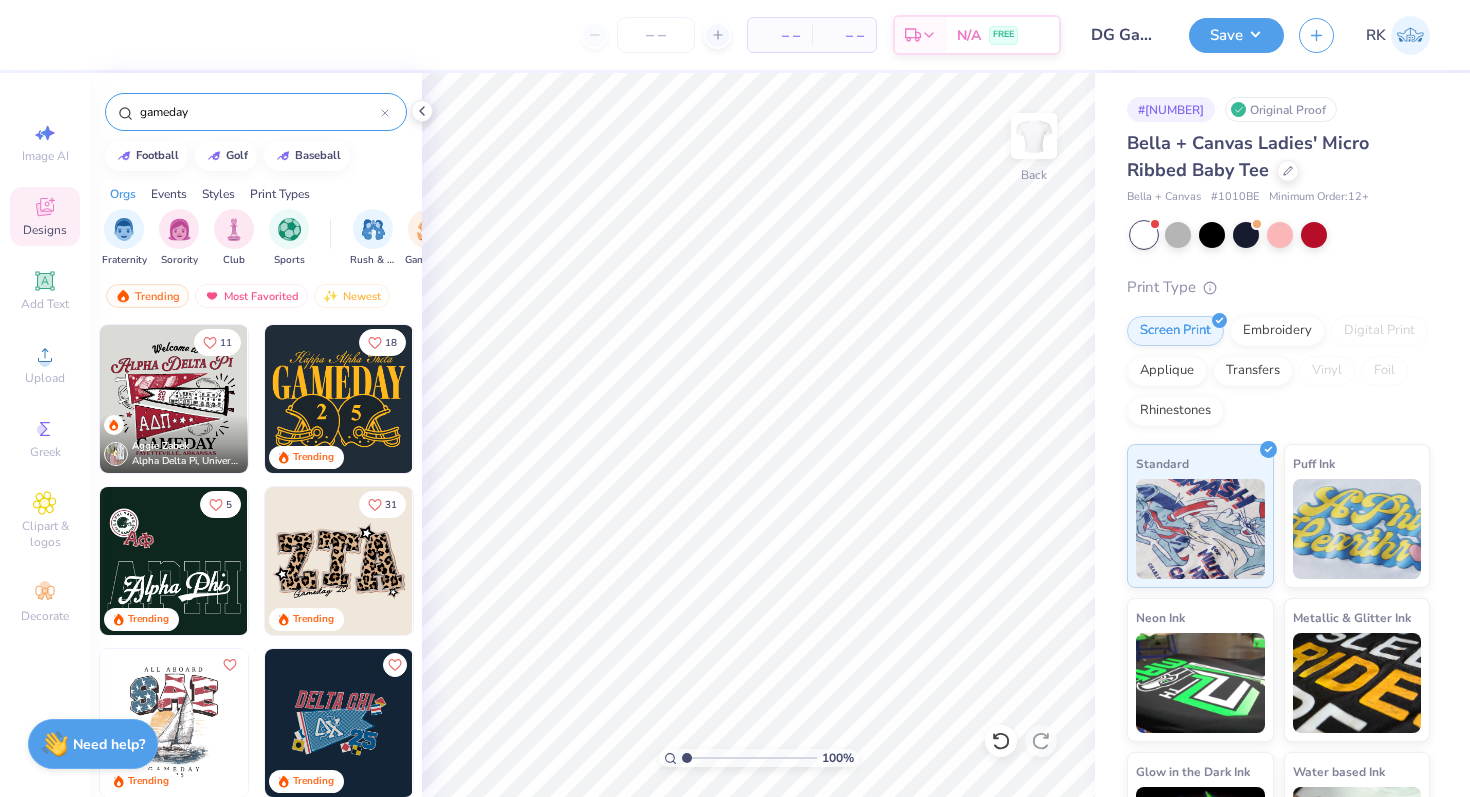 type on "x" 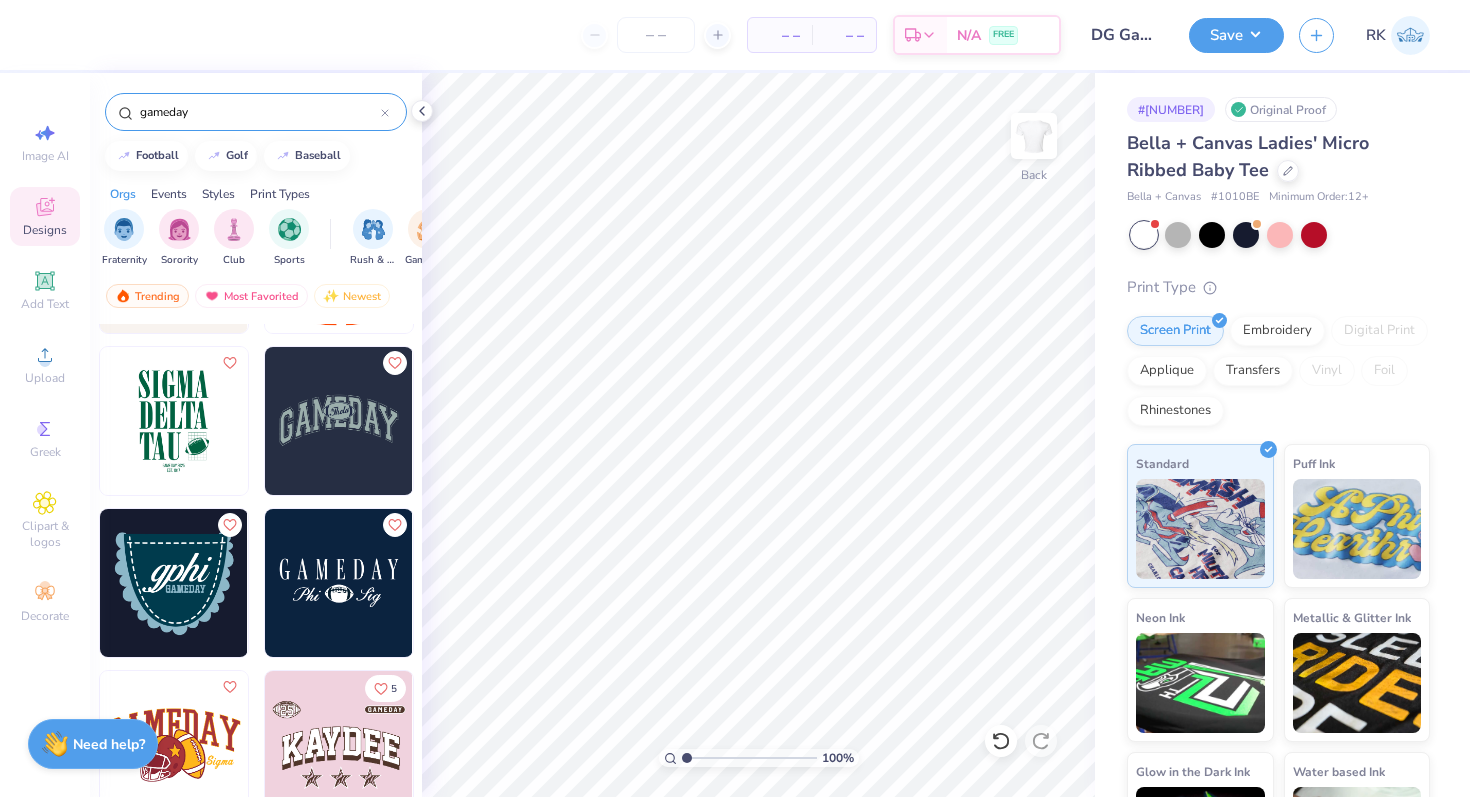 scroll, scrollTop: 0, scrollLeft: 0, axis: both 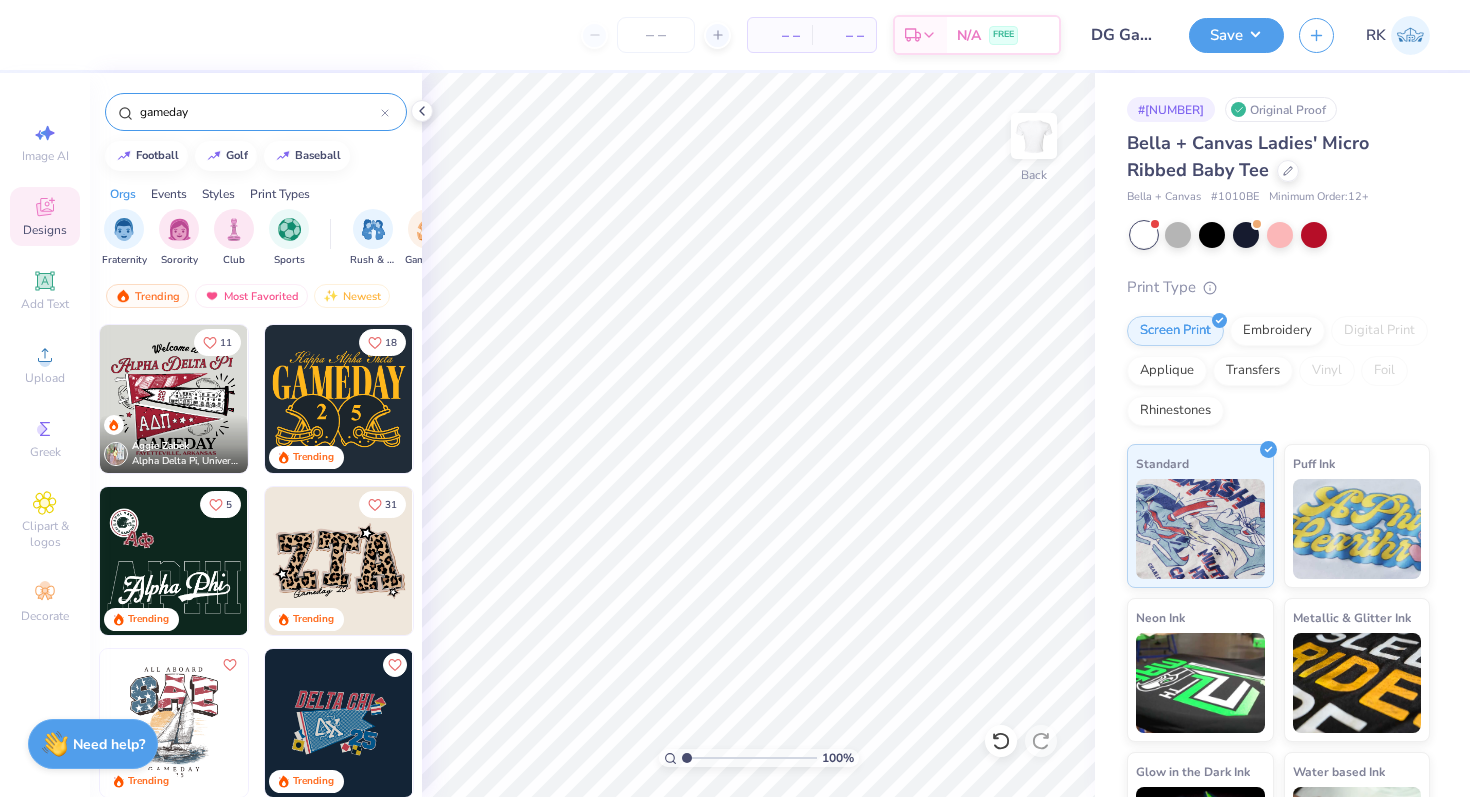 click on "gameday" at bounding box center (259, 112) 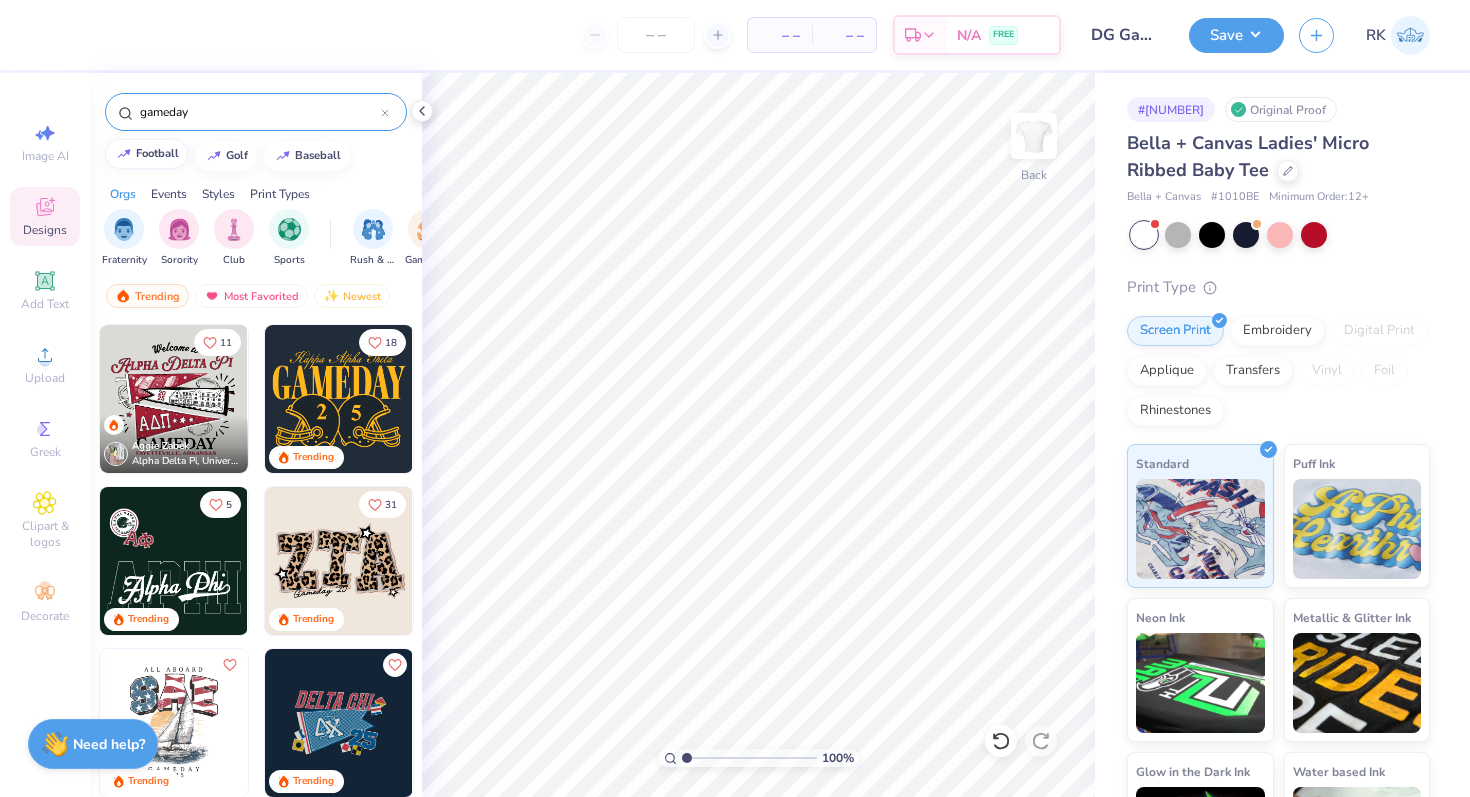 click on "football" at bounding box center [157, 153] 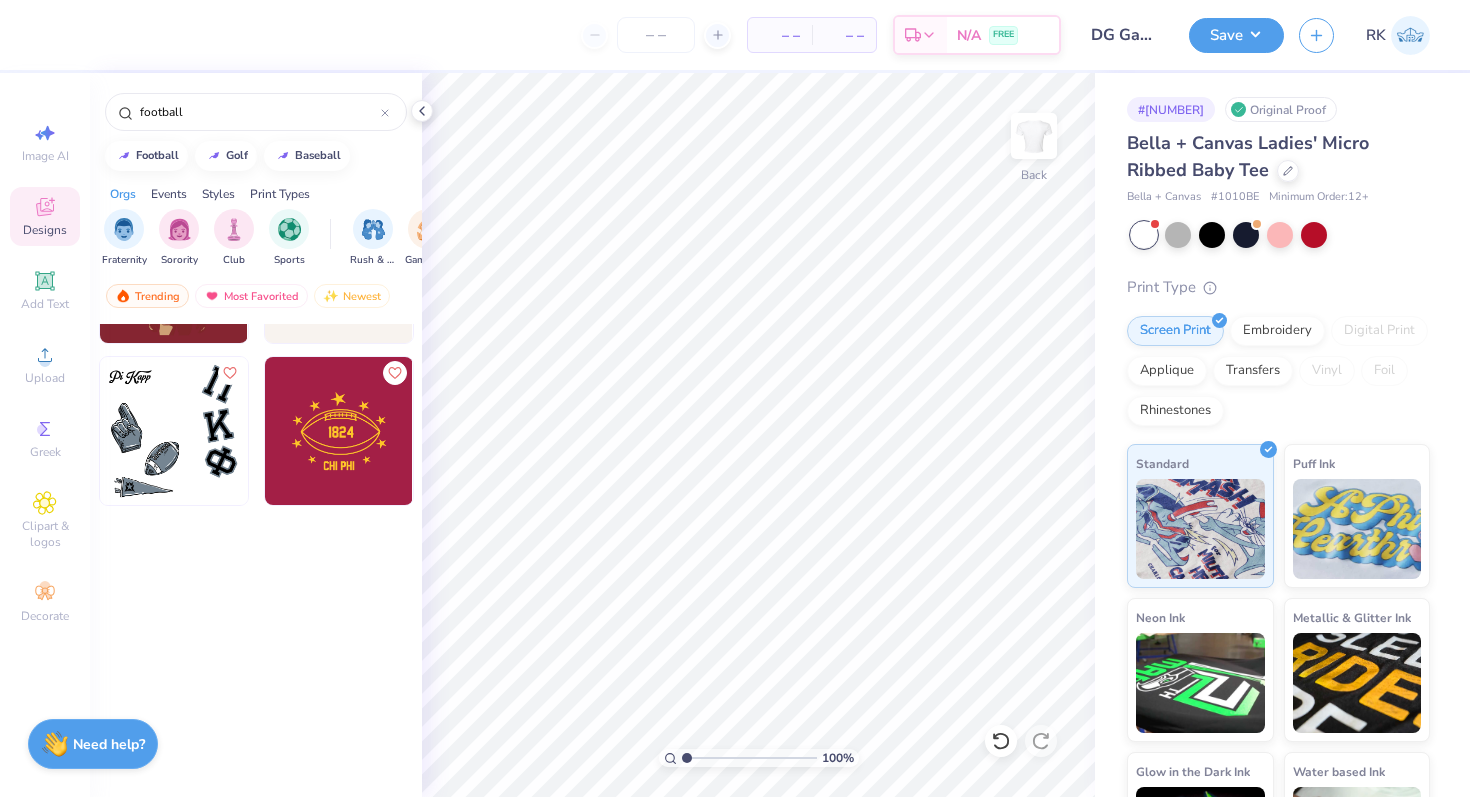 scroll, scrollTop: 0, scrollLeft: 0, axis: both 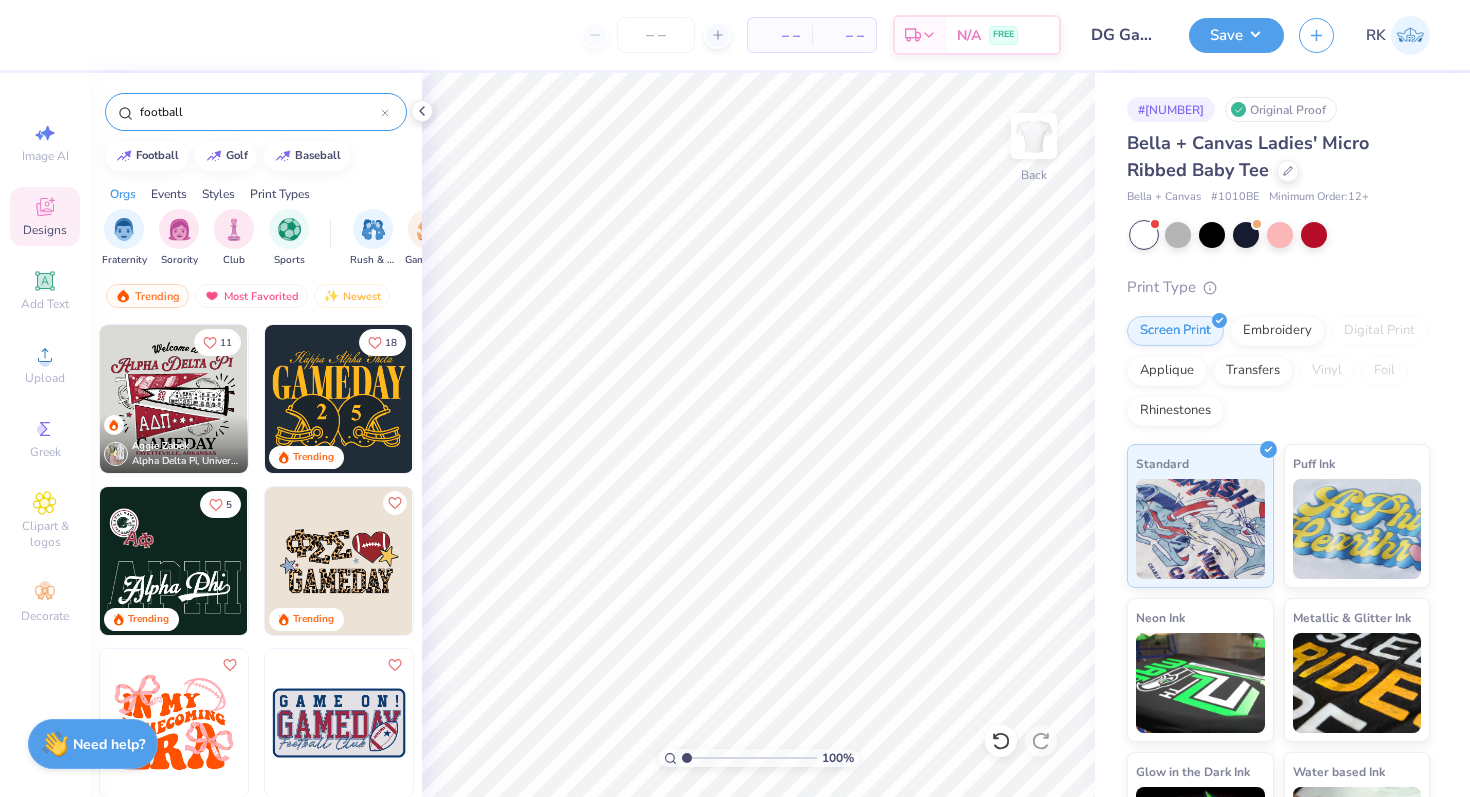 click on "football" at bounding box center (259, 112) 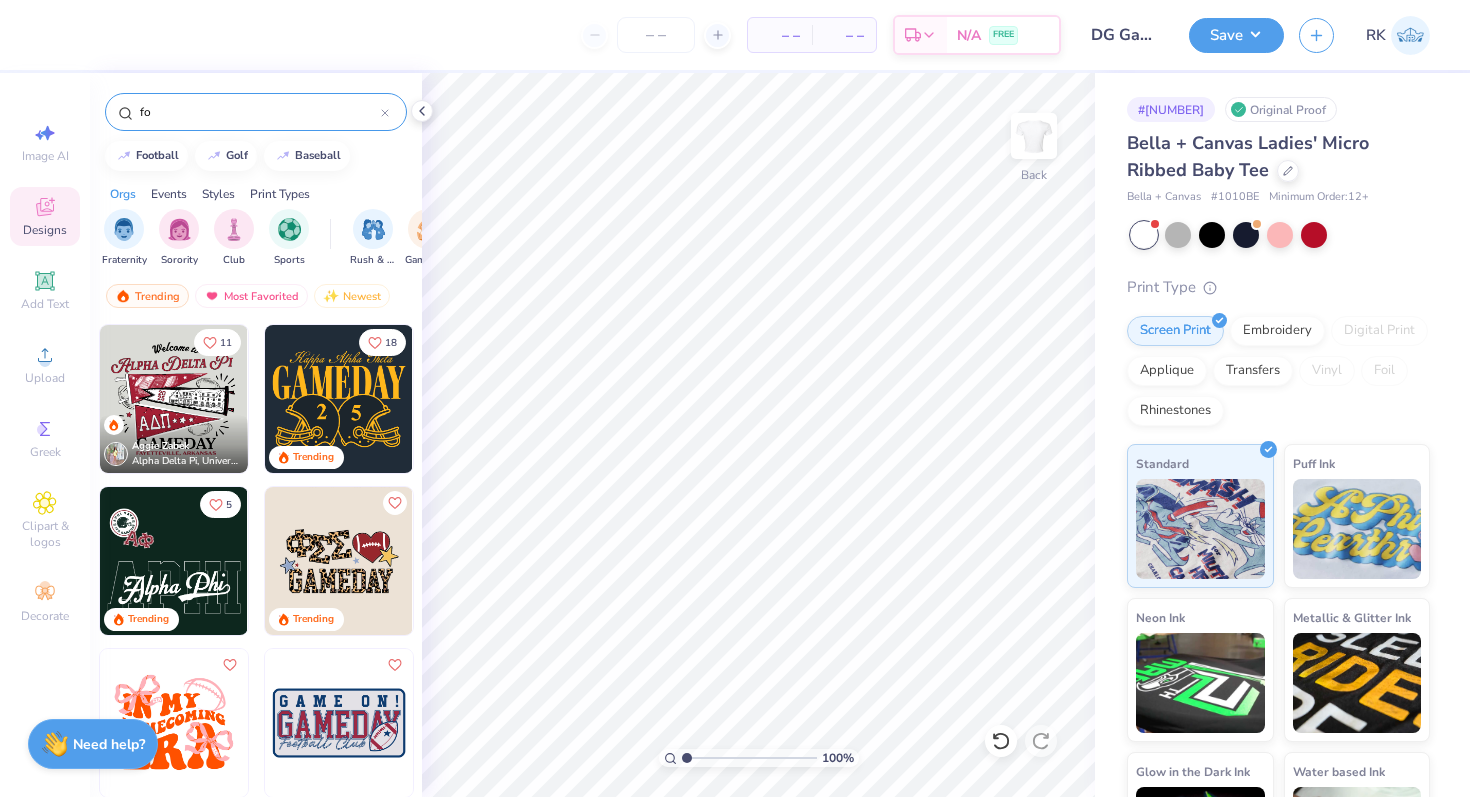 type on "f" 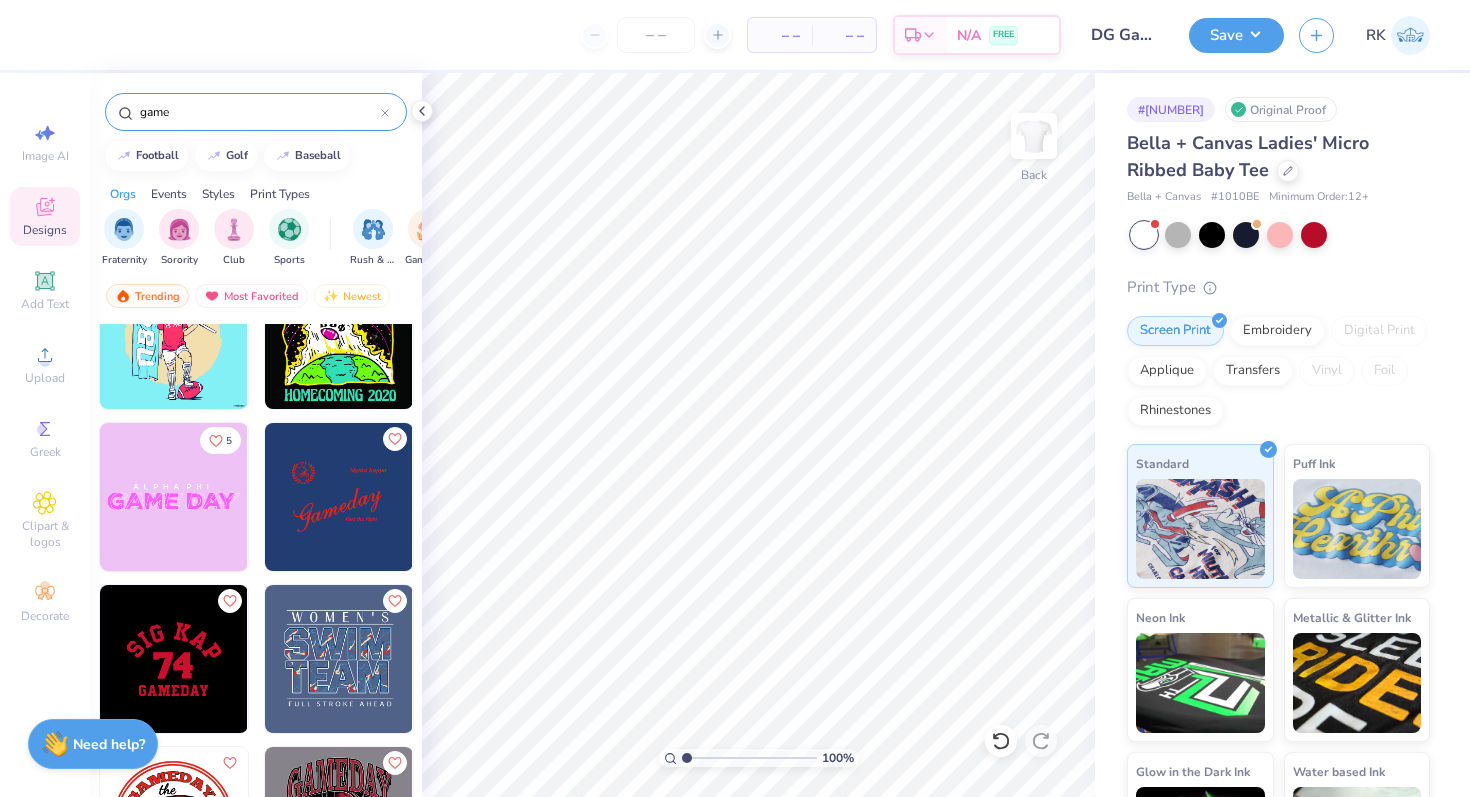 scroll, scrollTop: 2195, scrollLeft: 0, axis: vertical 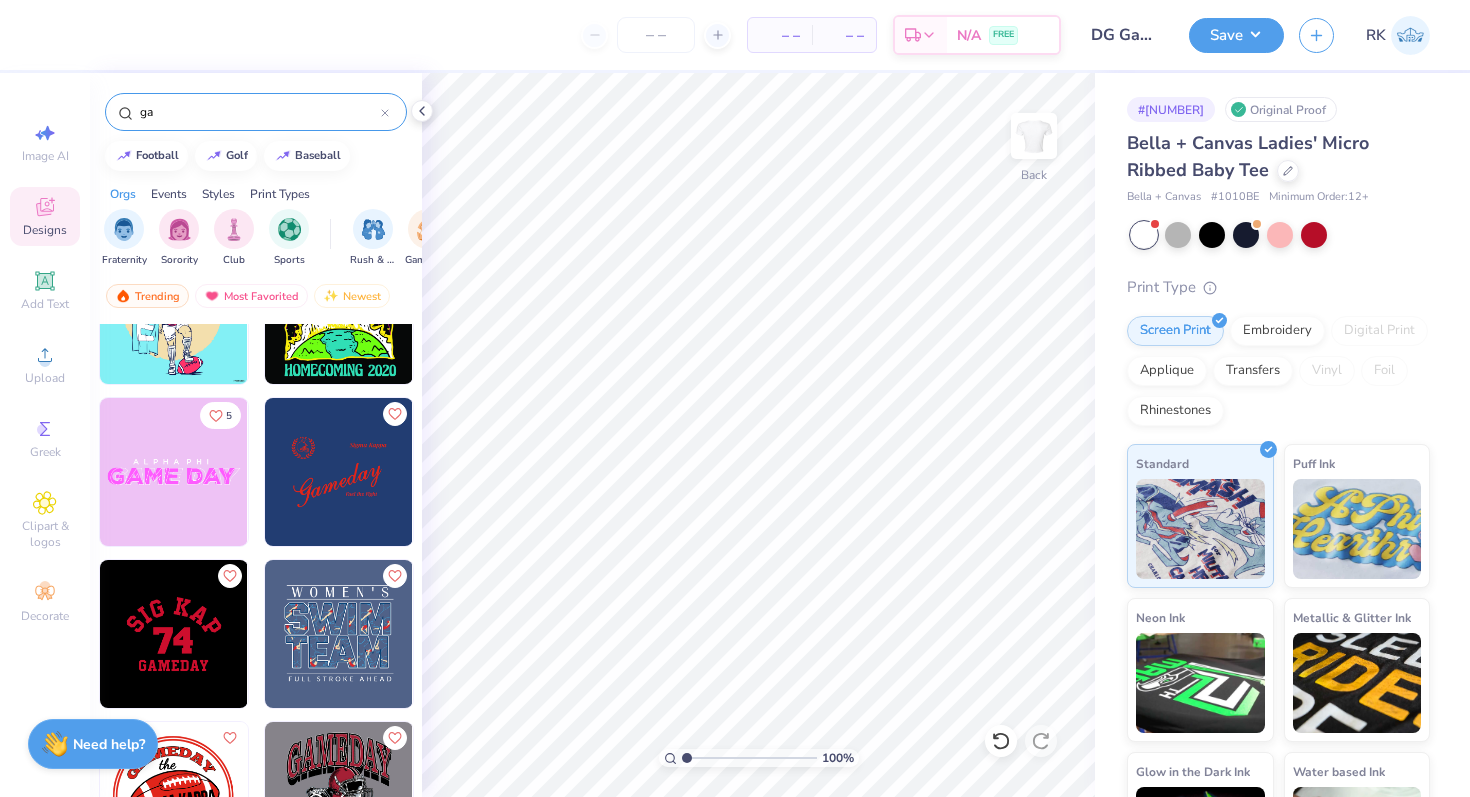 type on "g" 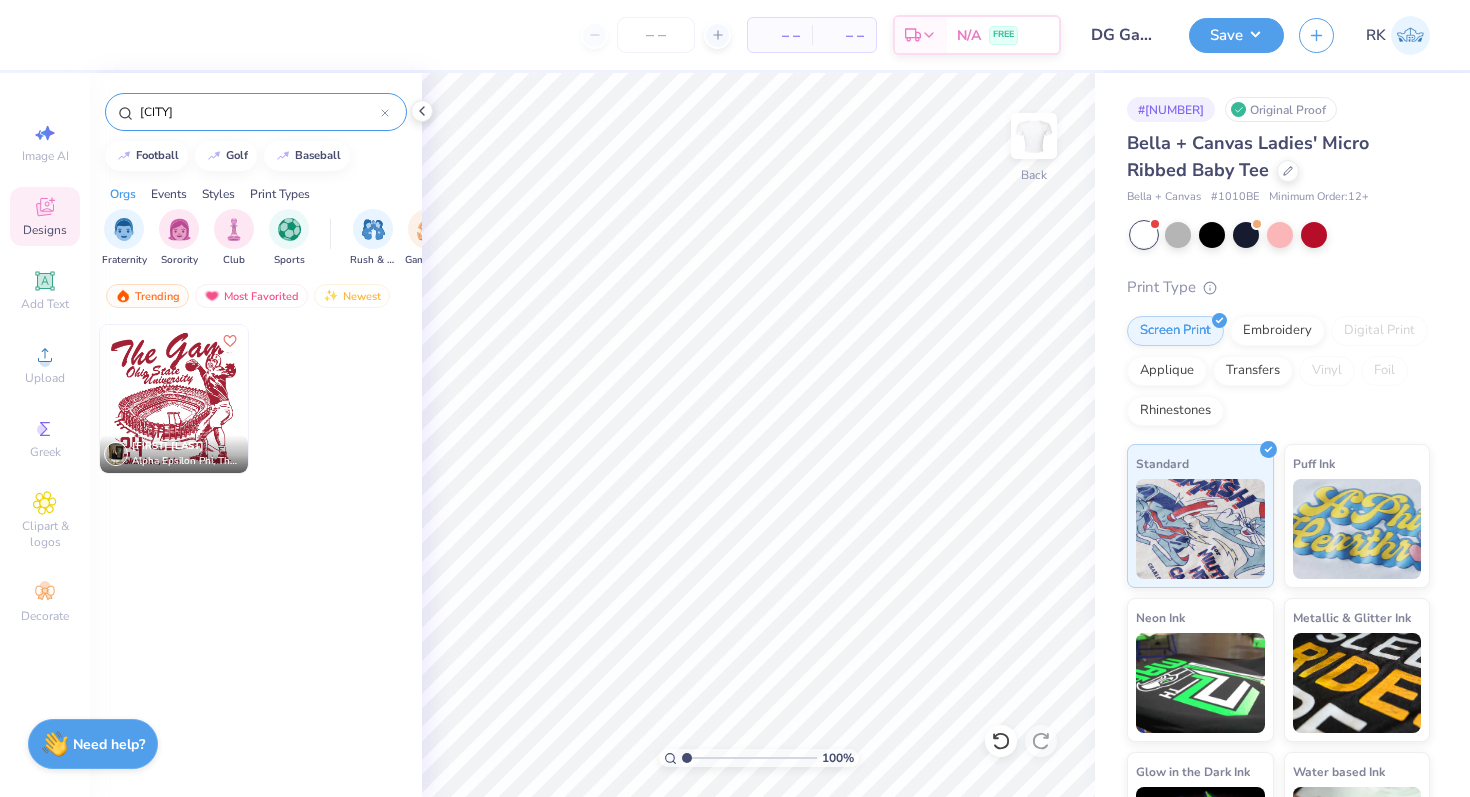 type on "ohio" 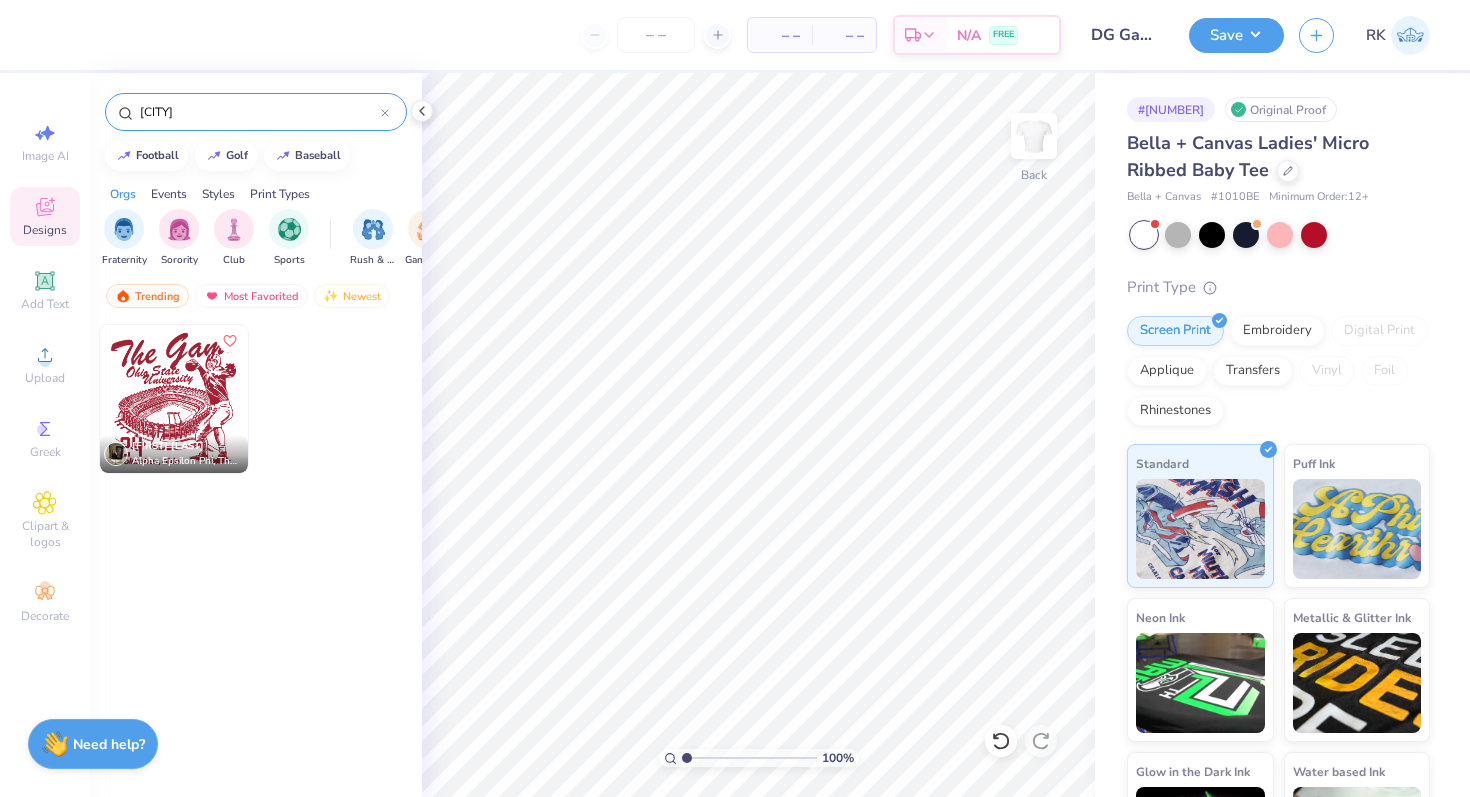 click at bounding box center (174, 399) 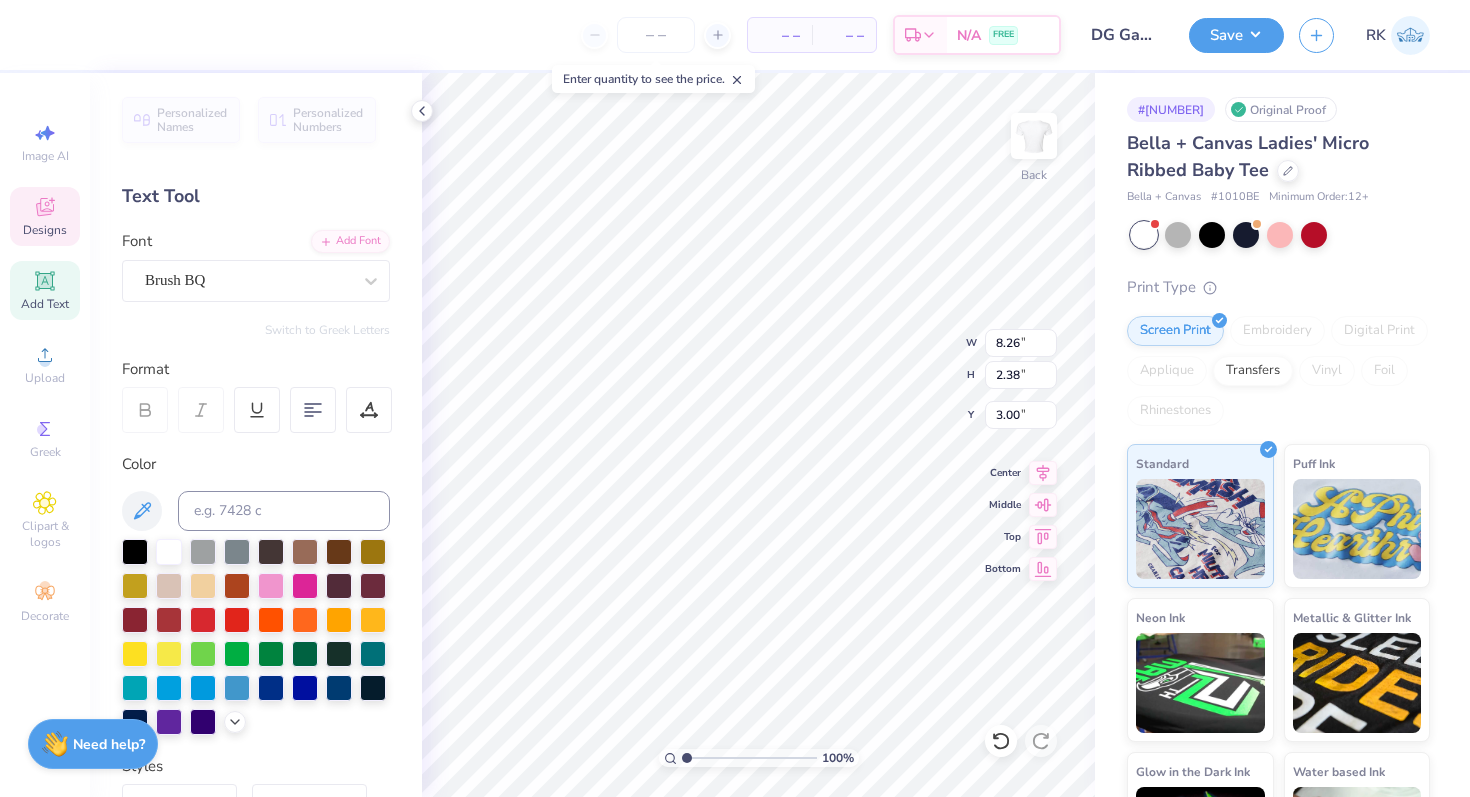 scroll, scrollTop: 0, scrollLeft: 0, axis: both 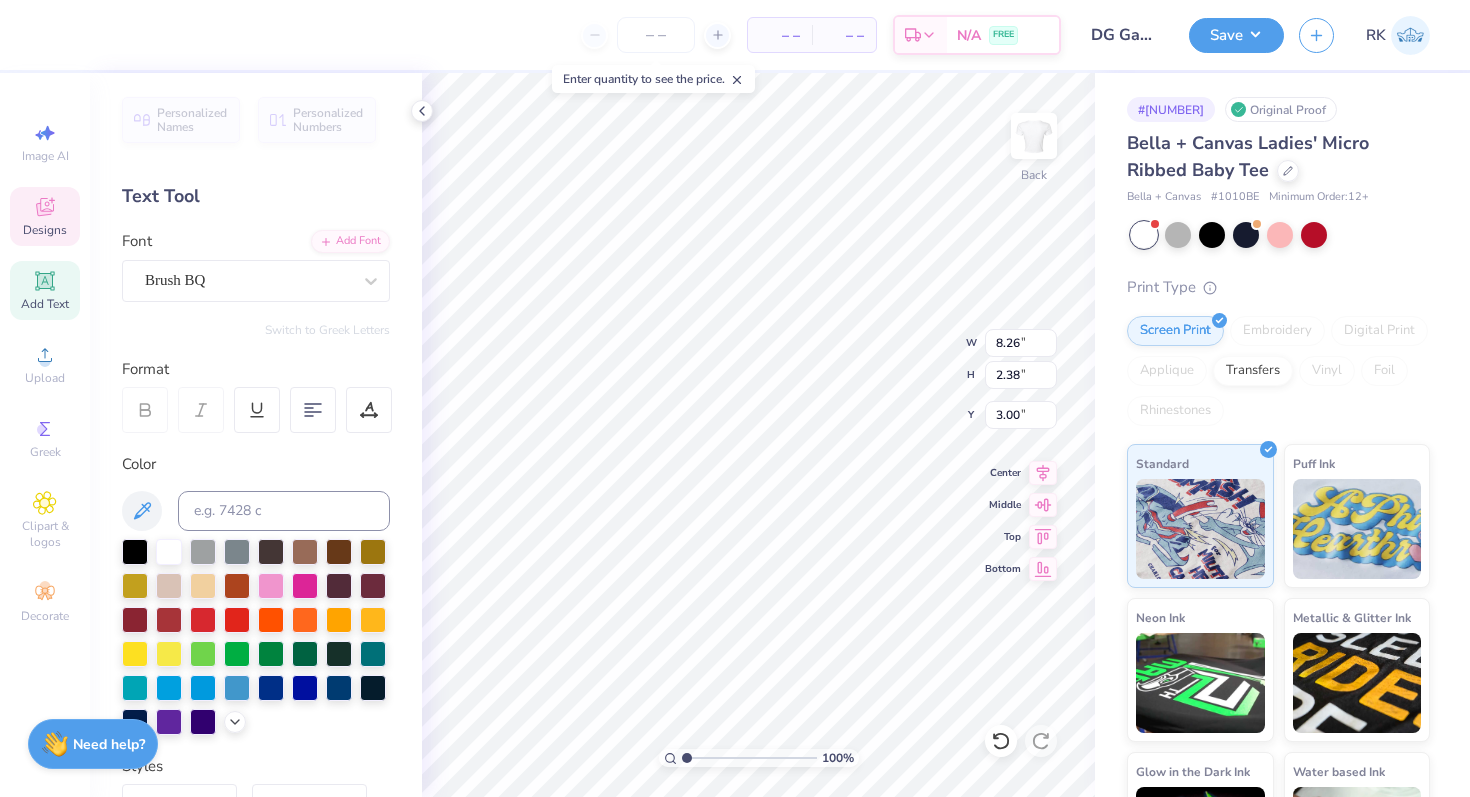 type on "Delta Gamma" 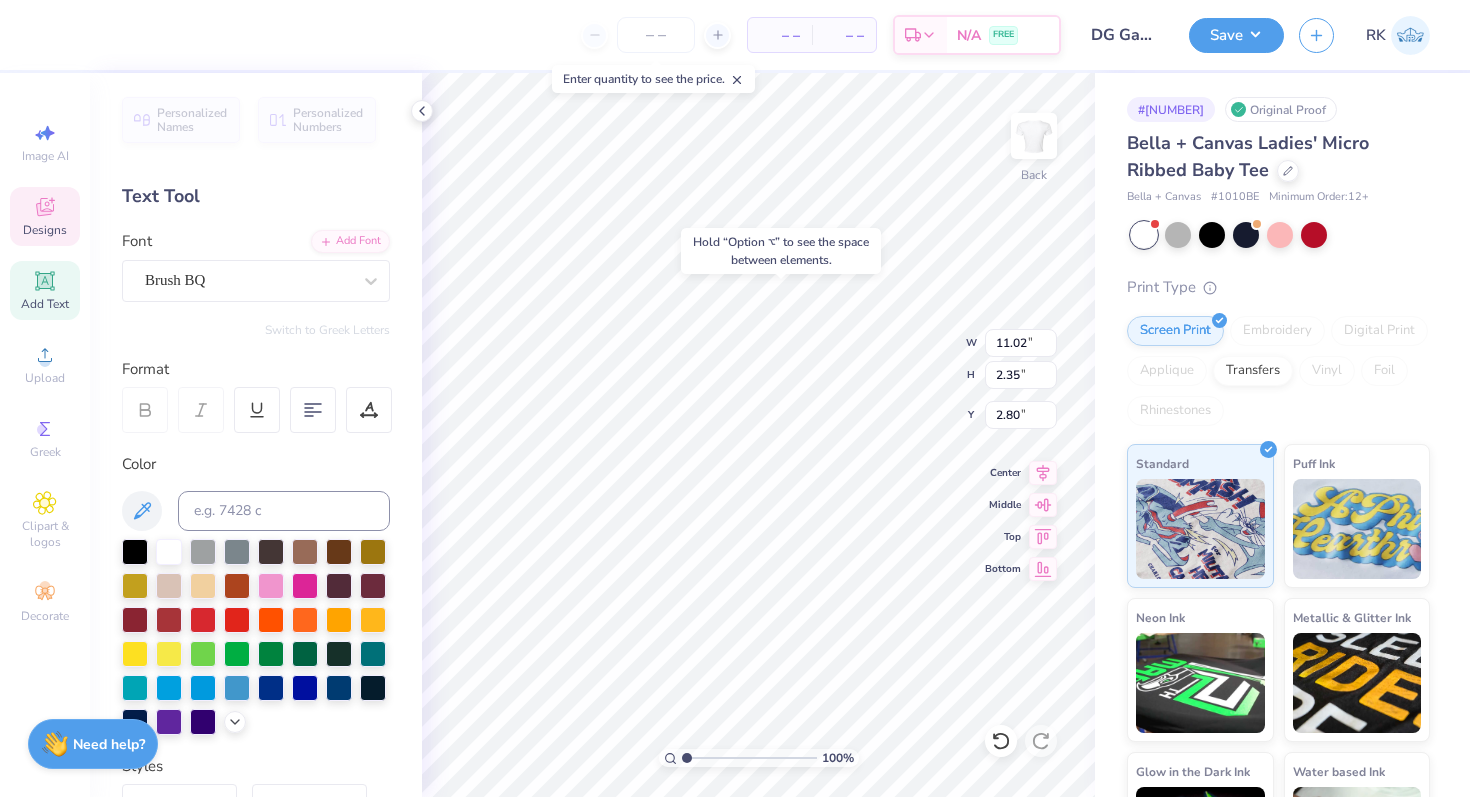 type on "2.80" 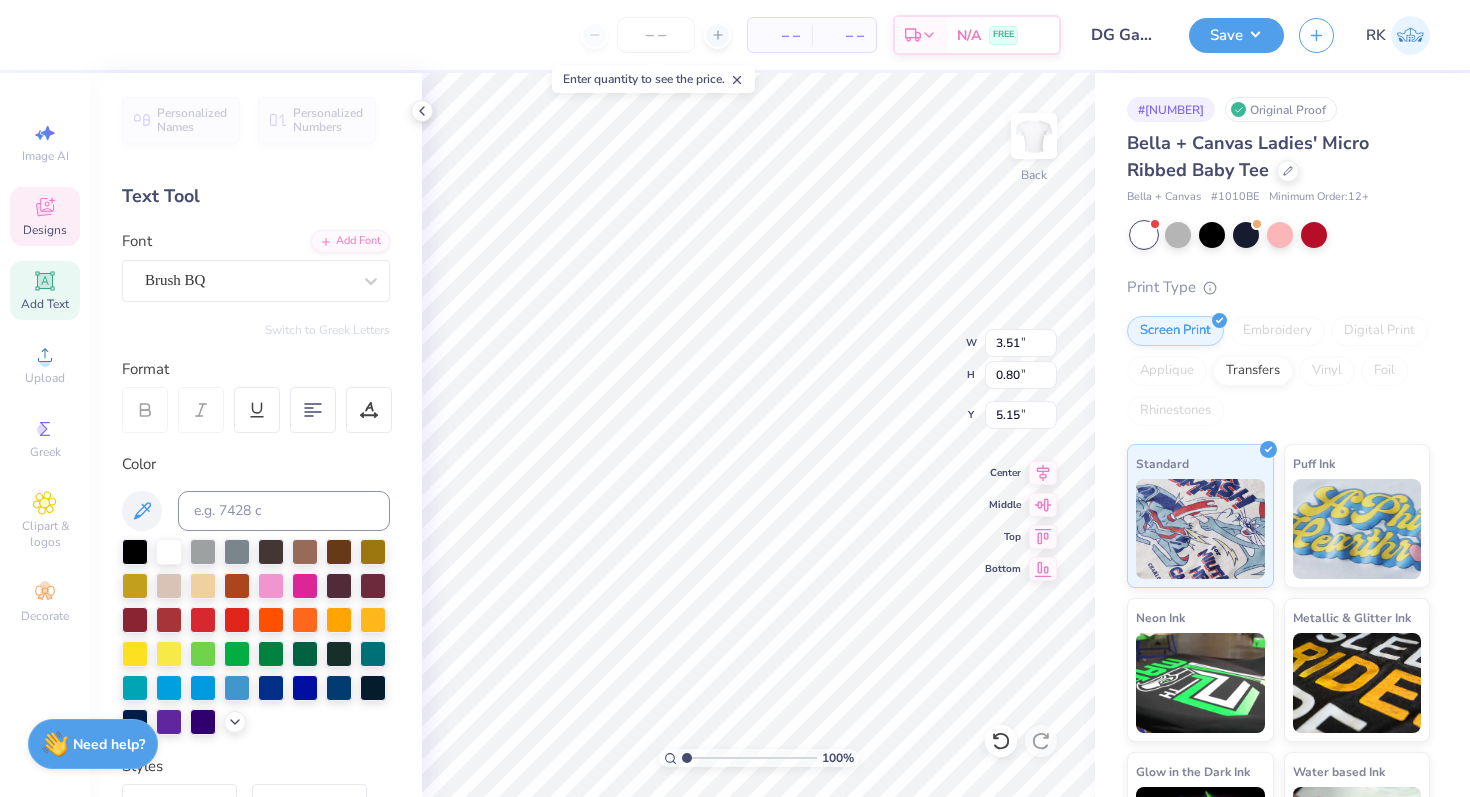 scroll, scrollTop: 0, scrollLeft: 0, axis: both 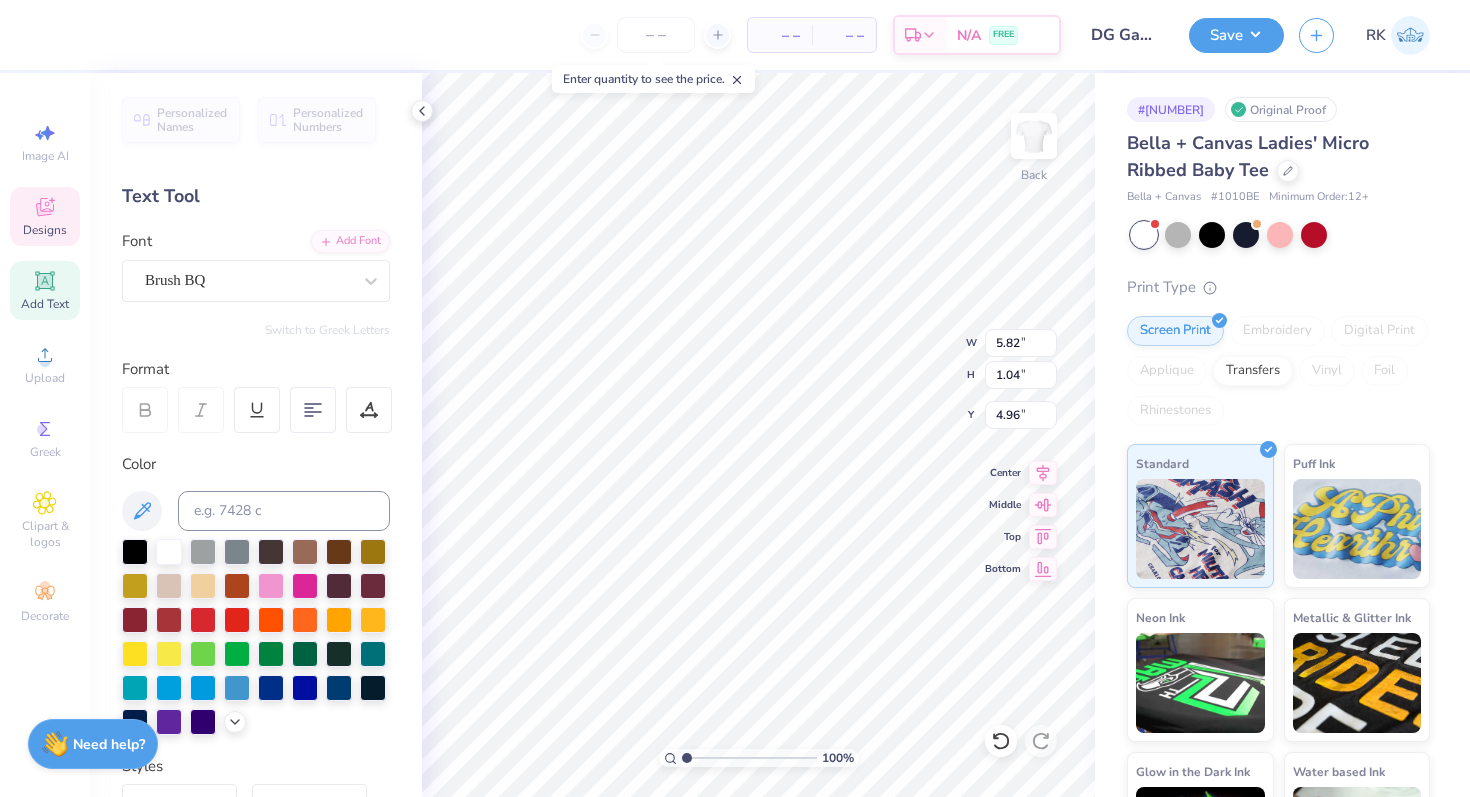 type on "5.82" 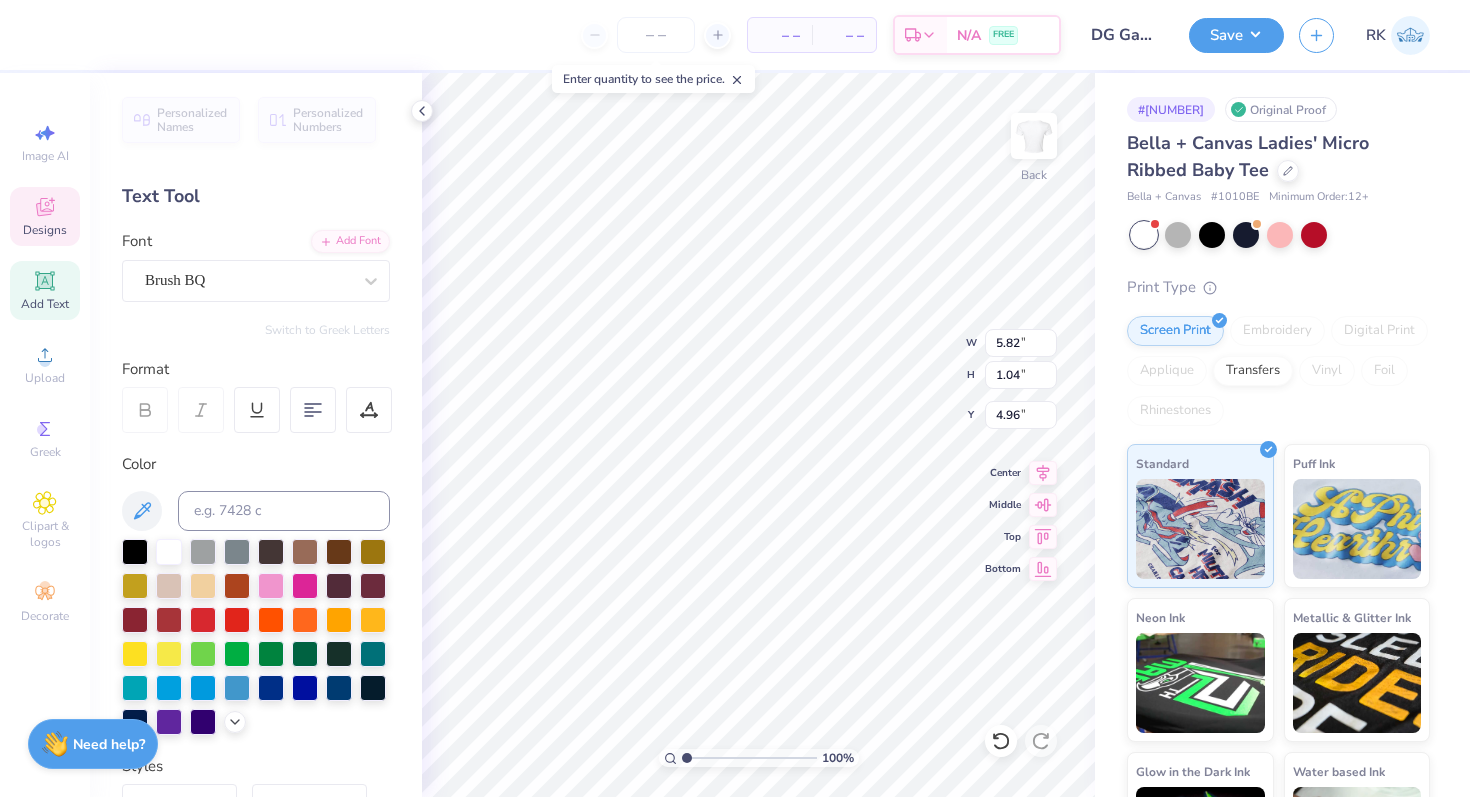 type on "4.96" 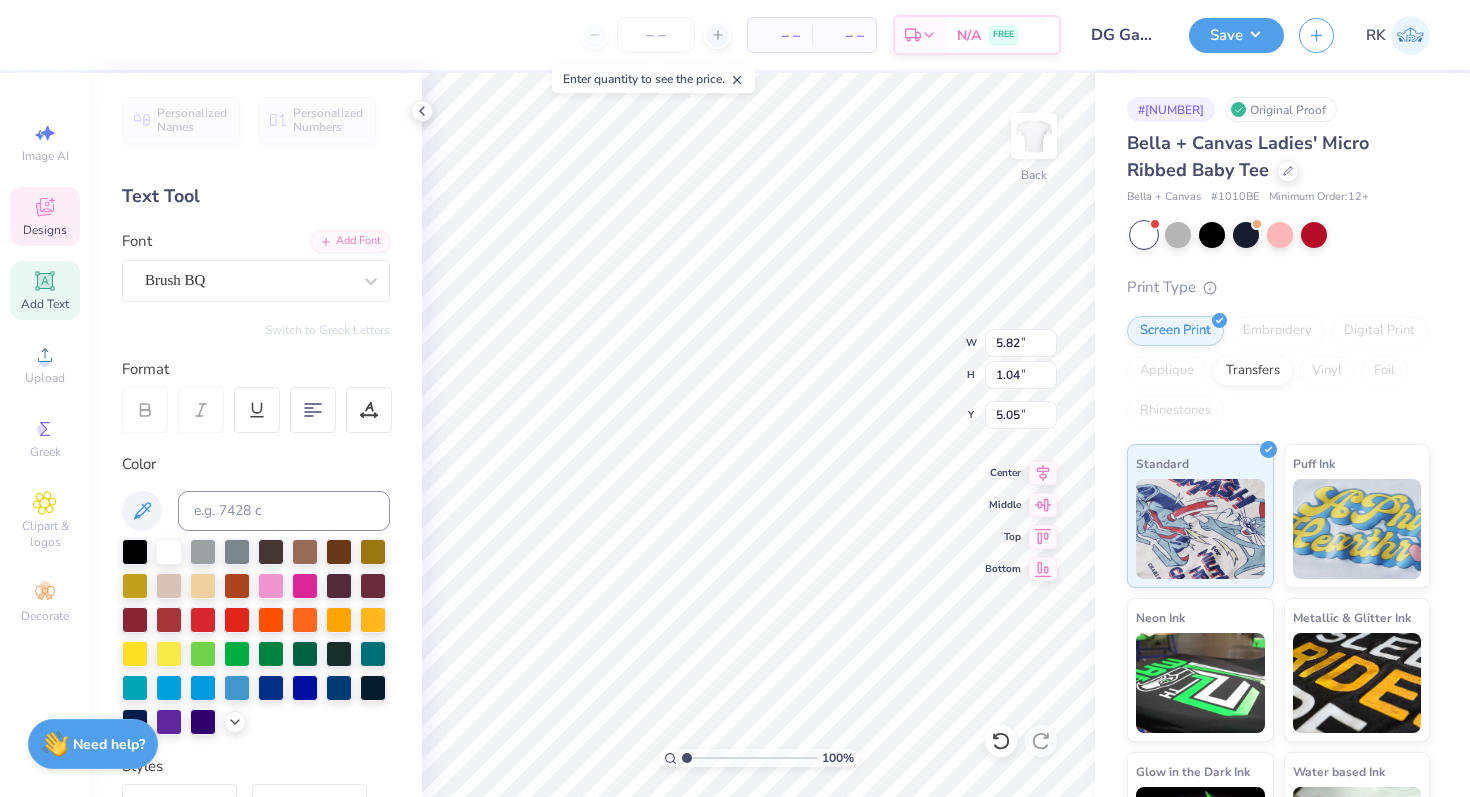 type on "5.05" 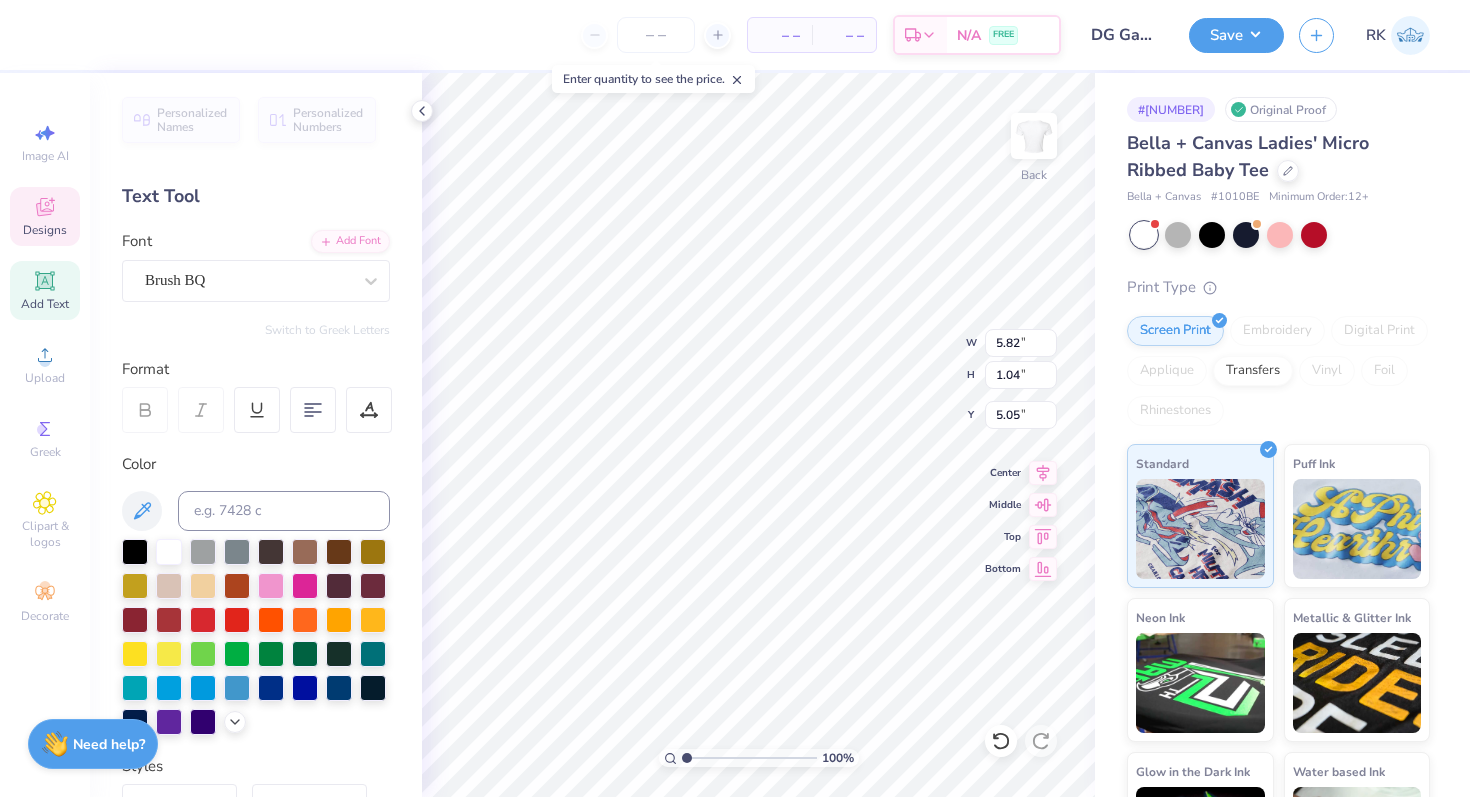 type on "Washington
State" 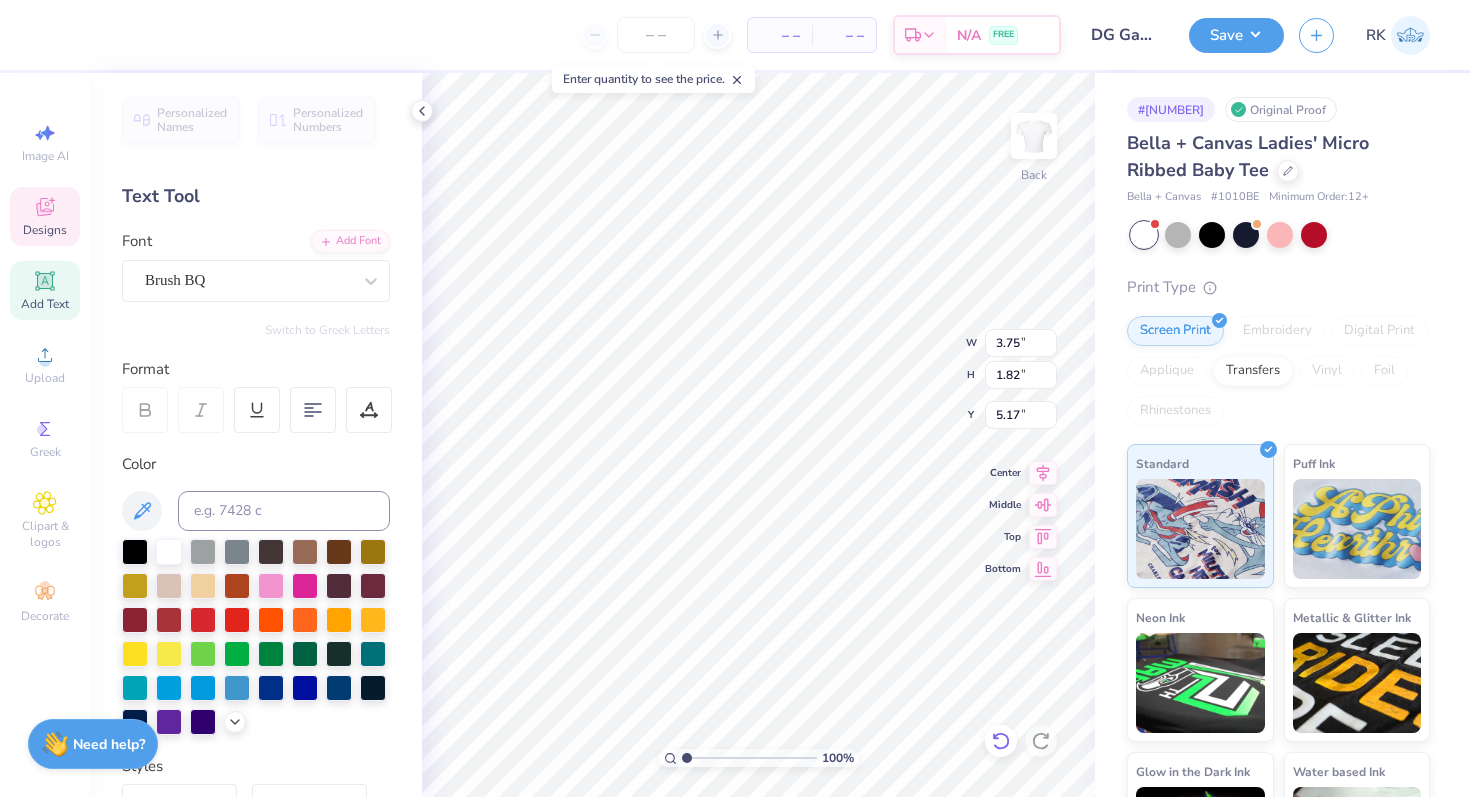 click 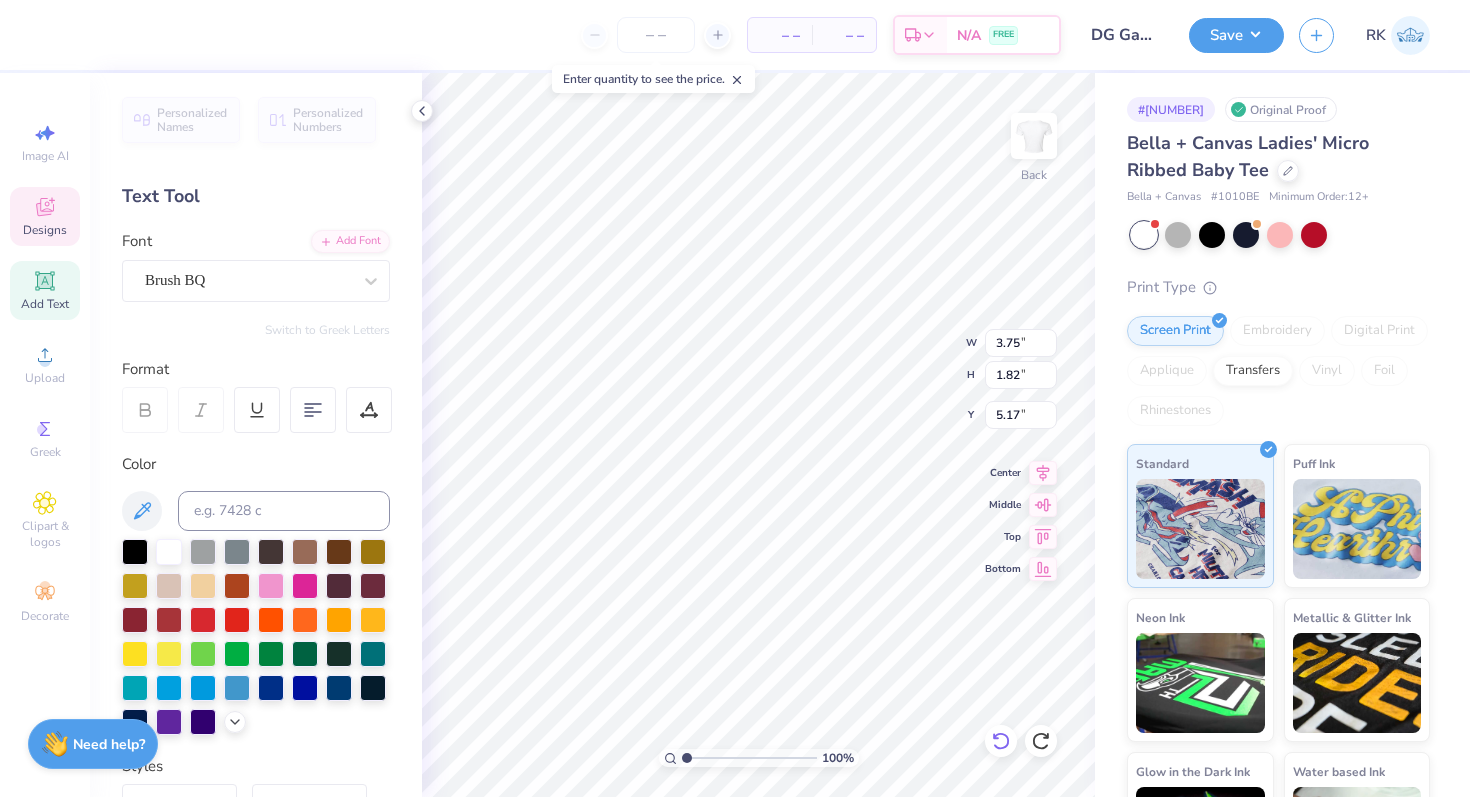 type on "4.76" 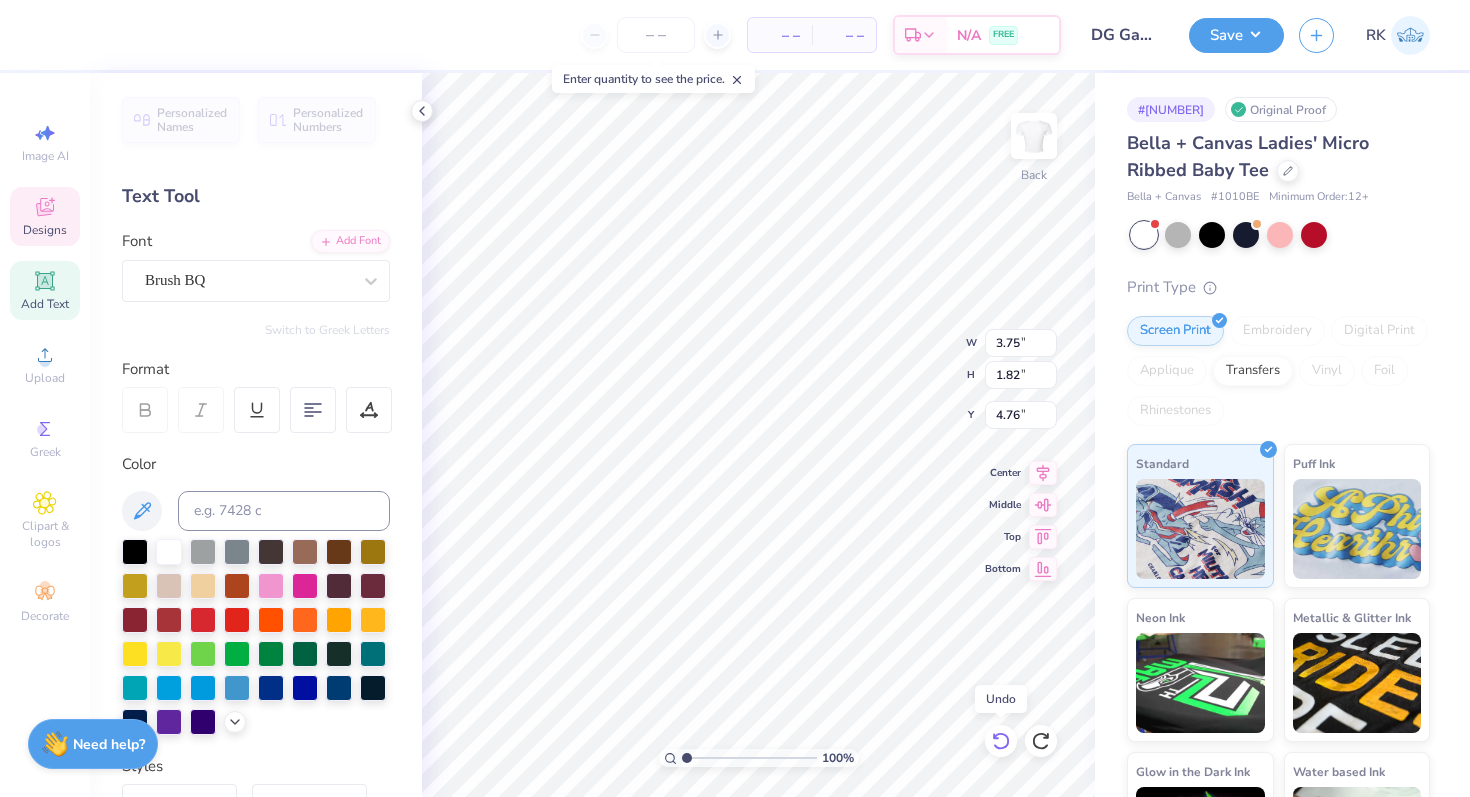 click 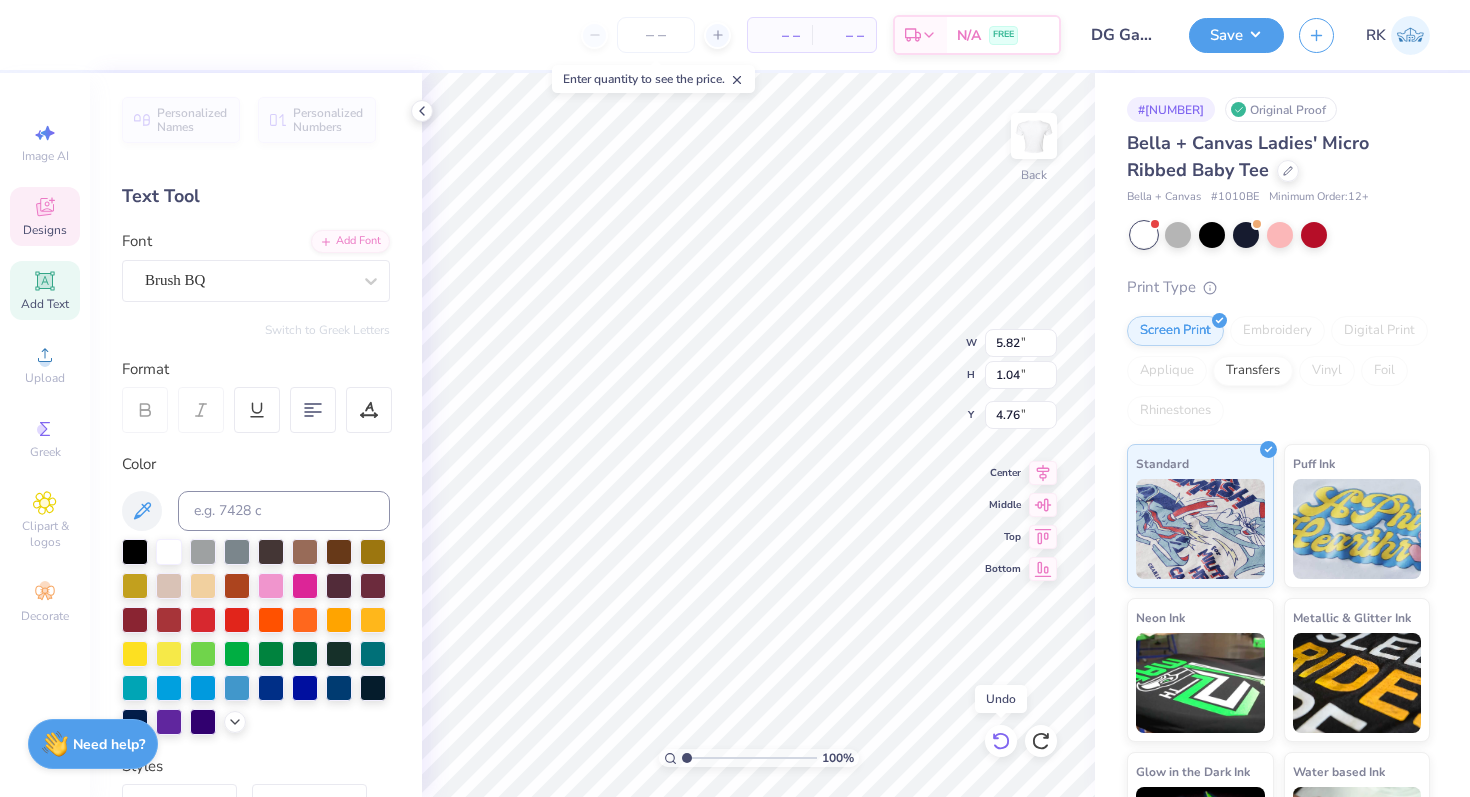 type on "5.82" 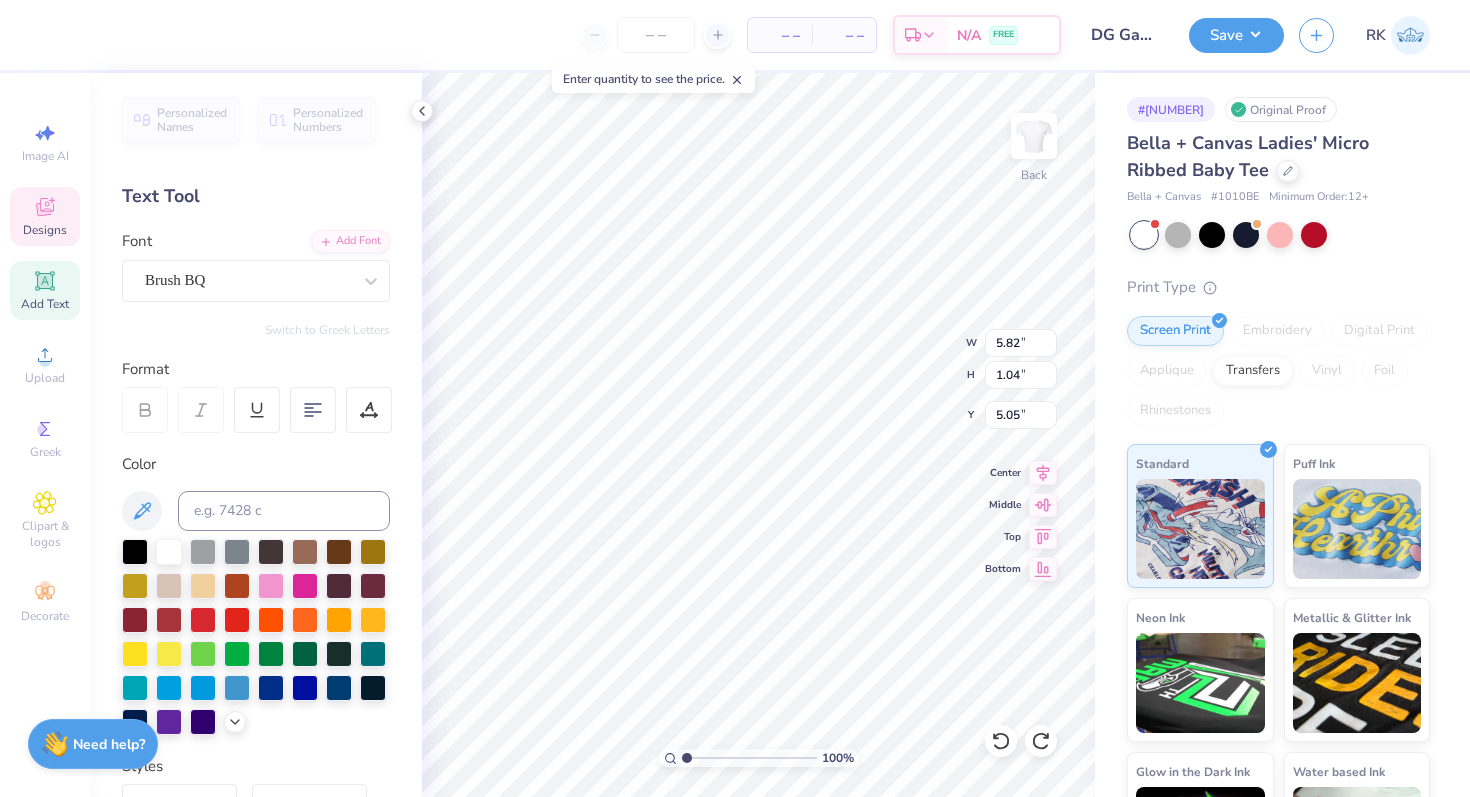 type on "Washington" 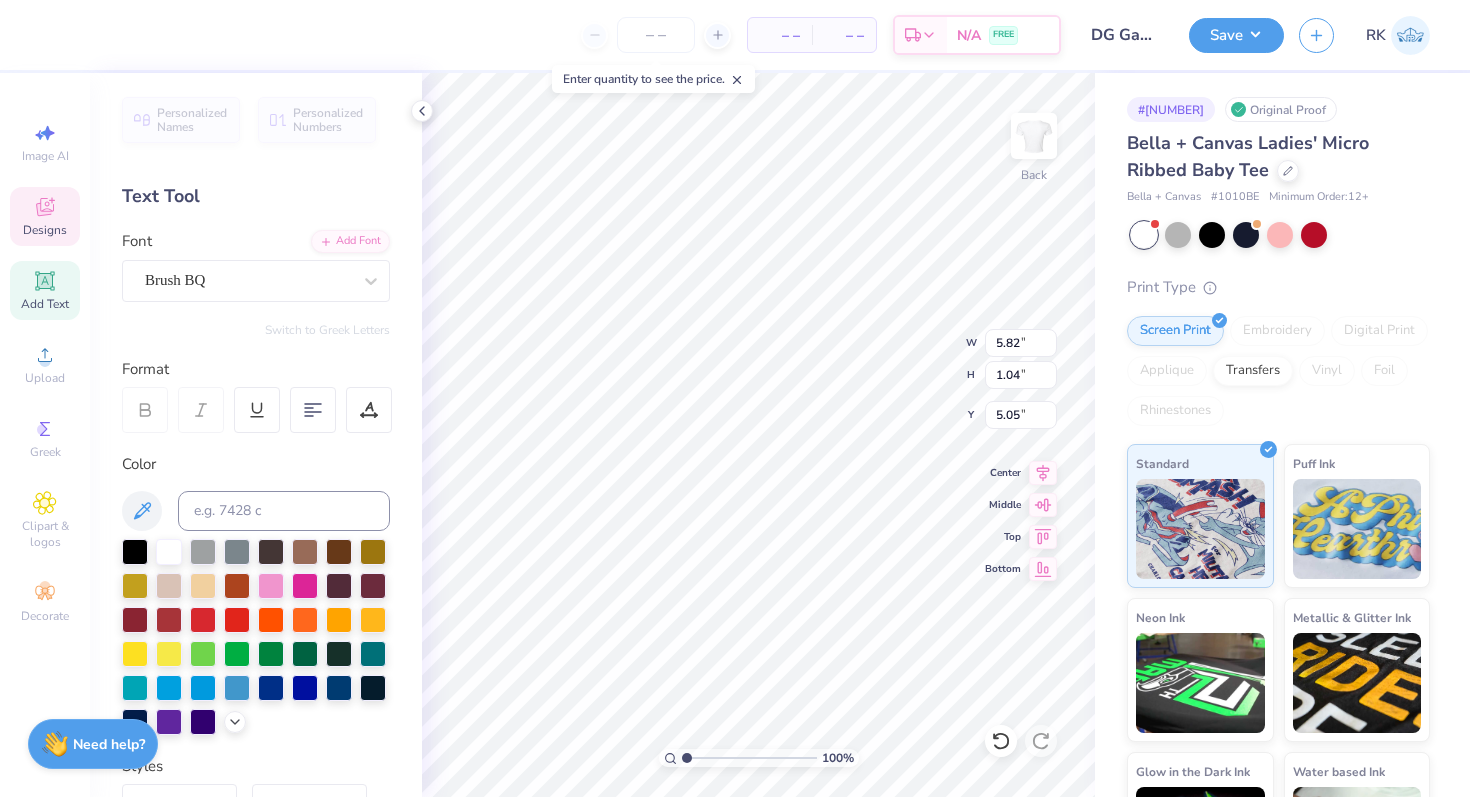type on "3.33" 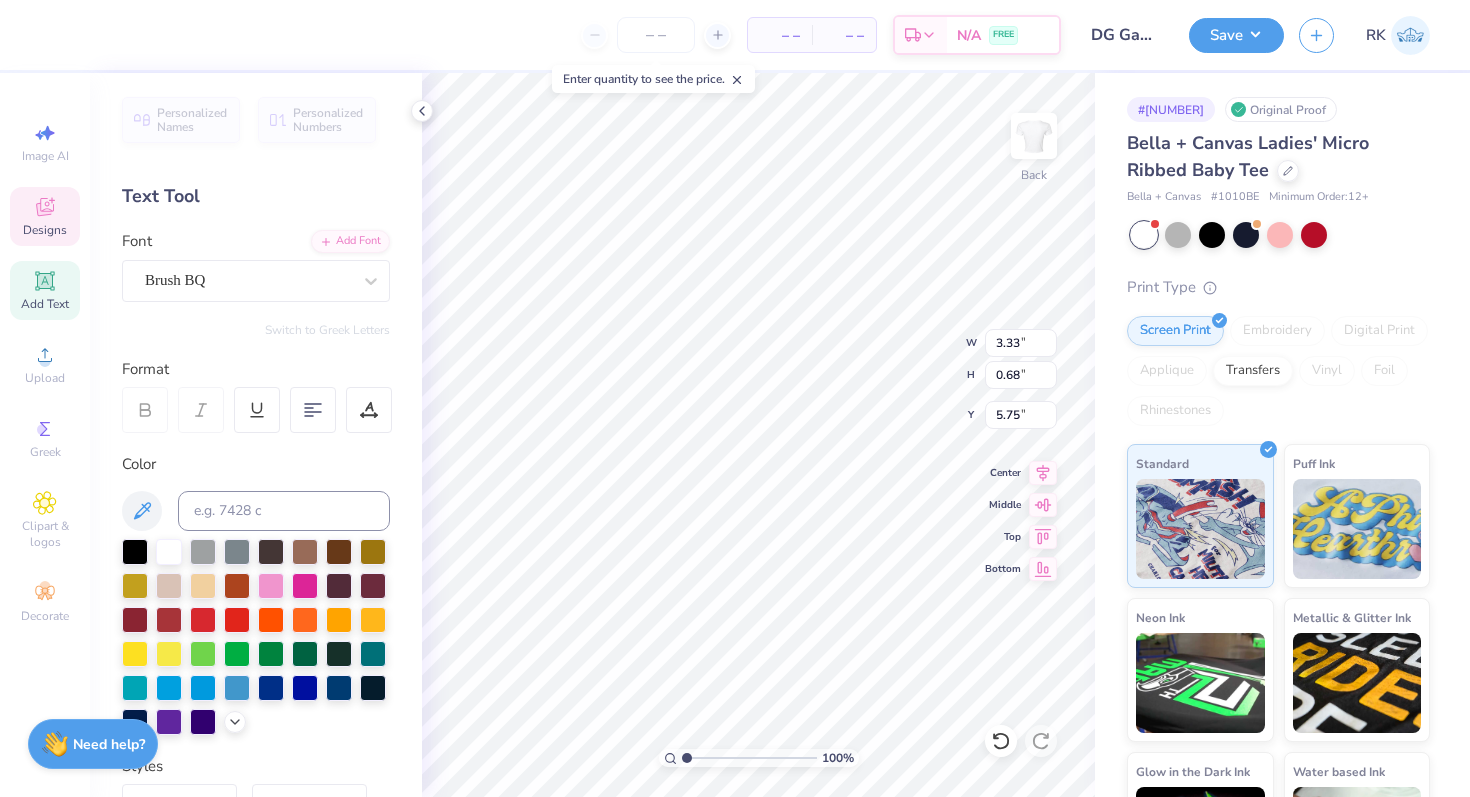 scroll, scrollTop: 0, scrollLeft: 0, axis: both 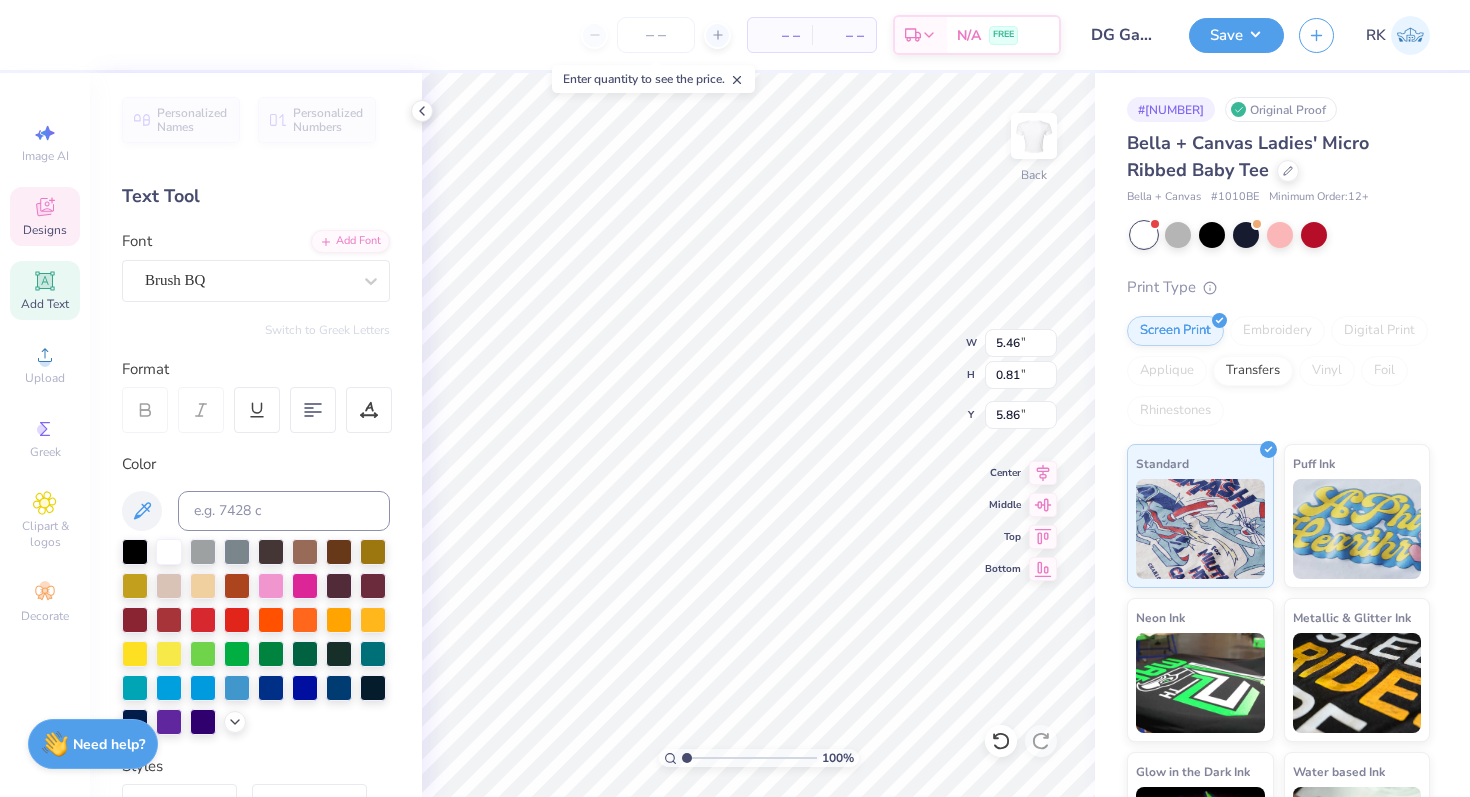 type on "5.86" 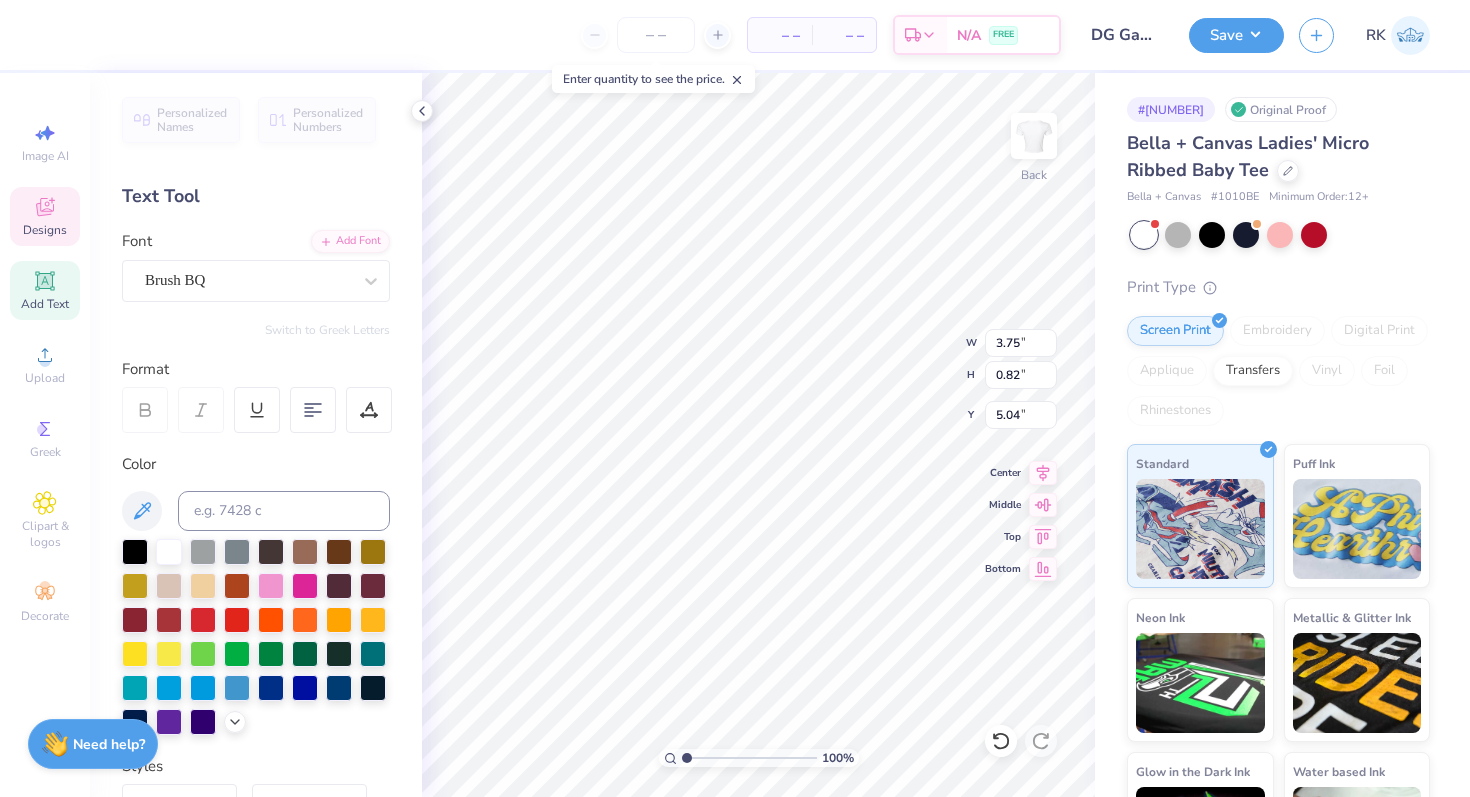 type on "5.04" 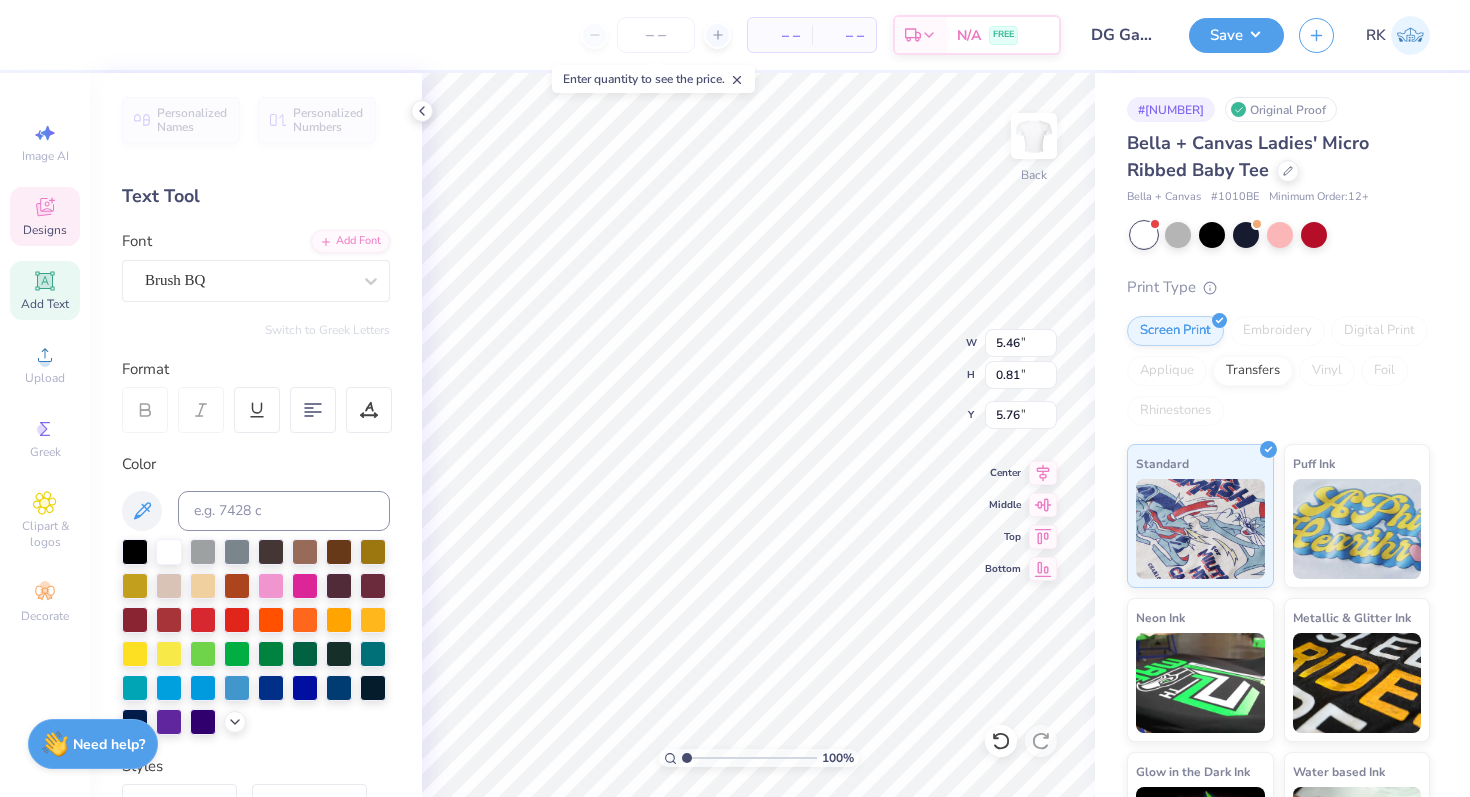 type on "5.76" 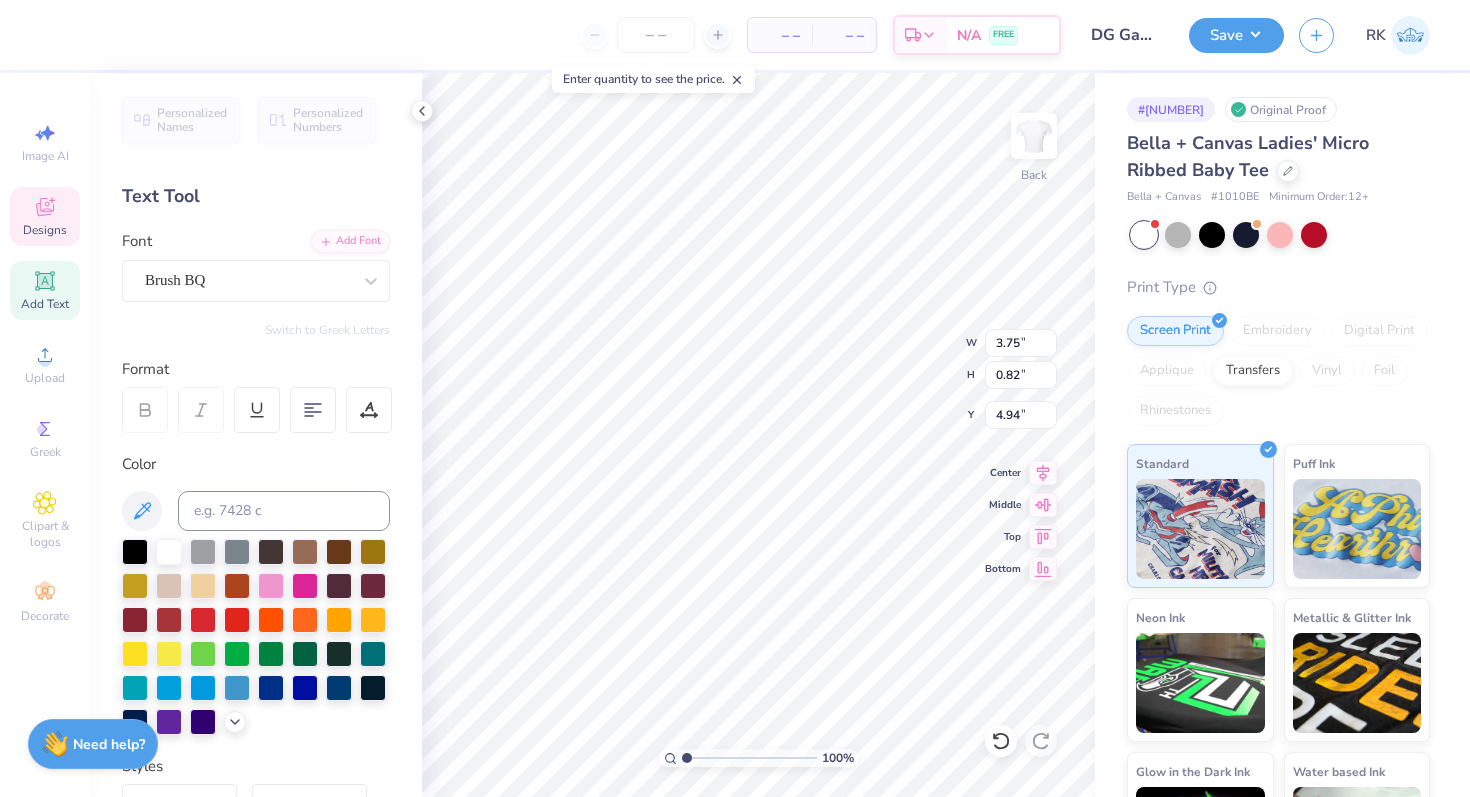 type on "4.94" 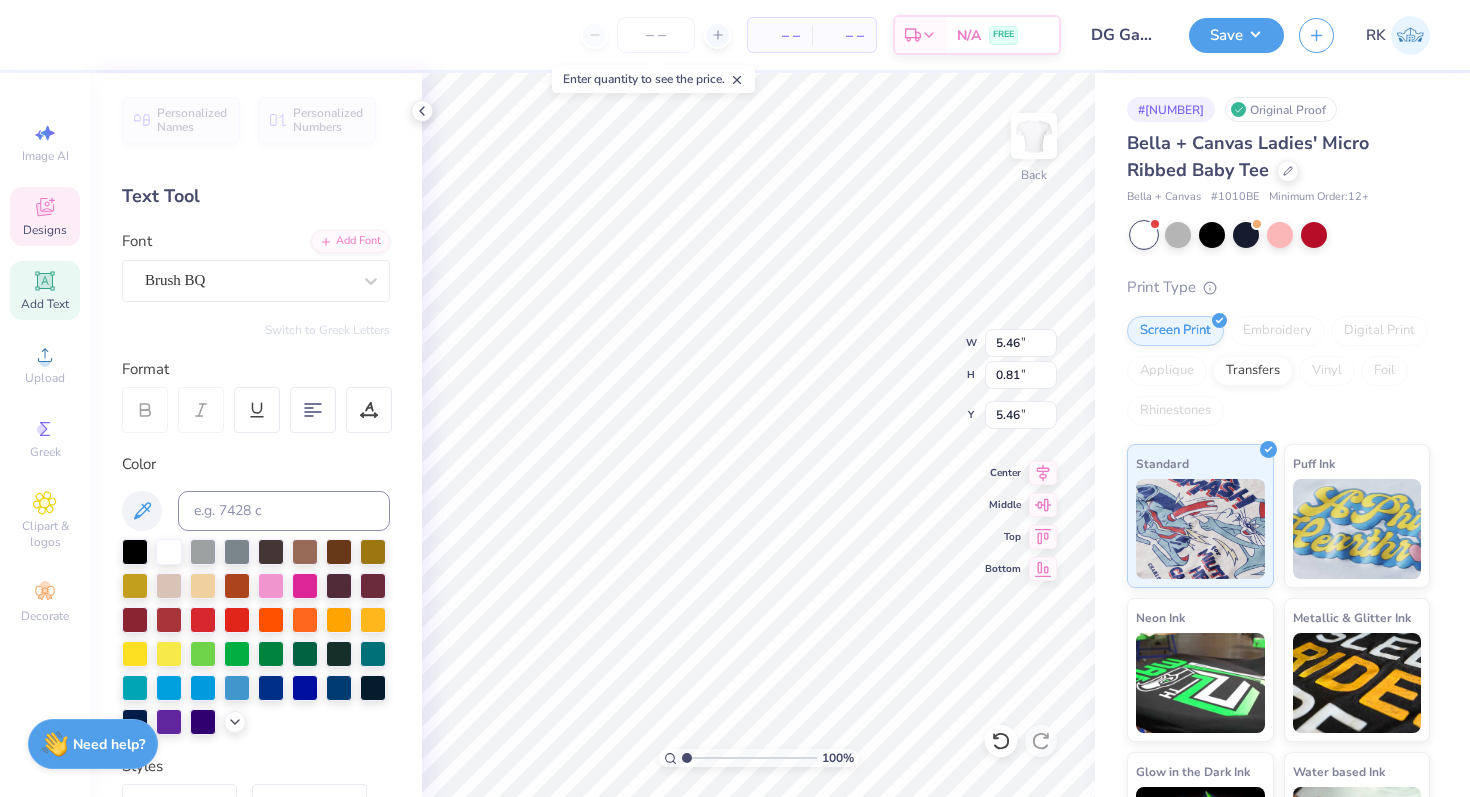 type on "5.46" 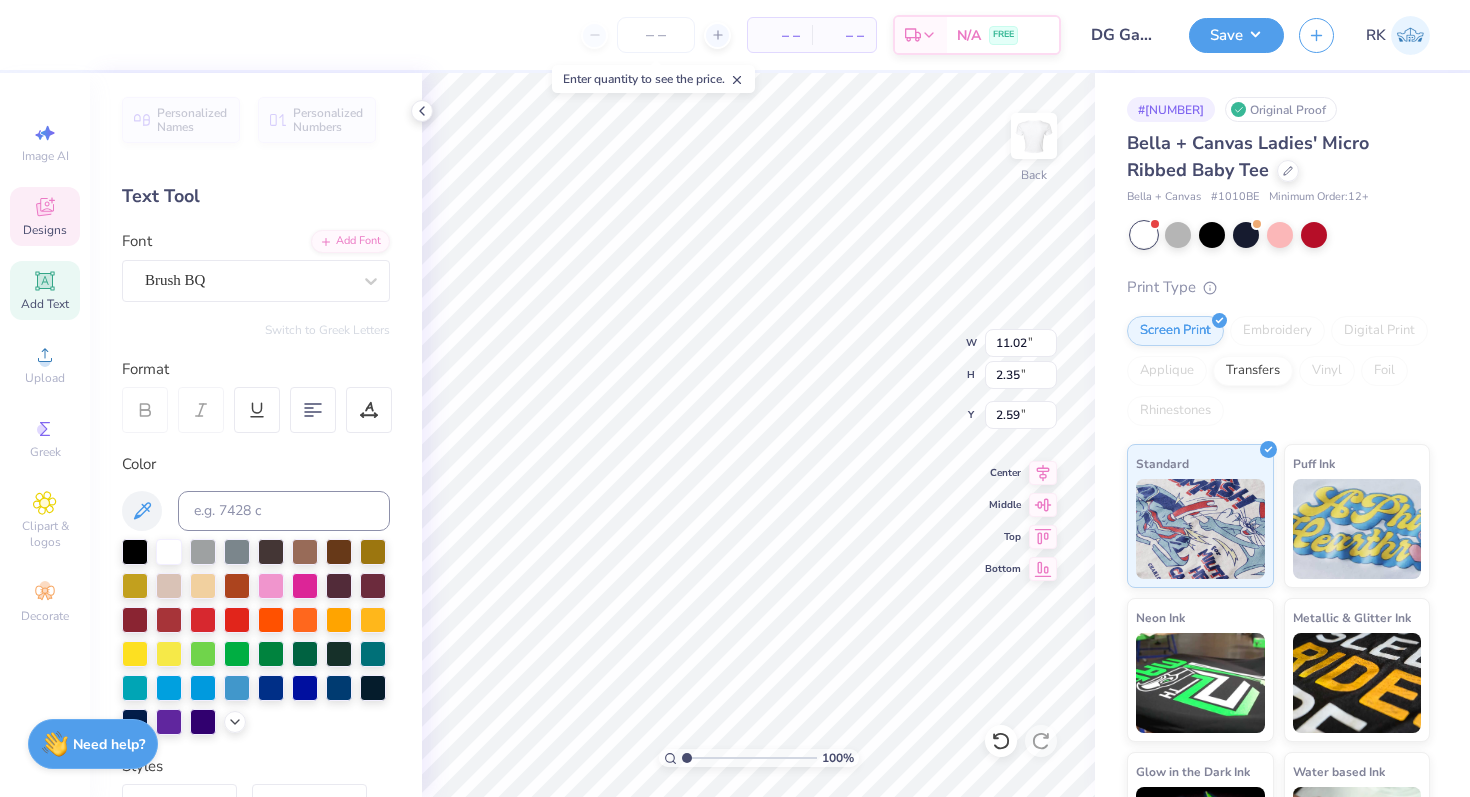type on "2.59" 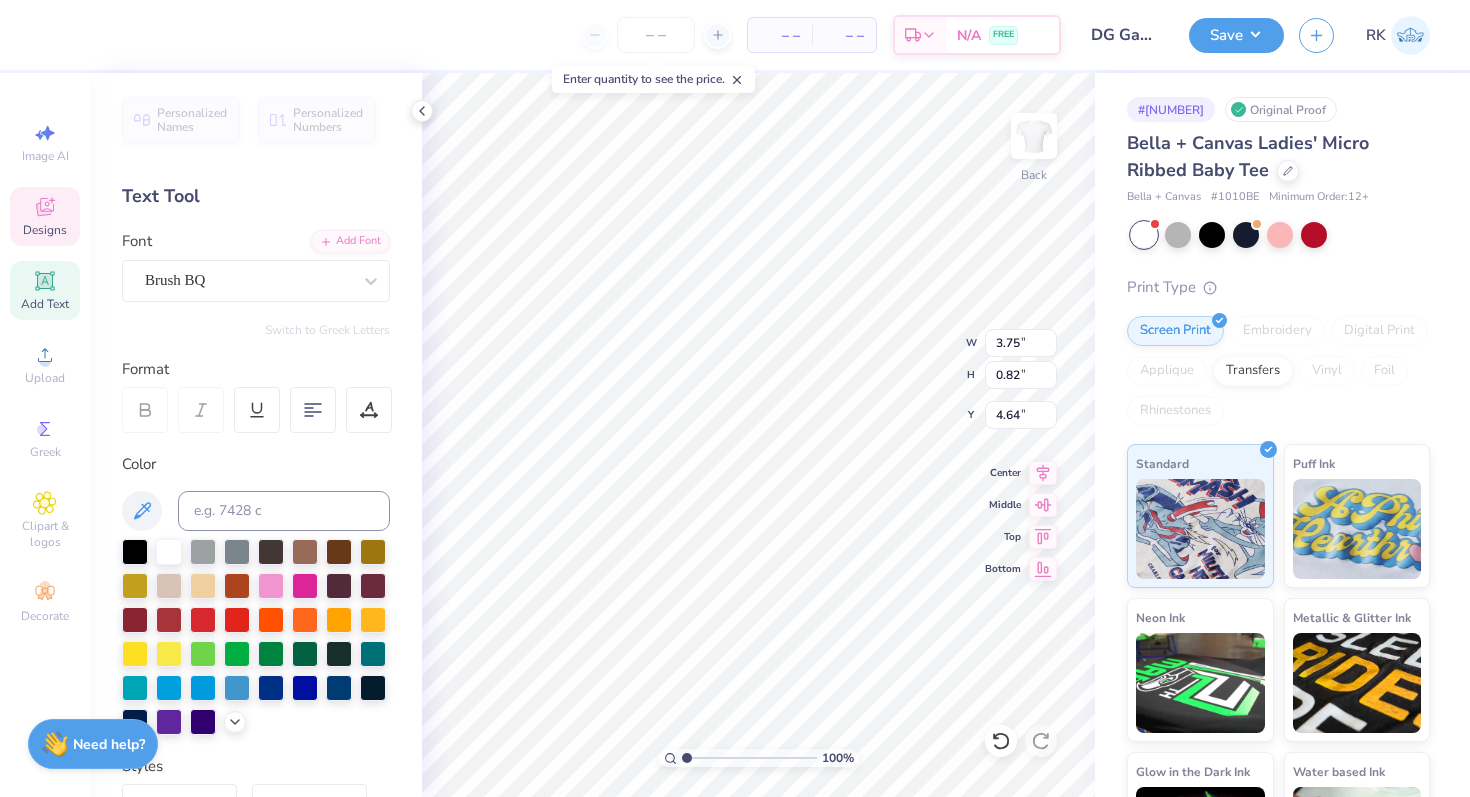 type on "4.64" 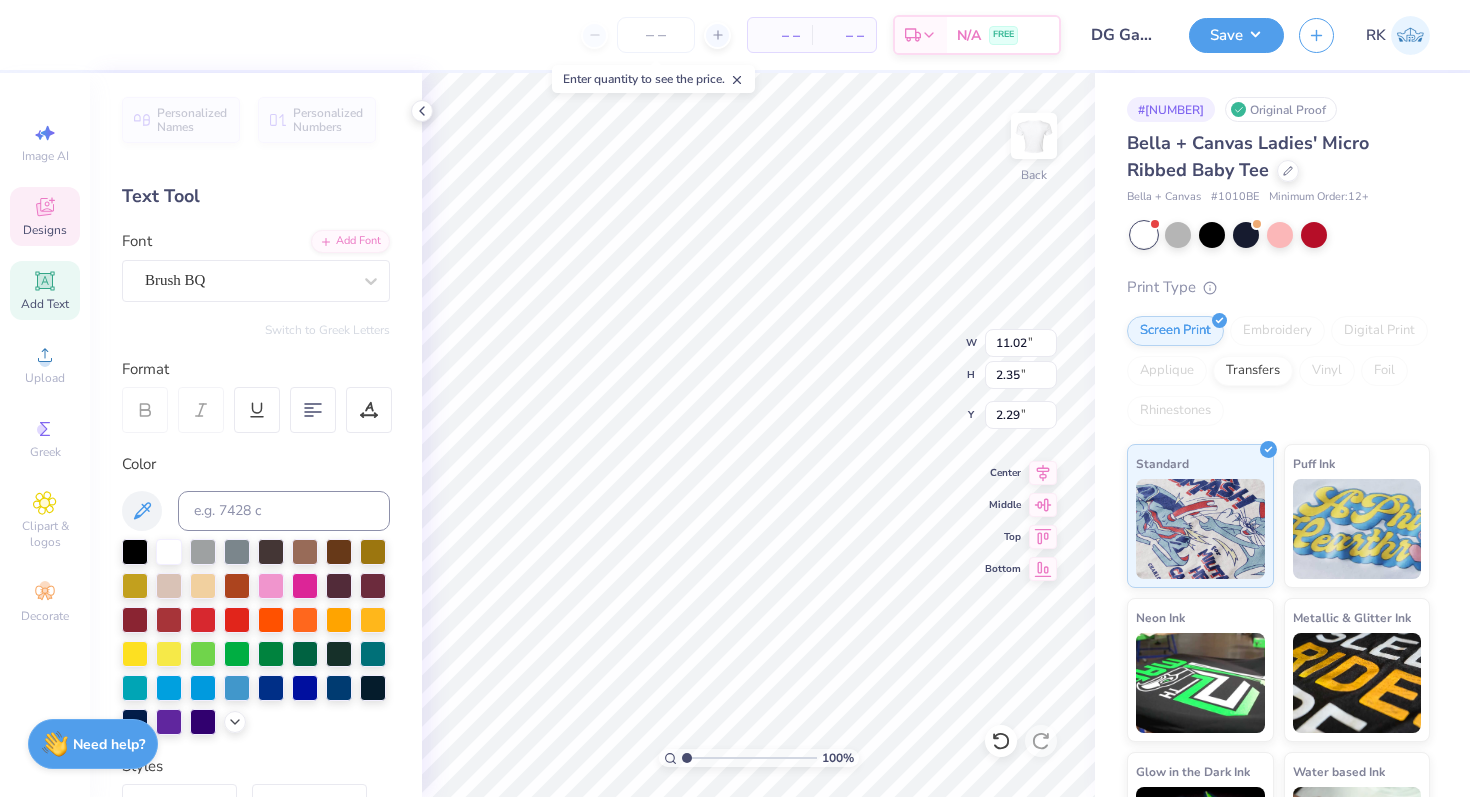 type on "2.29" 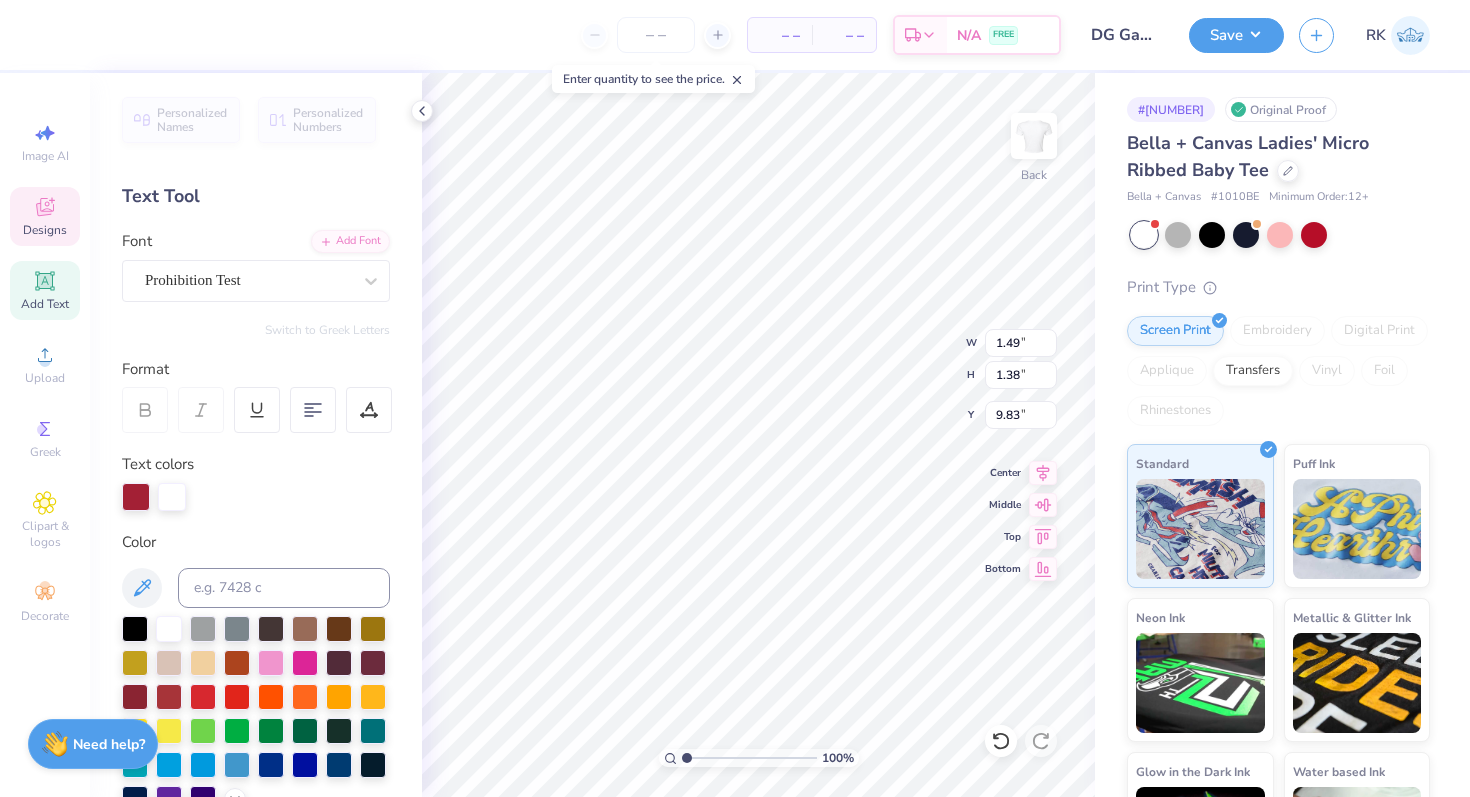type on "25" 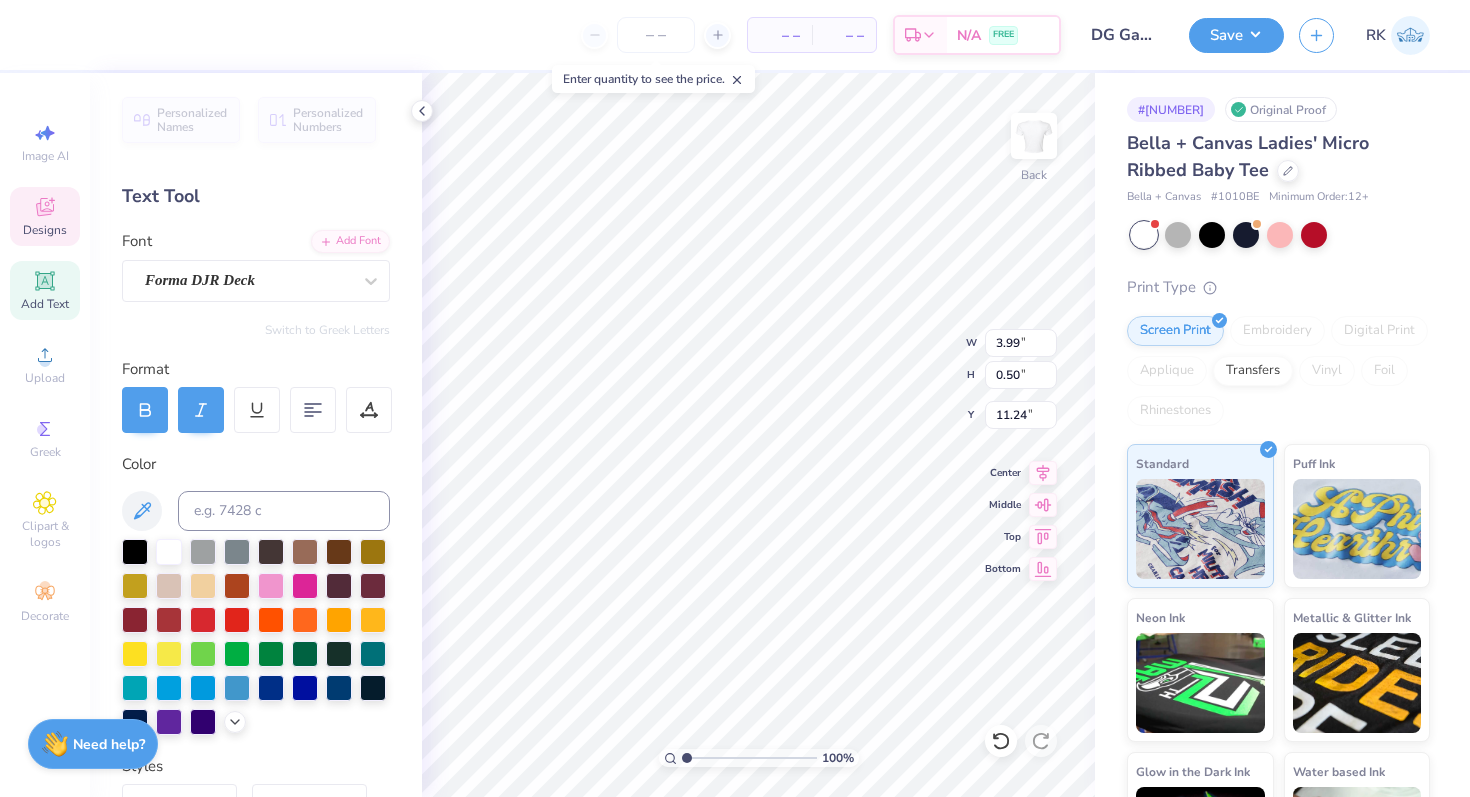 scroll, scrollTop: 0, scrollLeft: 2, axis: horizontal 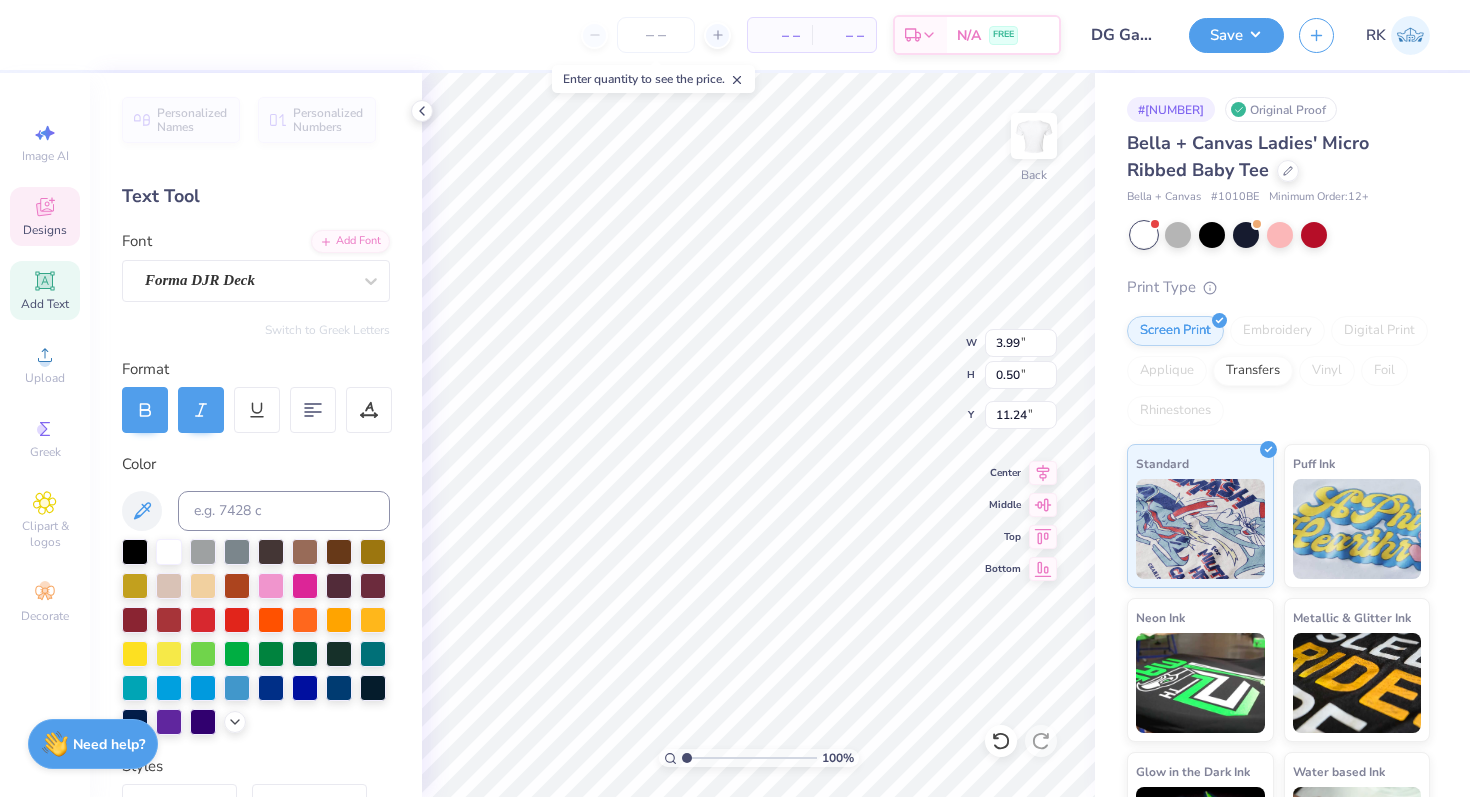 type on "Pullman, WA" 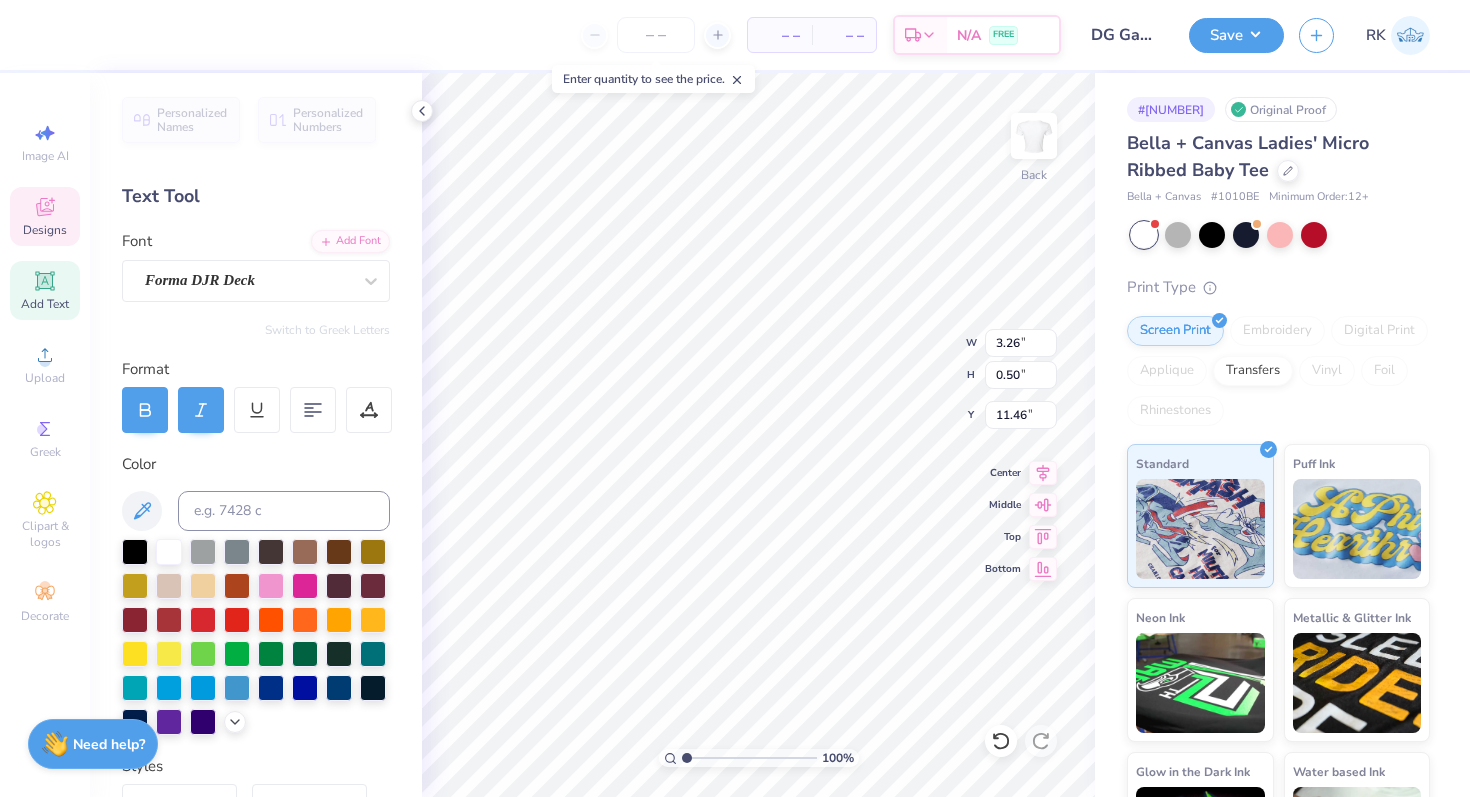type on "11.46" 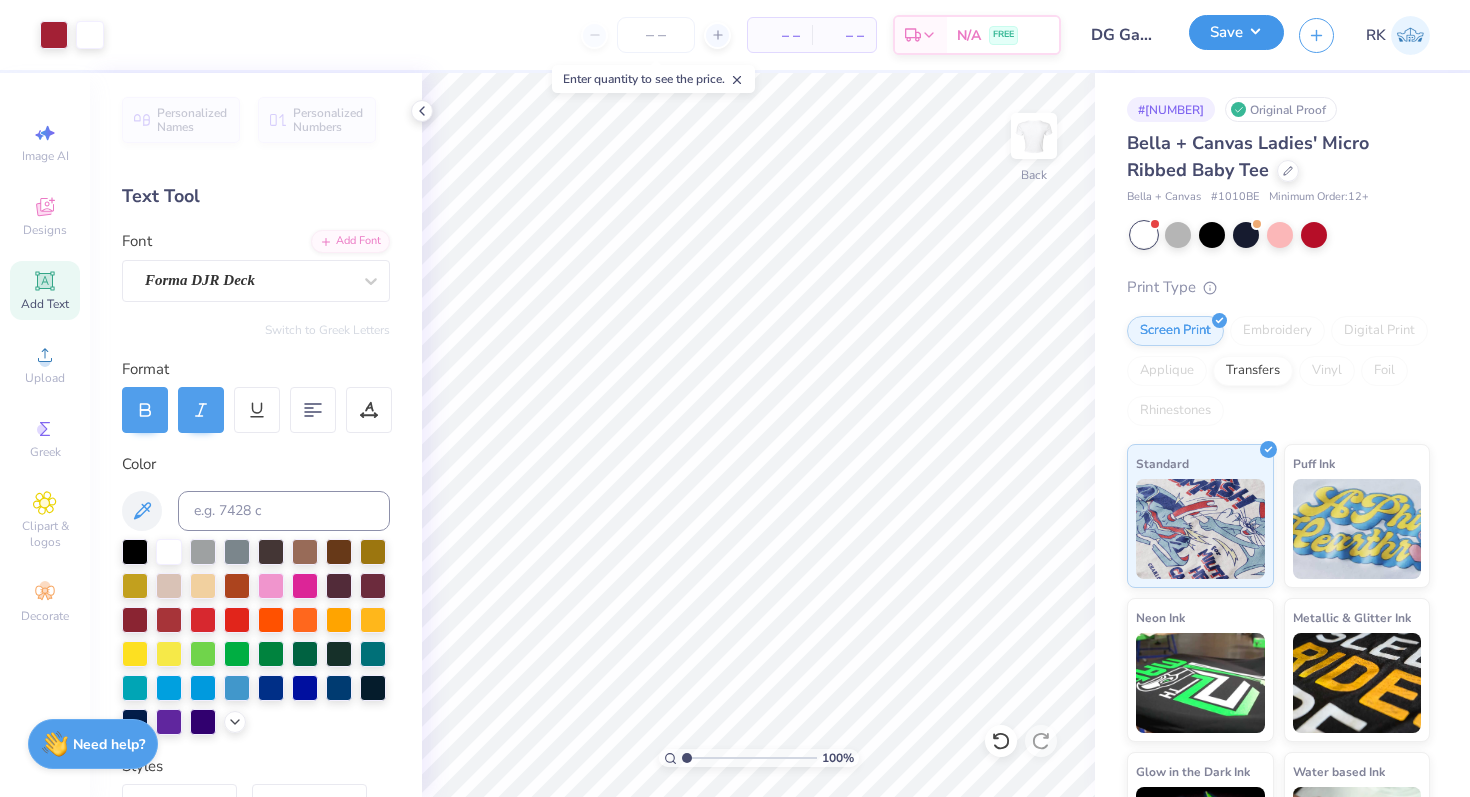 click on "Save" at bounding box center (1236, 32) 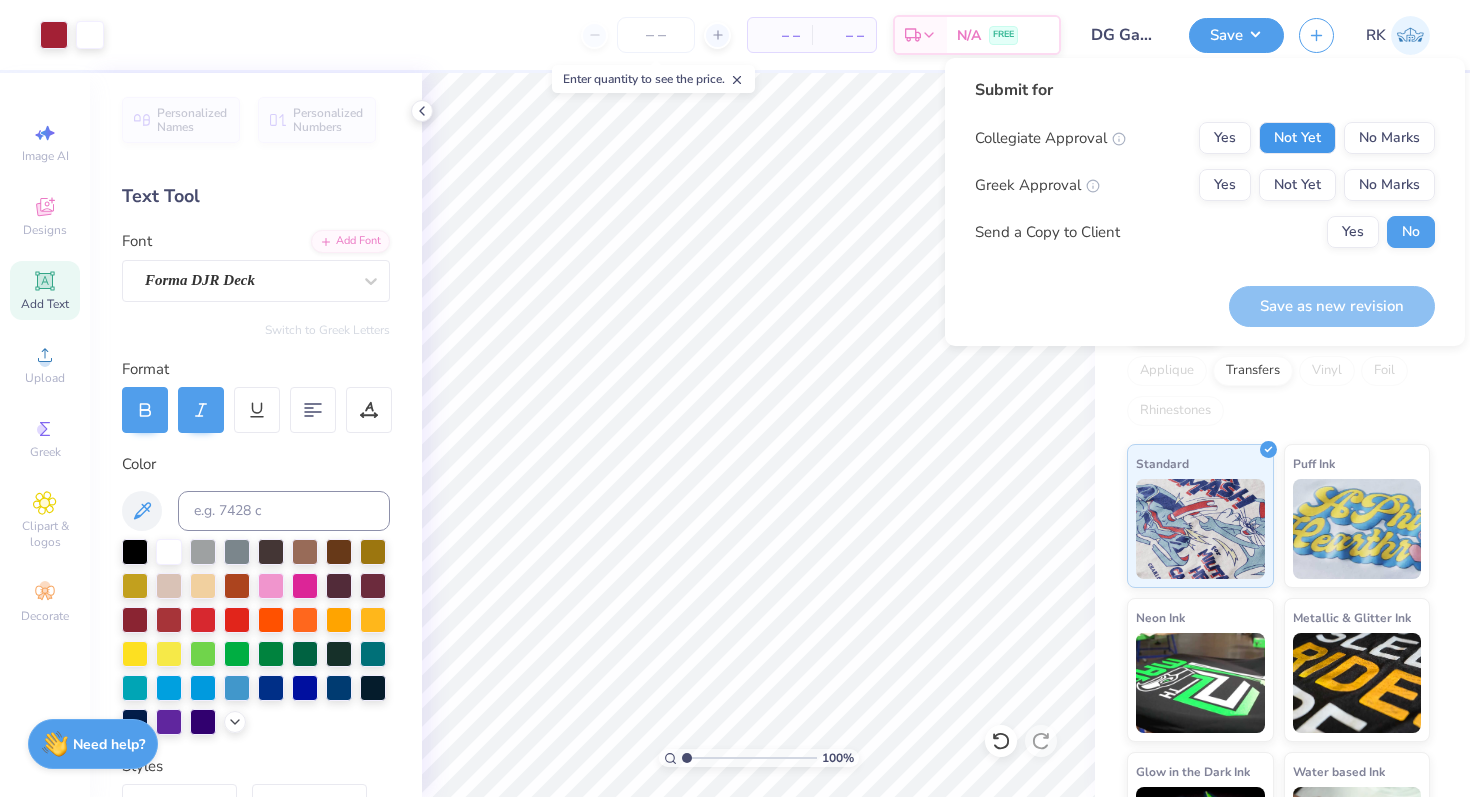 click on "Not Yet" at bounding box center [1297, 138] 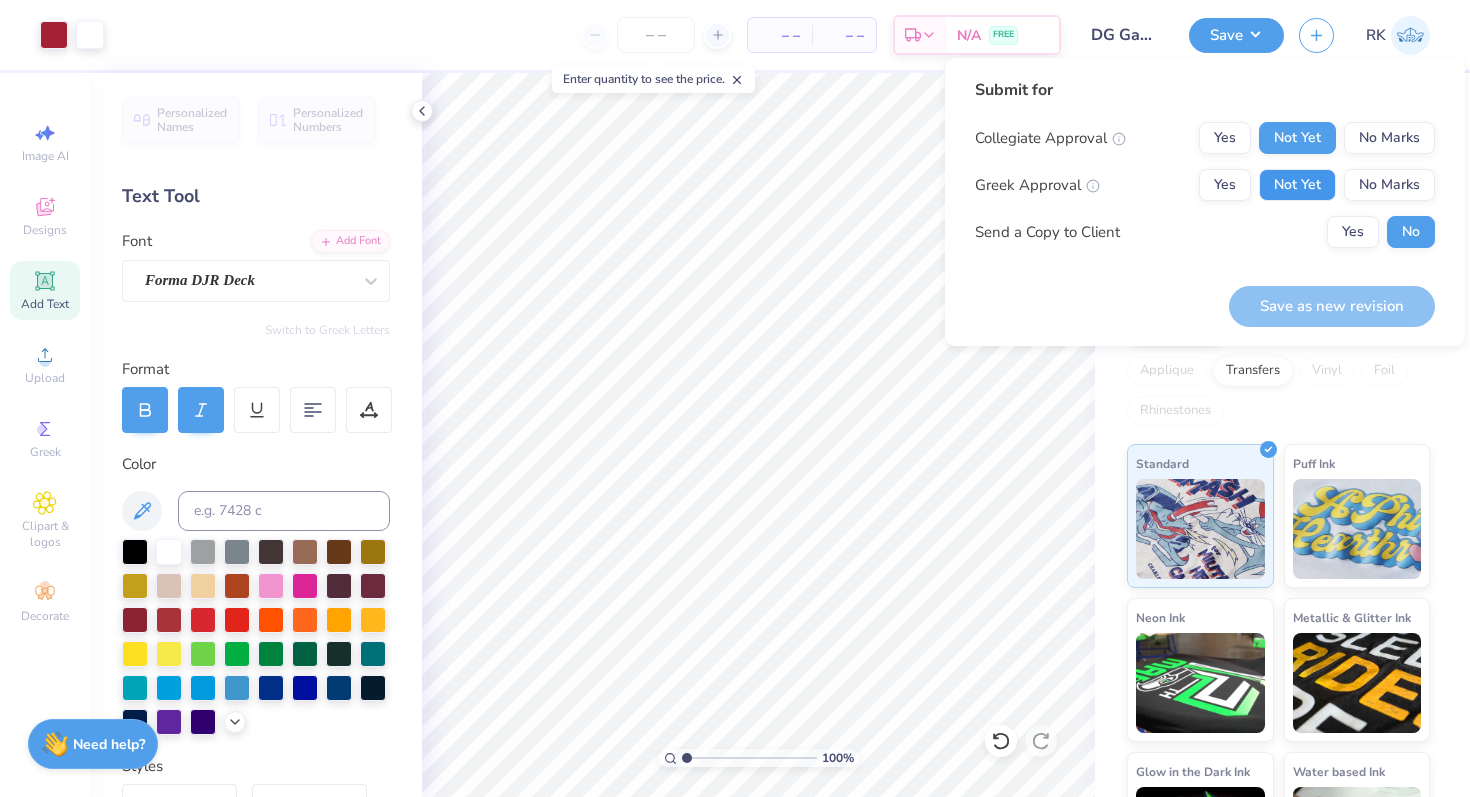 click on "Not Yet" at bounding box center [1297, 185] 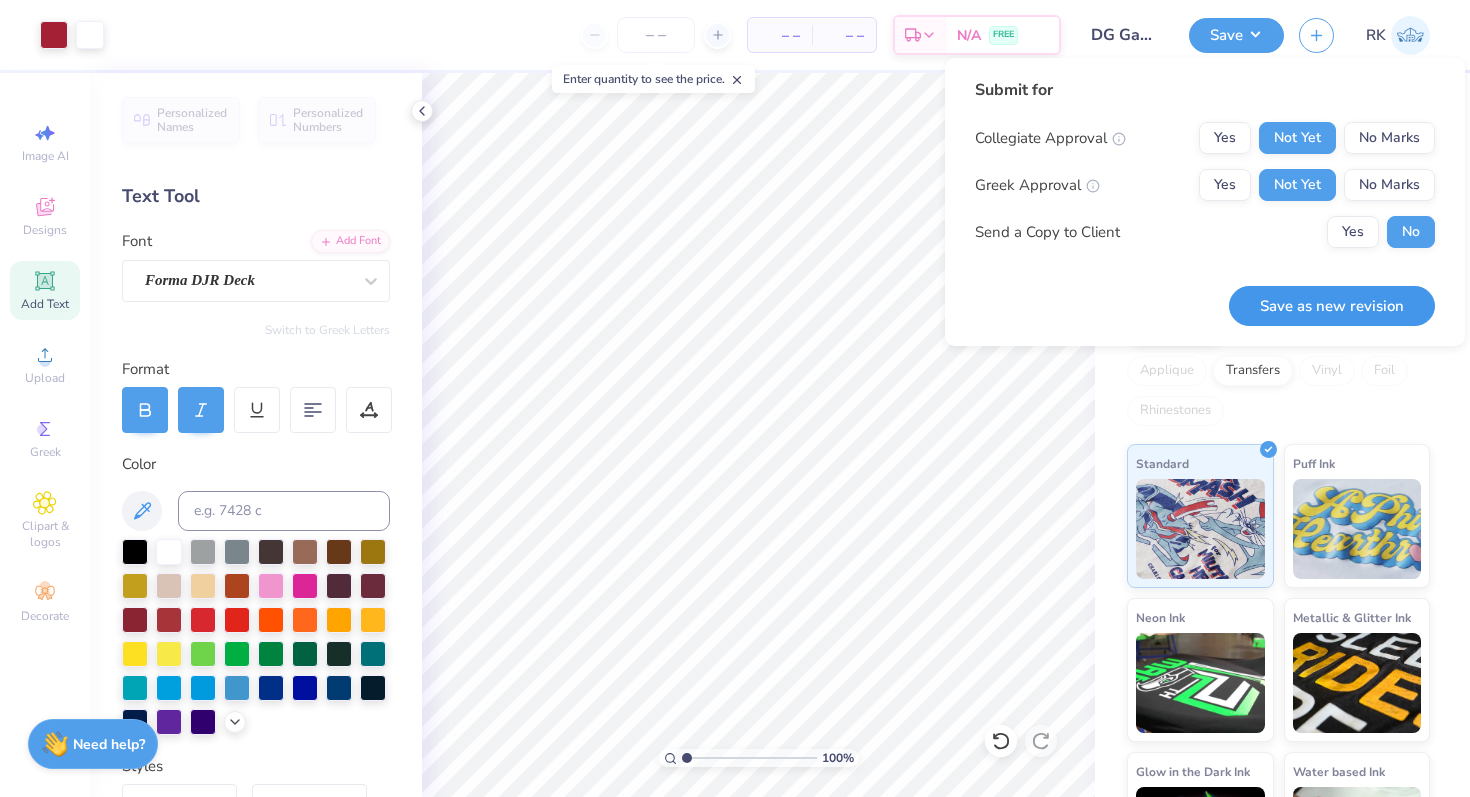 click on "Save as new revision" at bounding box center (1332, 306) 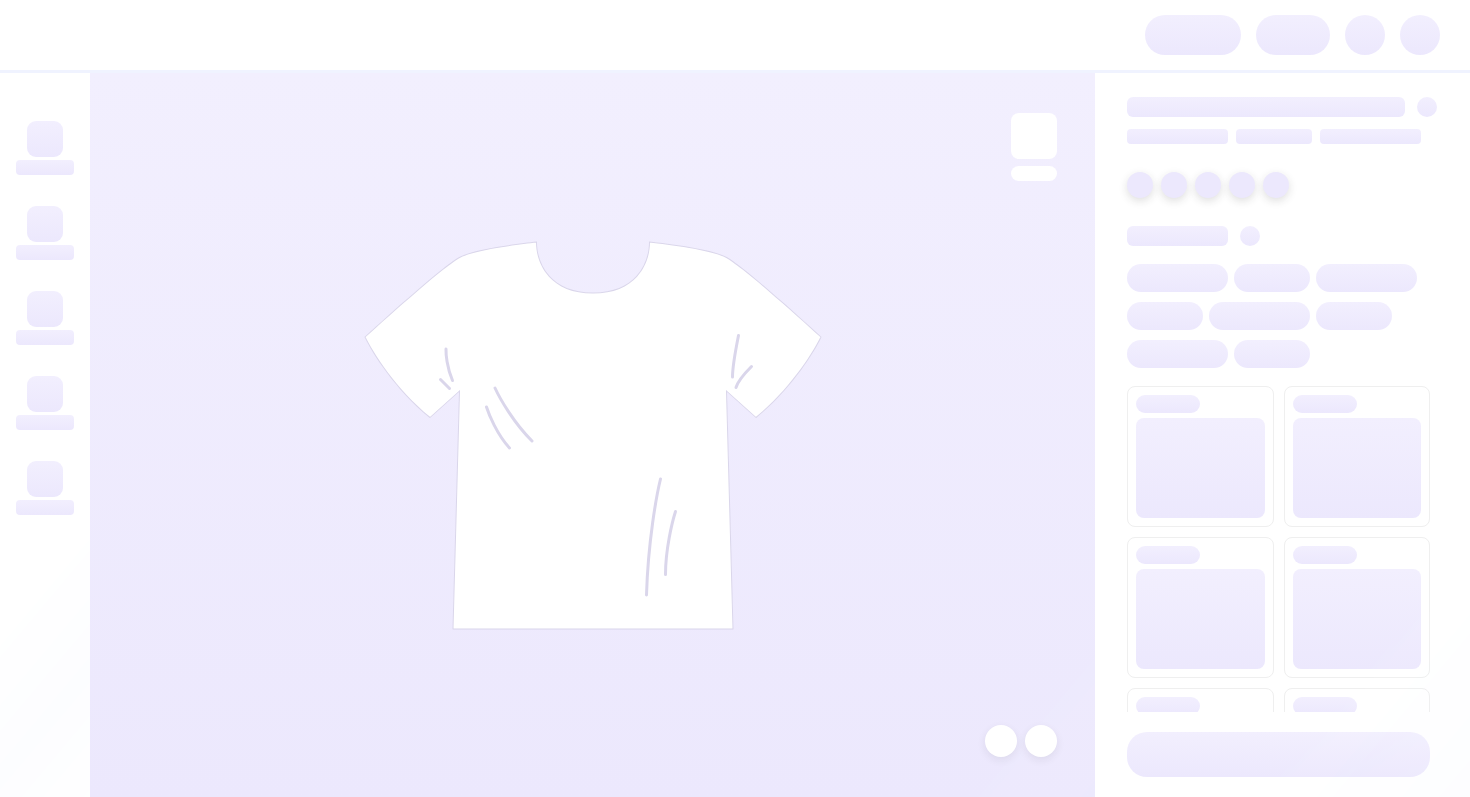 scroll, scrollTop: 0, scrollLeft: 0, axis: both 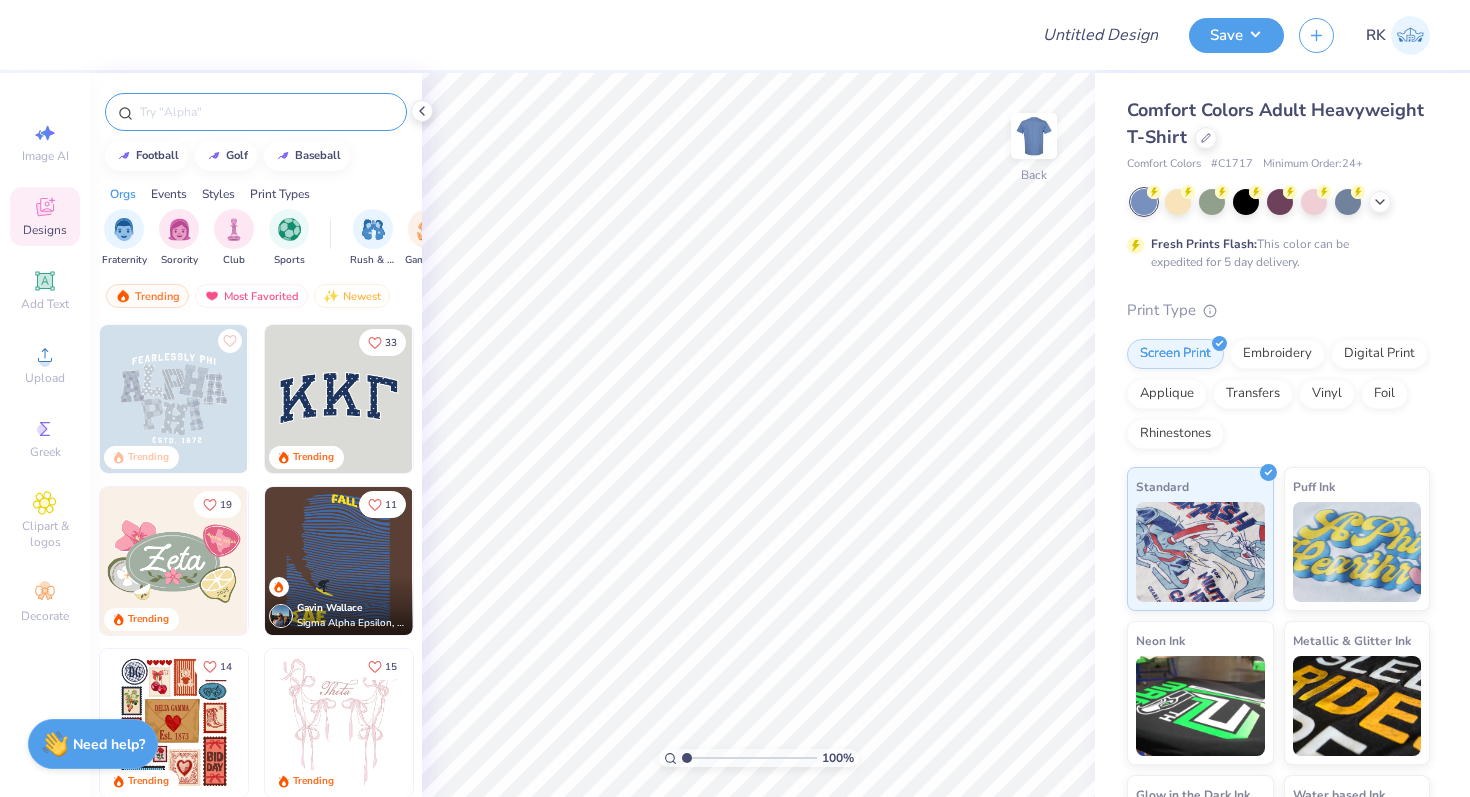 click at bounding box center (256, 112) 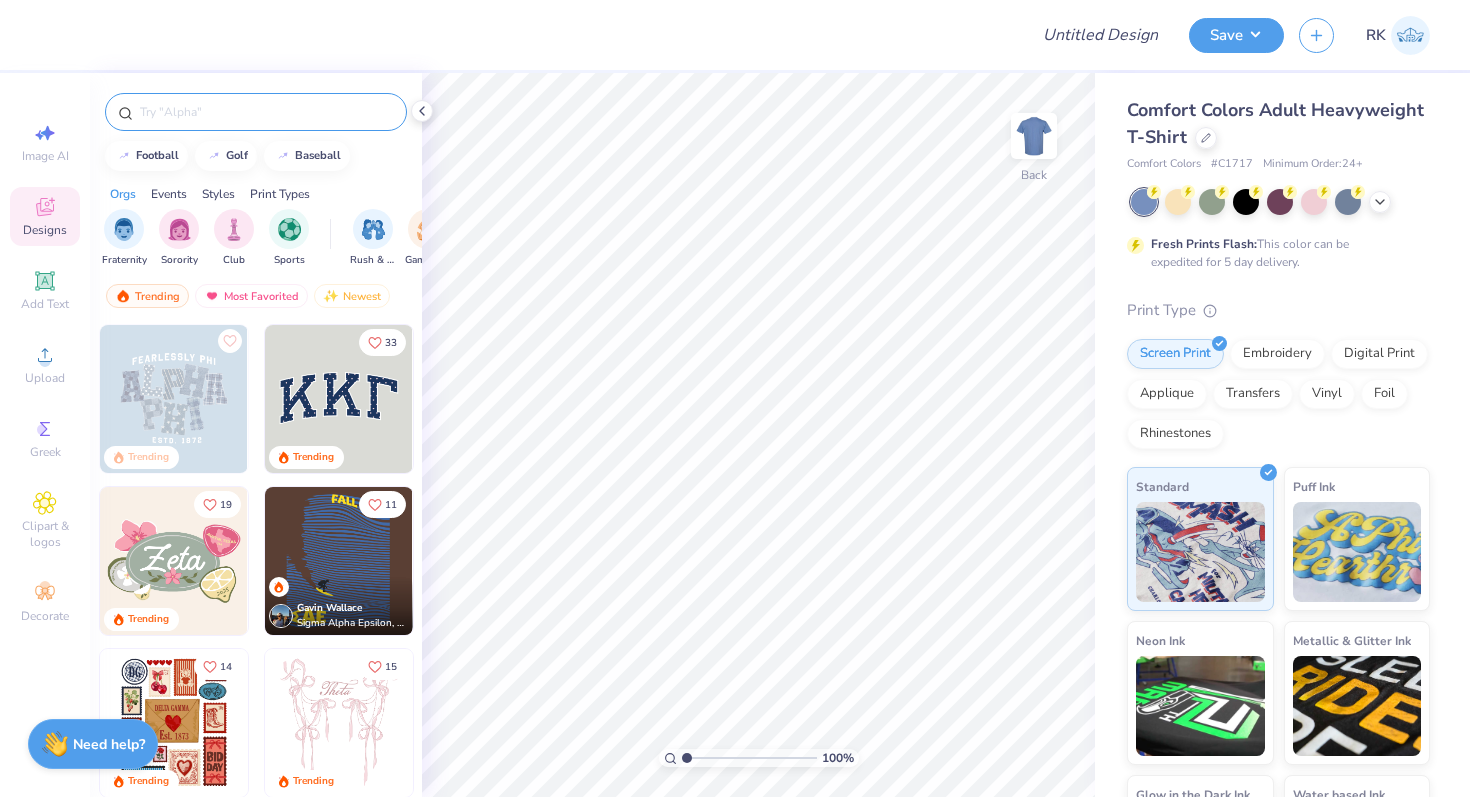 click at bounding box center (256, 112) 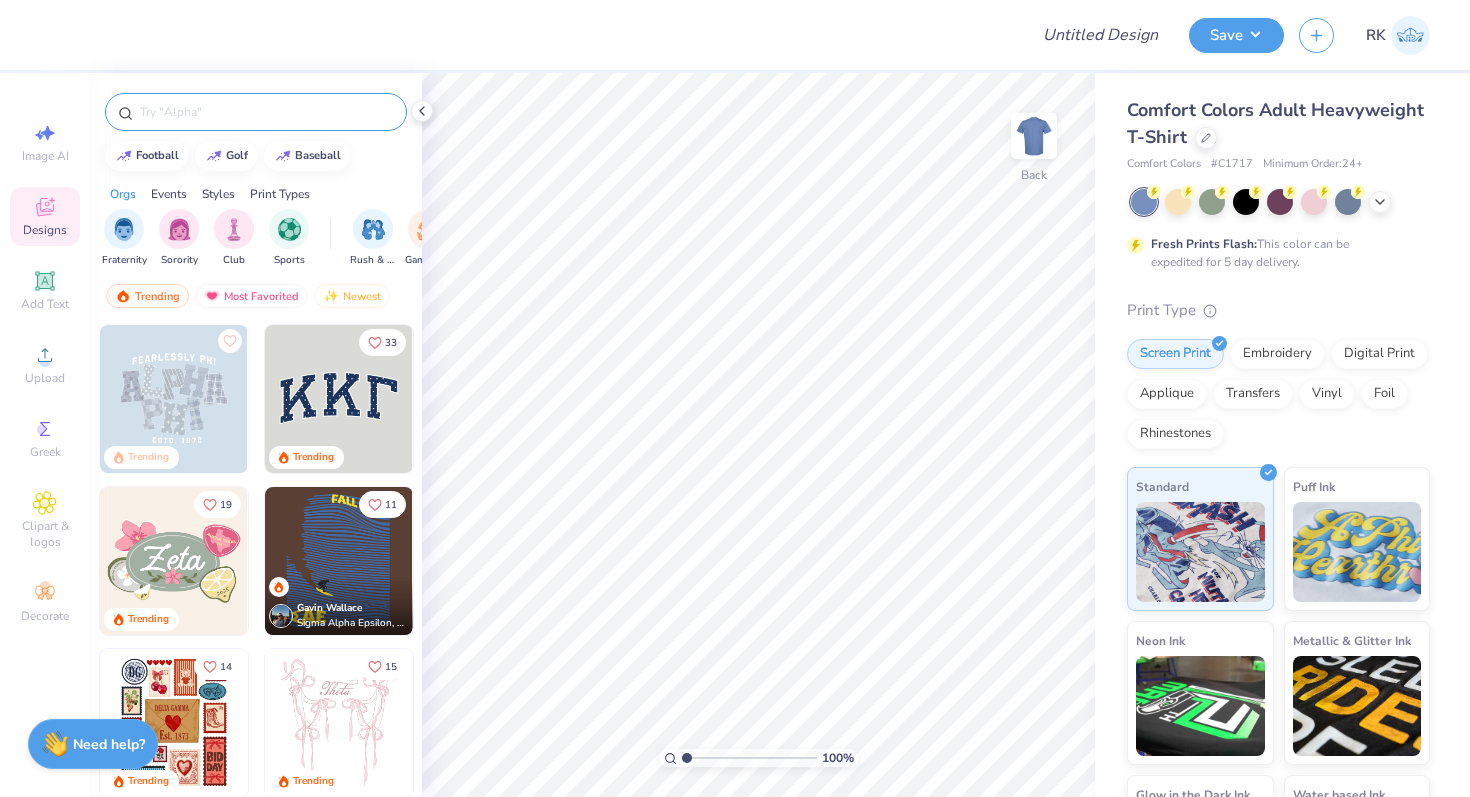 click at bounding box center (266, 112) 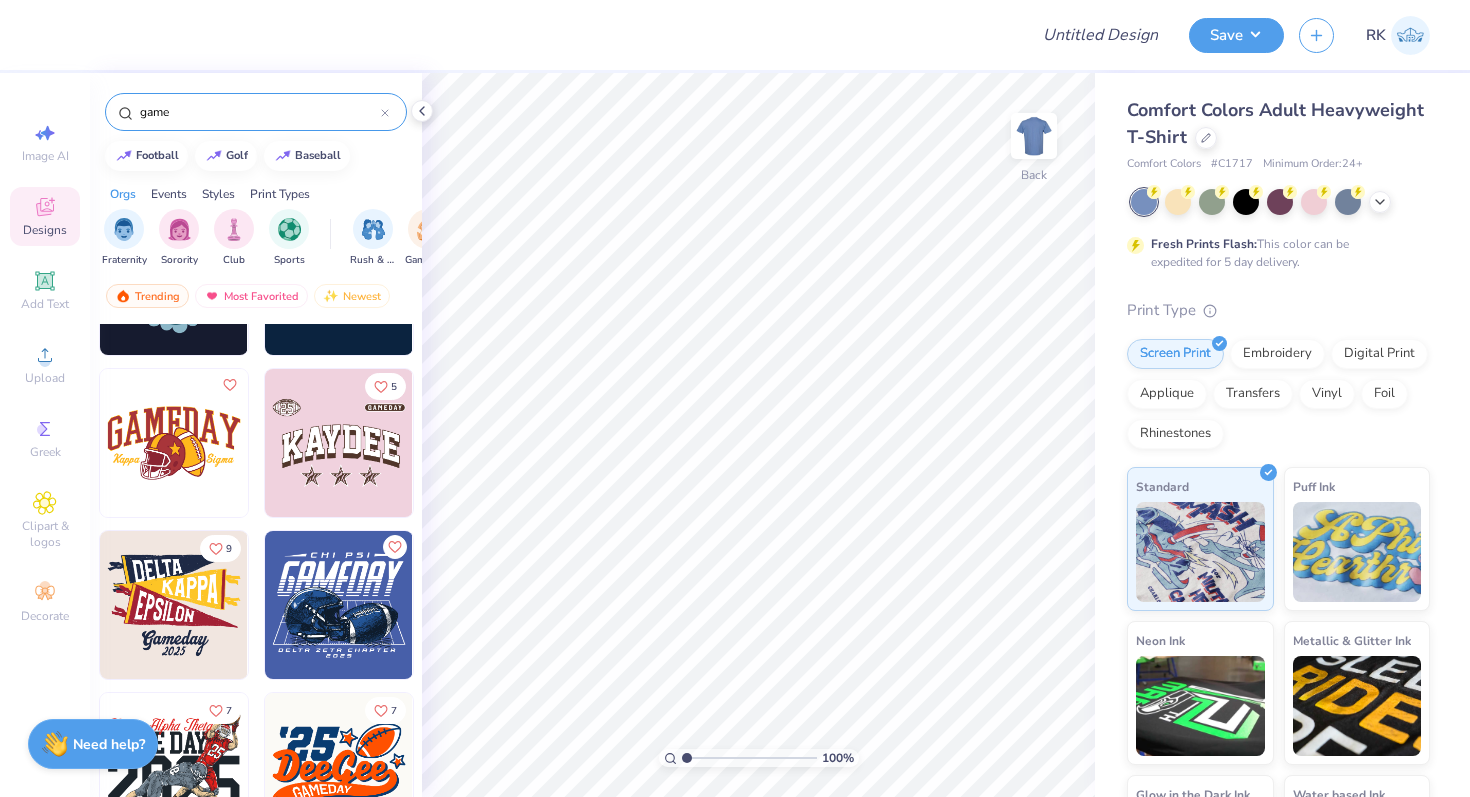 scroll, scrollTop: 0, scrollLeft: 0, axis: both 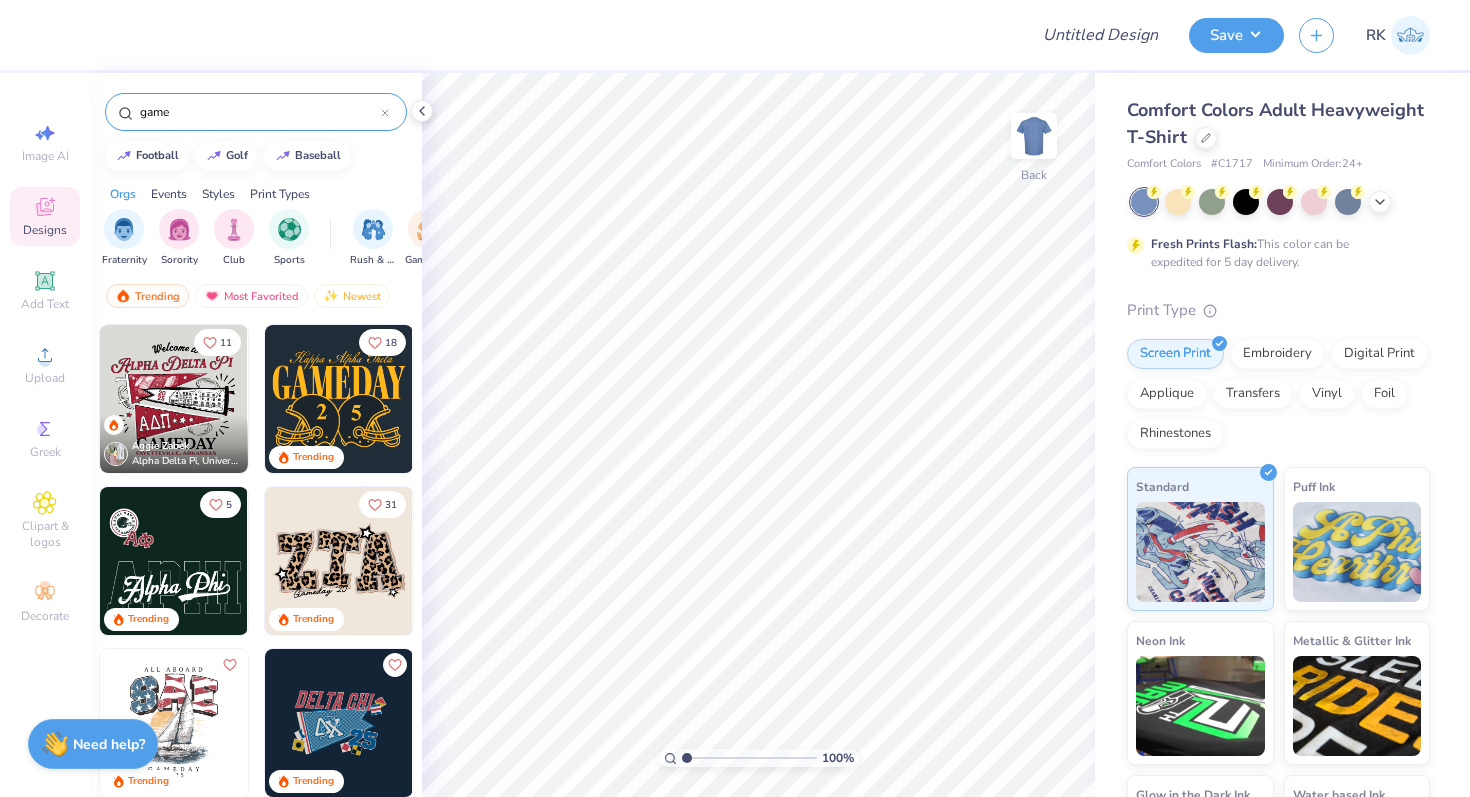 type on "game" 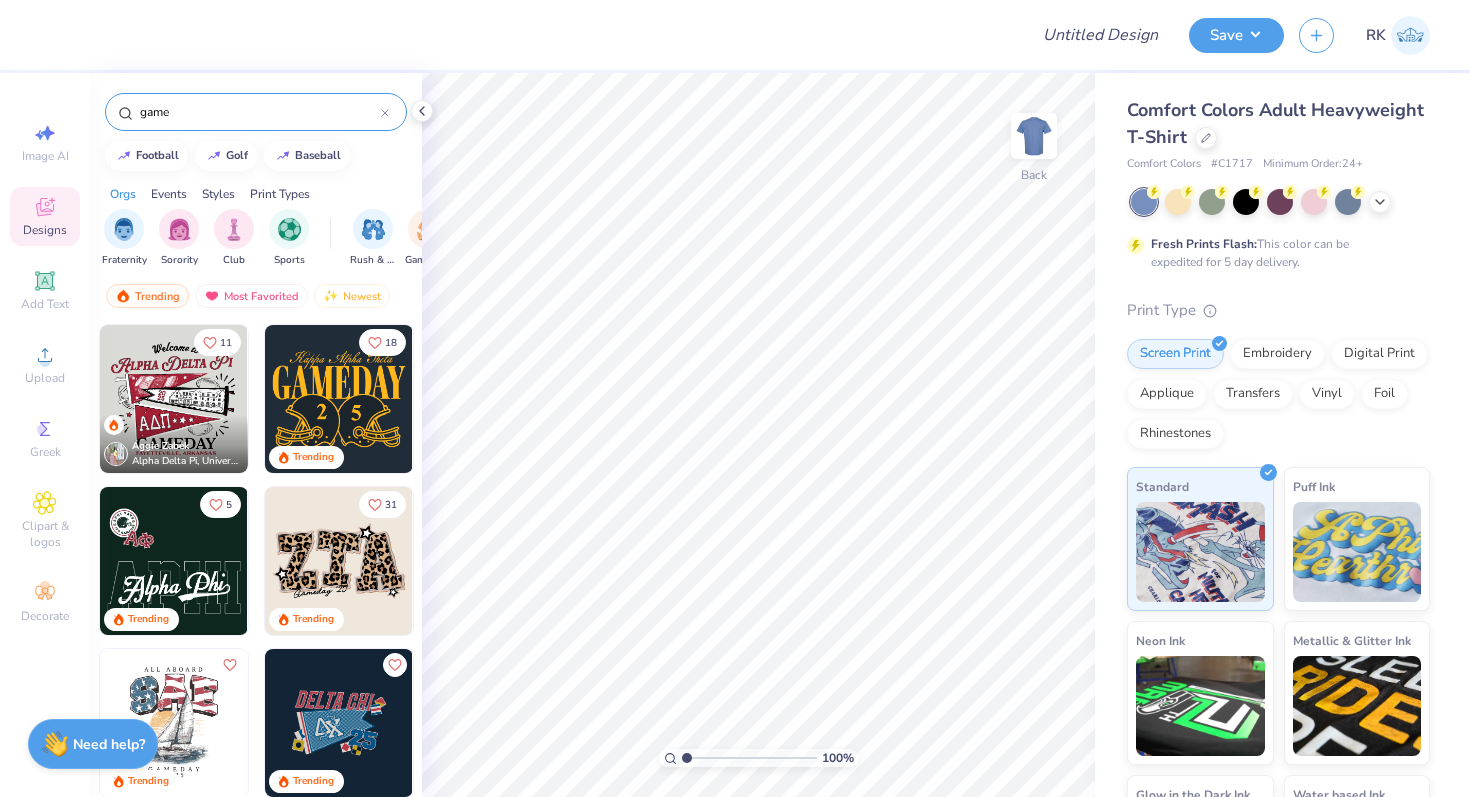 click at bounding box center (339, 399) 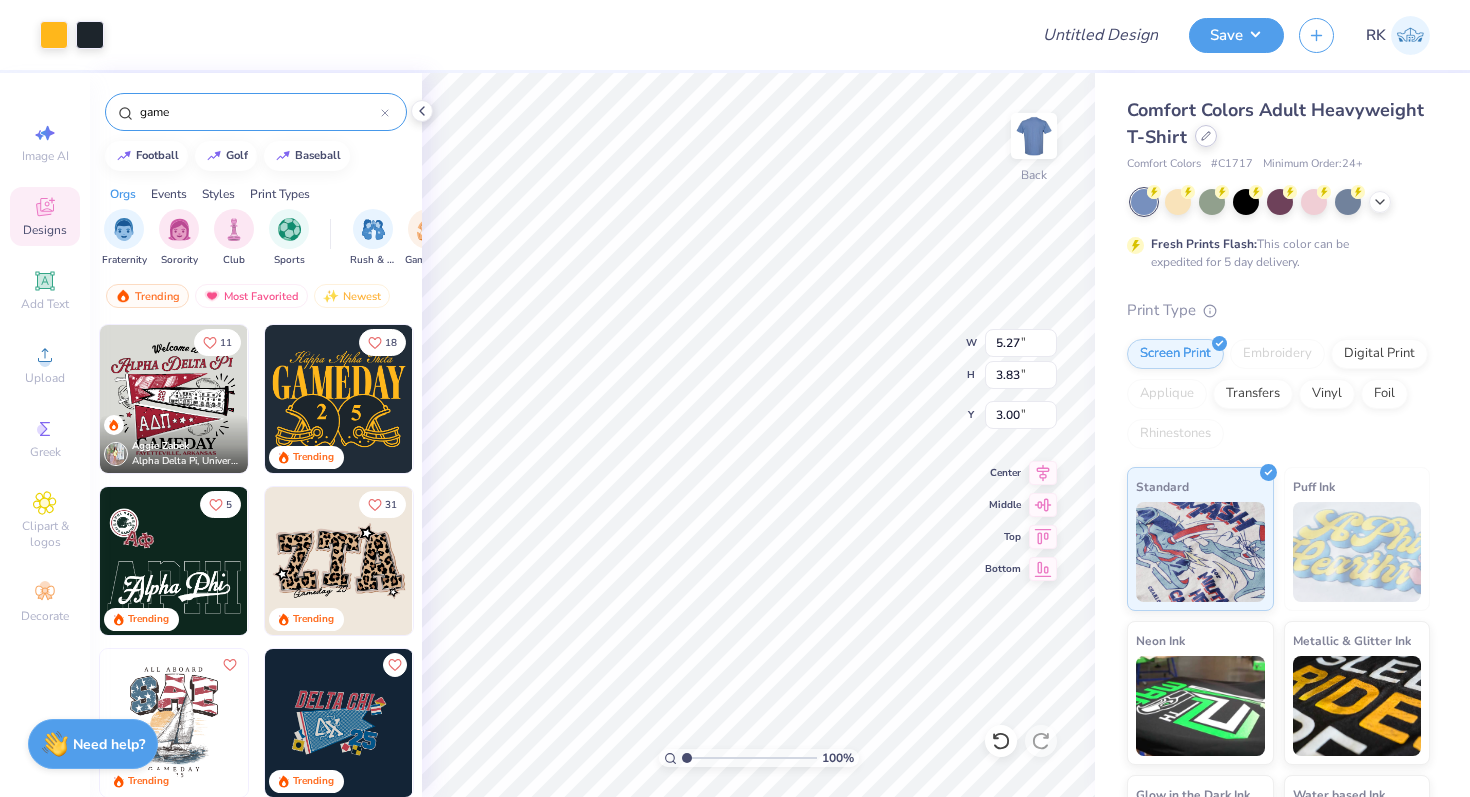 click at bounding box center [1206, 136] 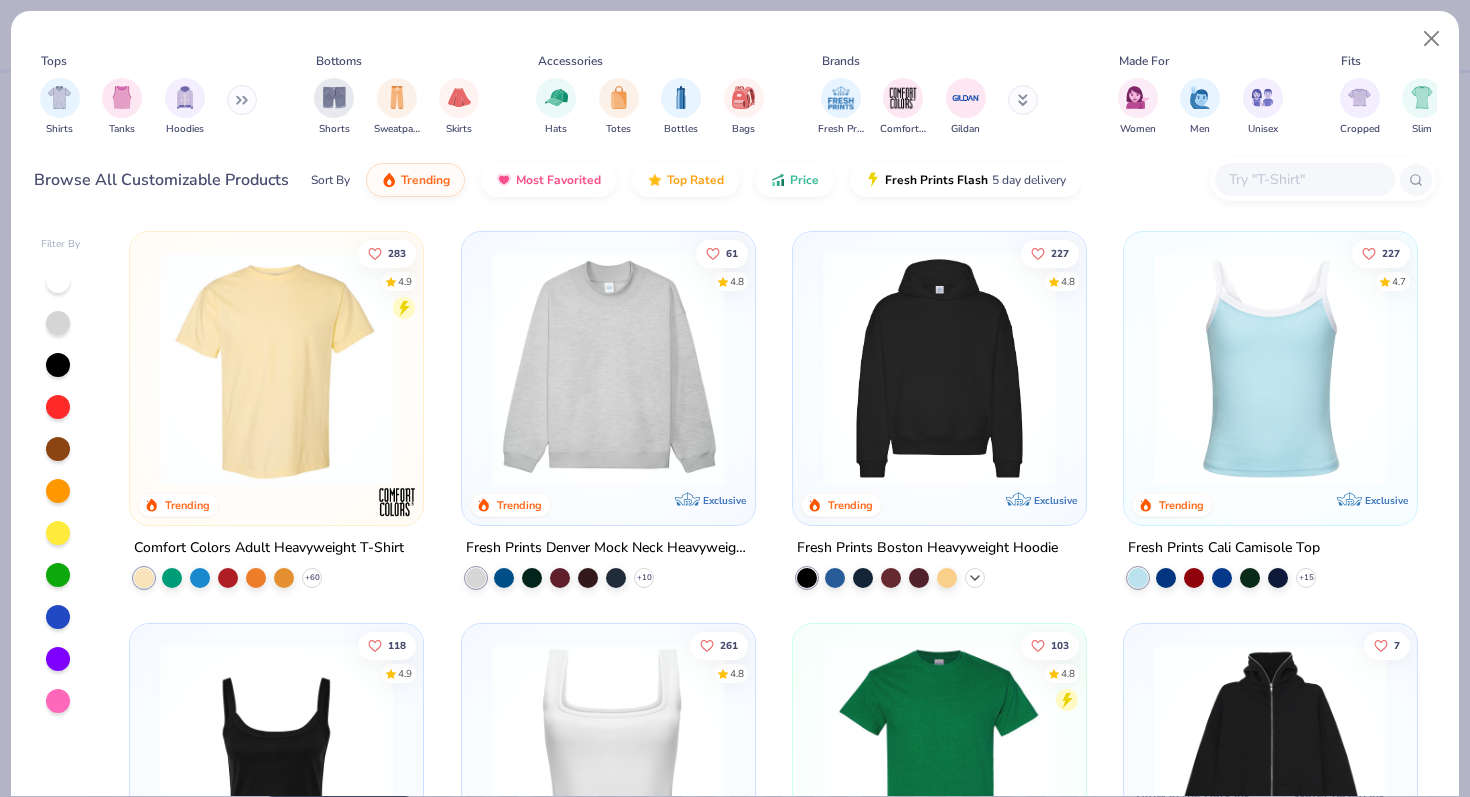 click 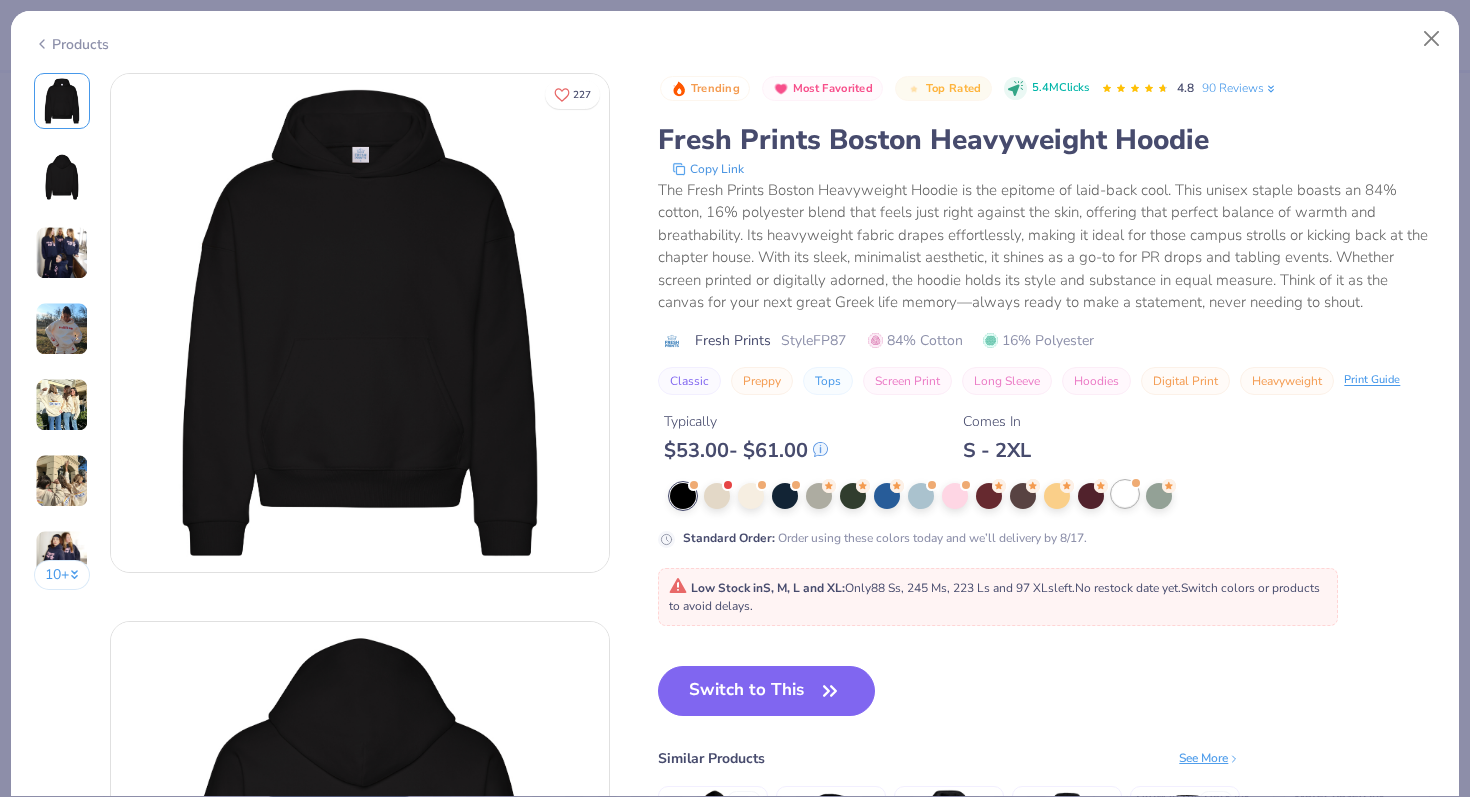 click at bounding box center (1125, 494) 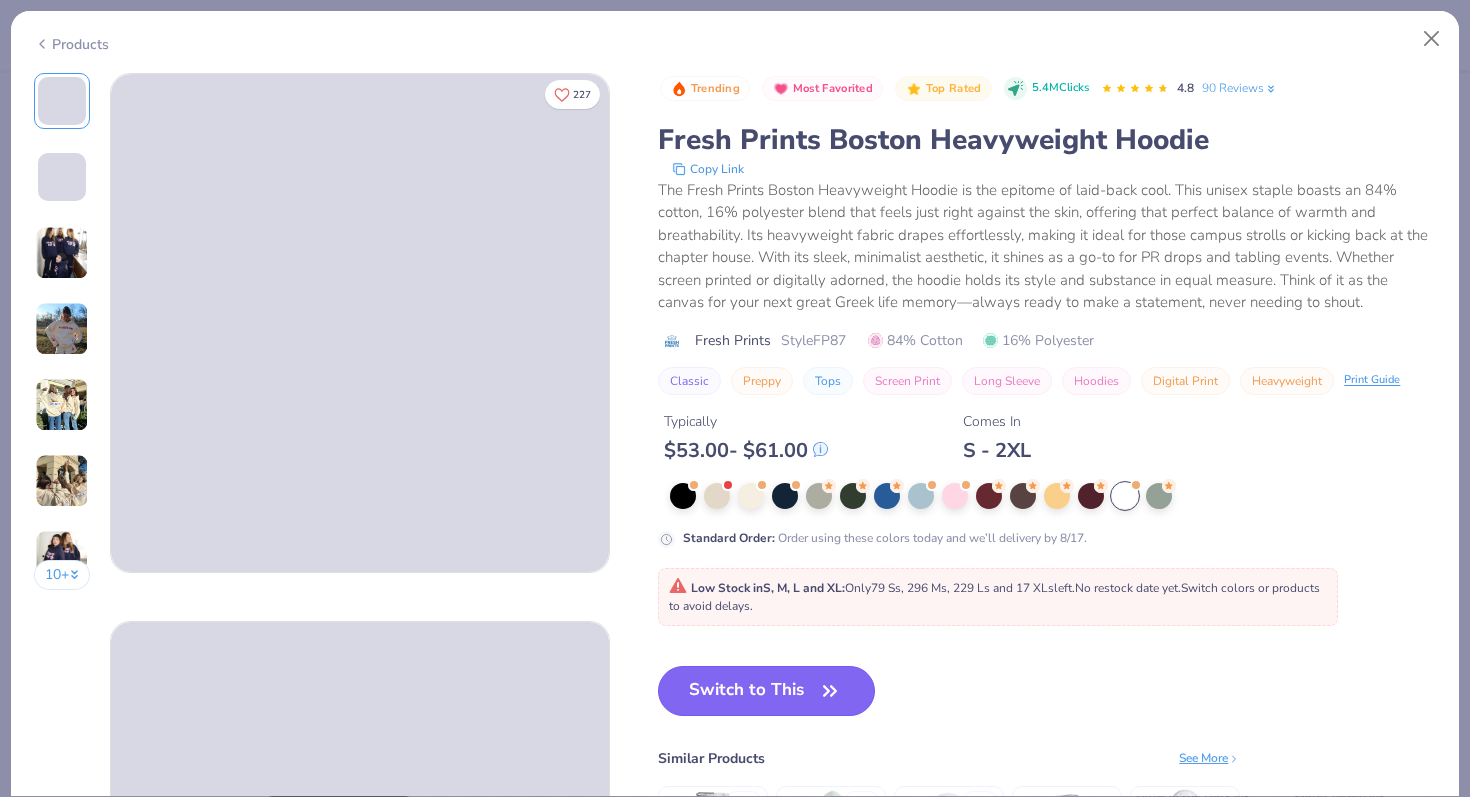 click on "Switch to This" at bounding box center [766, 691] 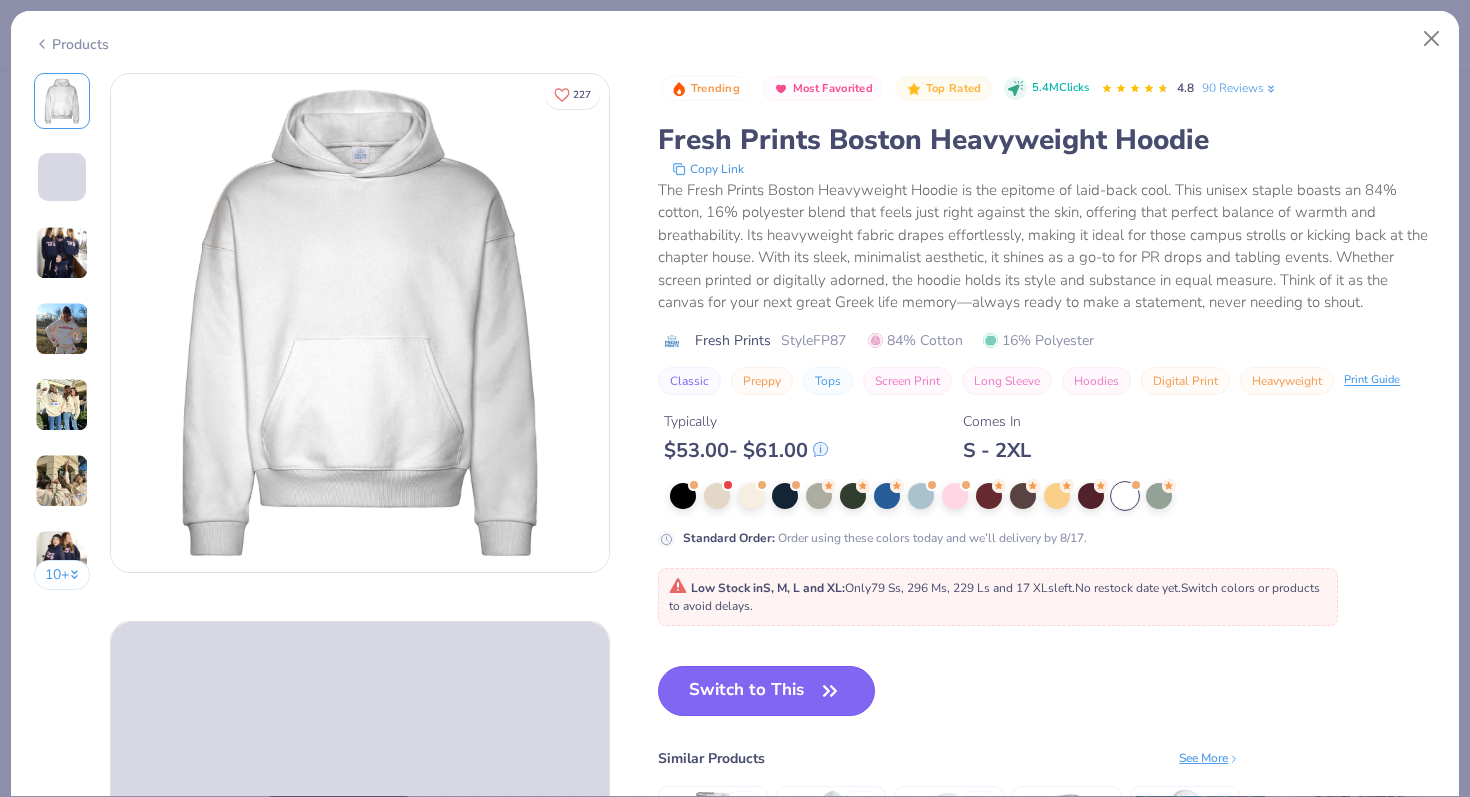 click on "Switch to This" at bounding box center [766, 691] 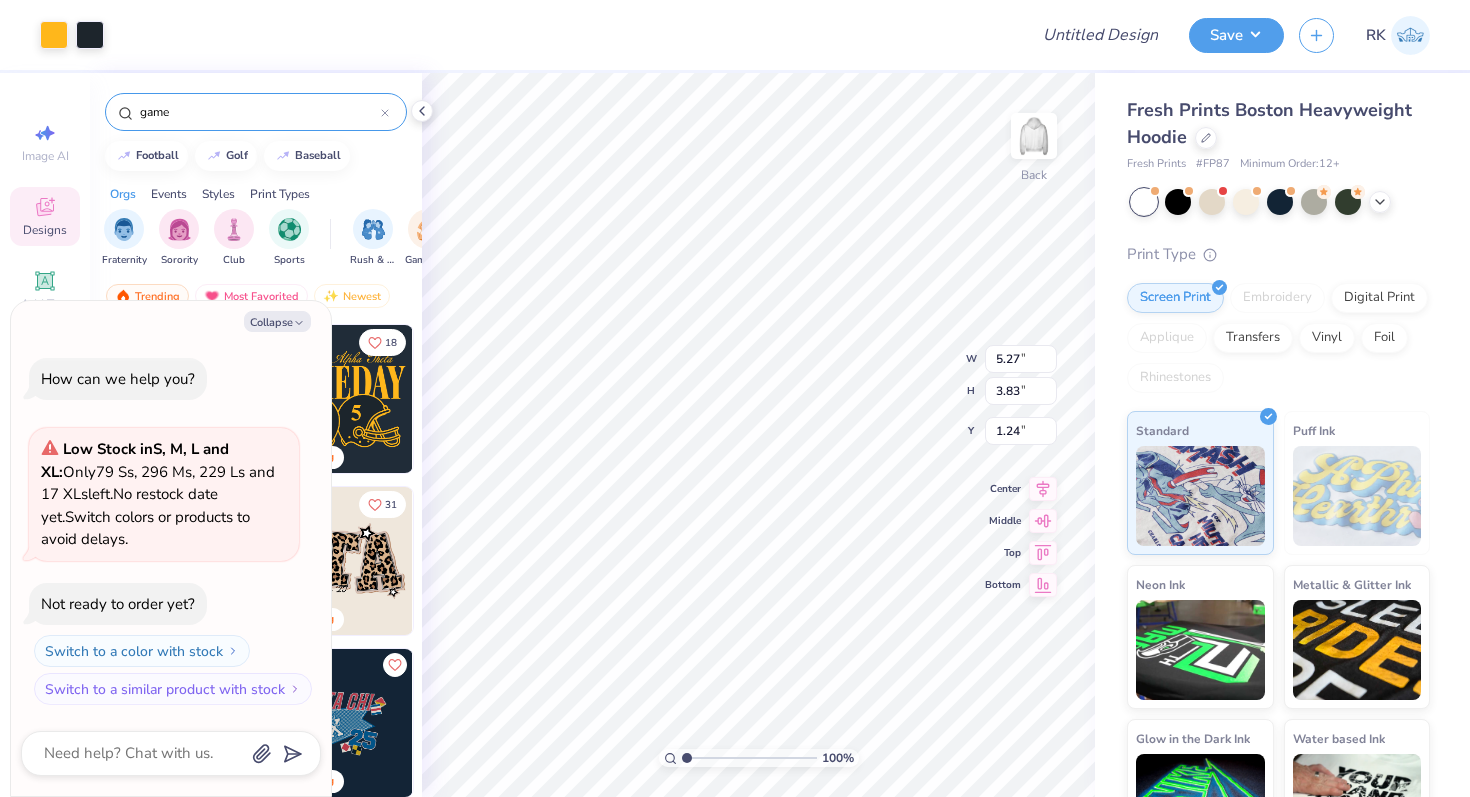 type on "x" 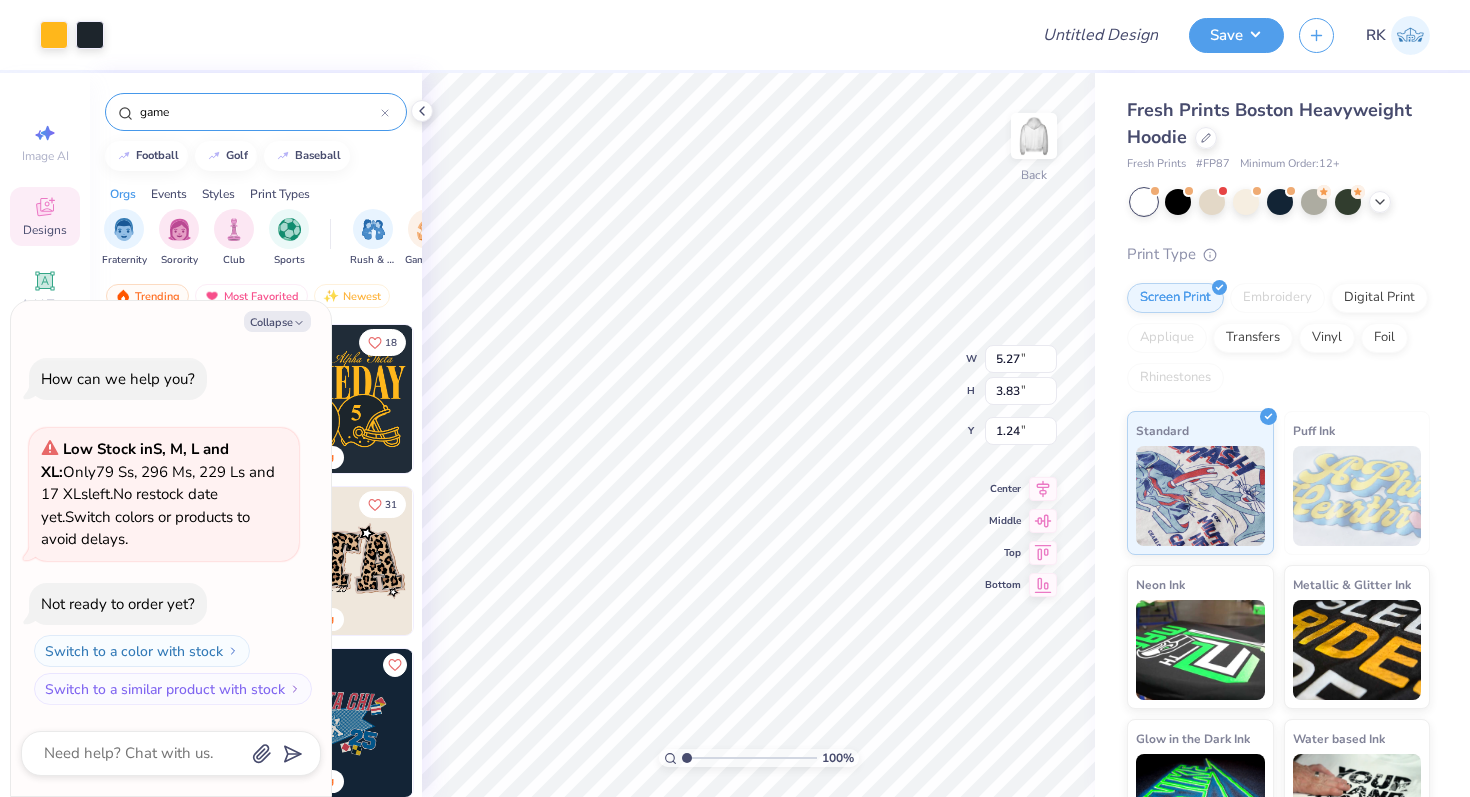 type on "10.43" 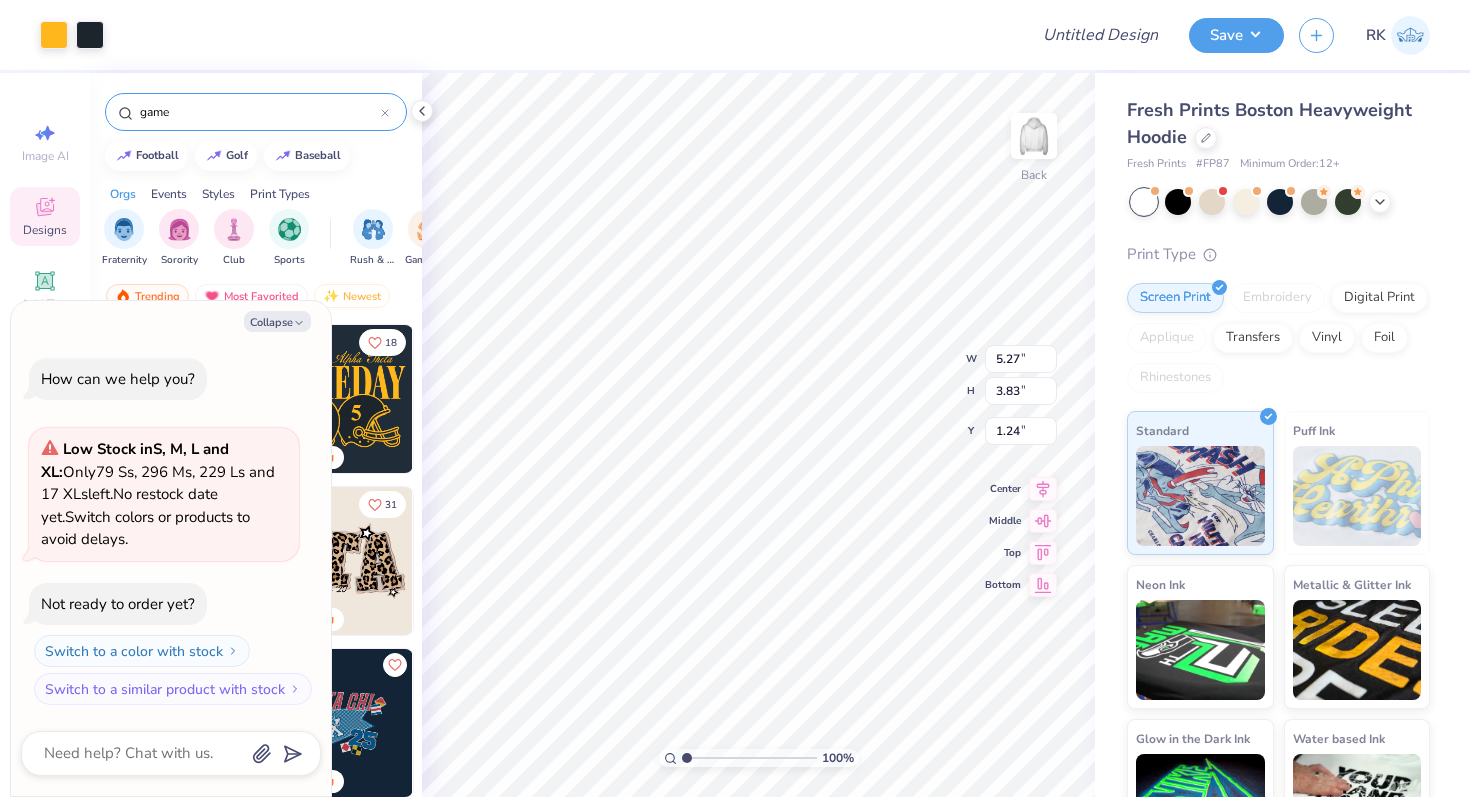 type on "7.58" 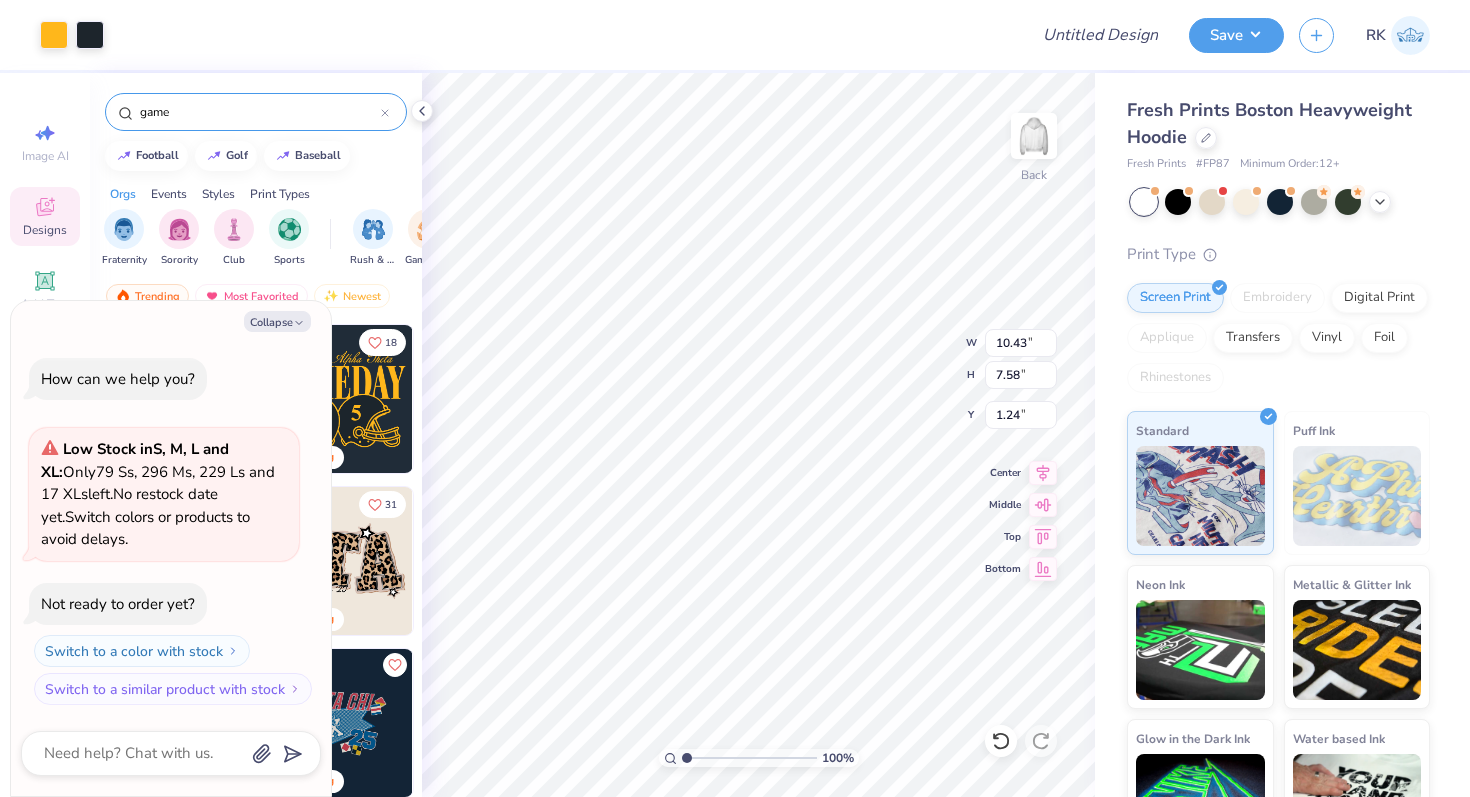type on "x" 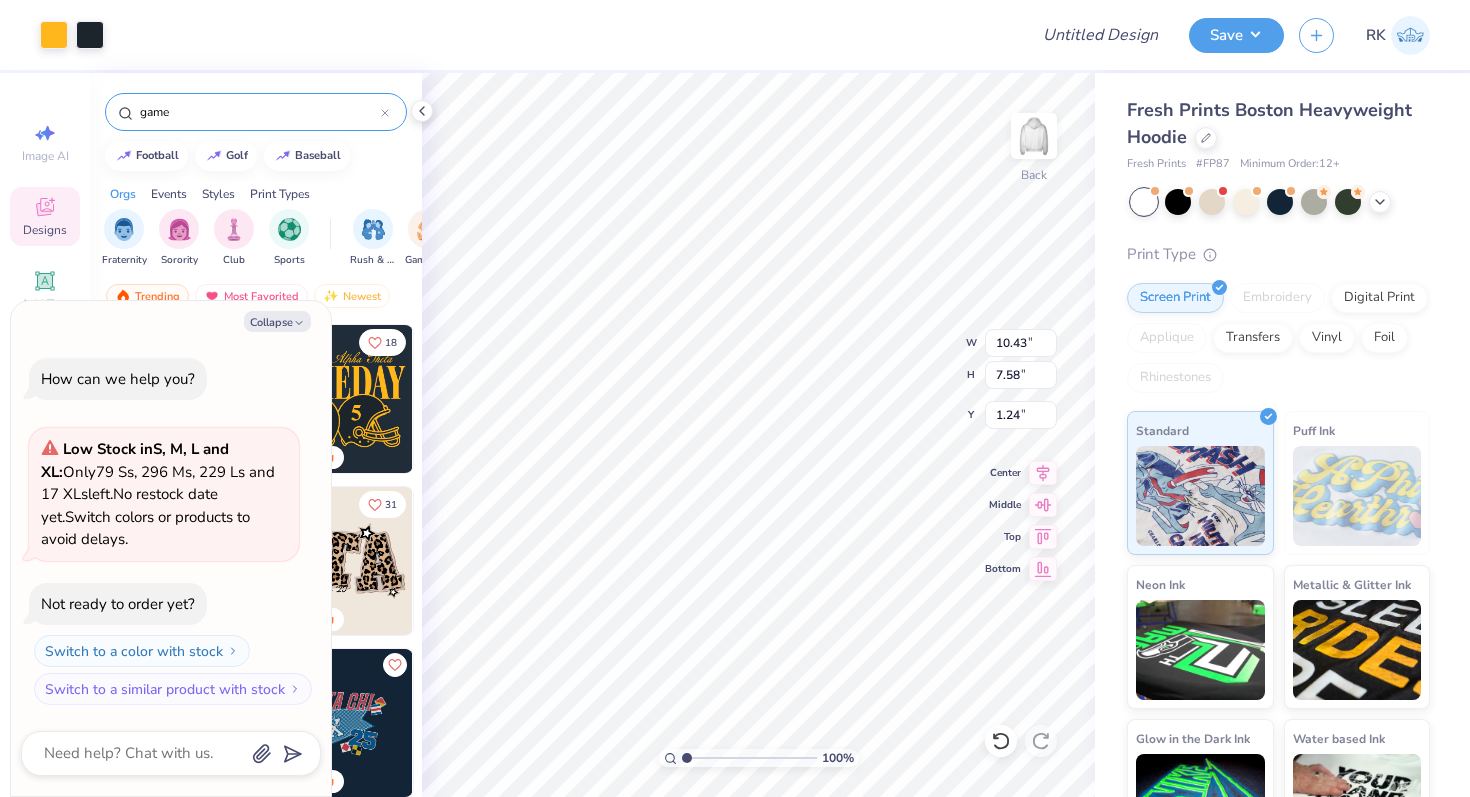 type on "3.00" 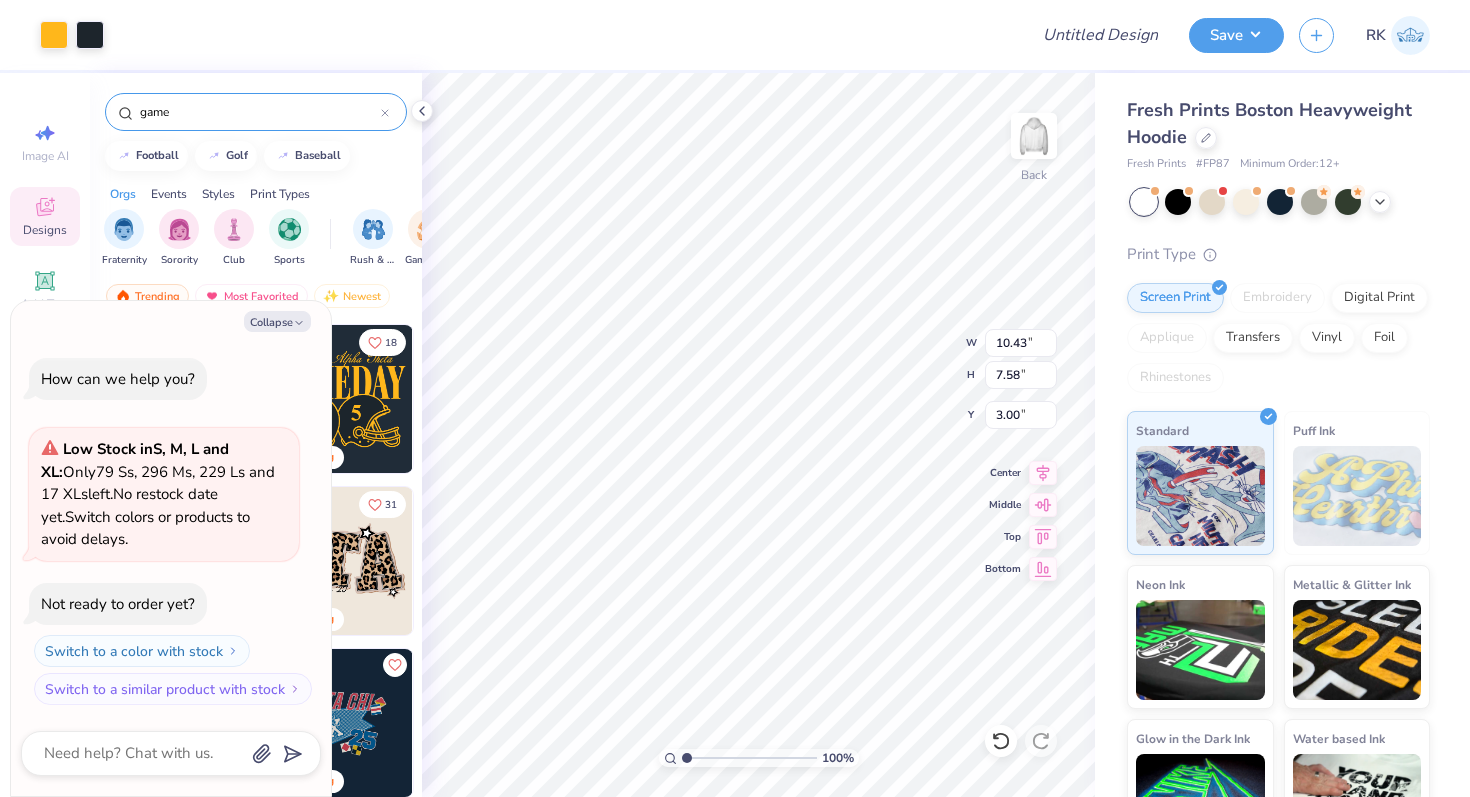 type on "x" 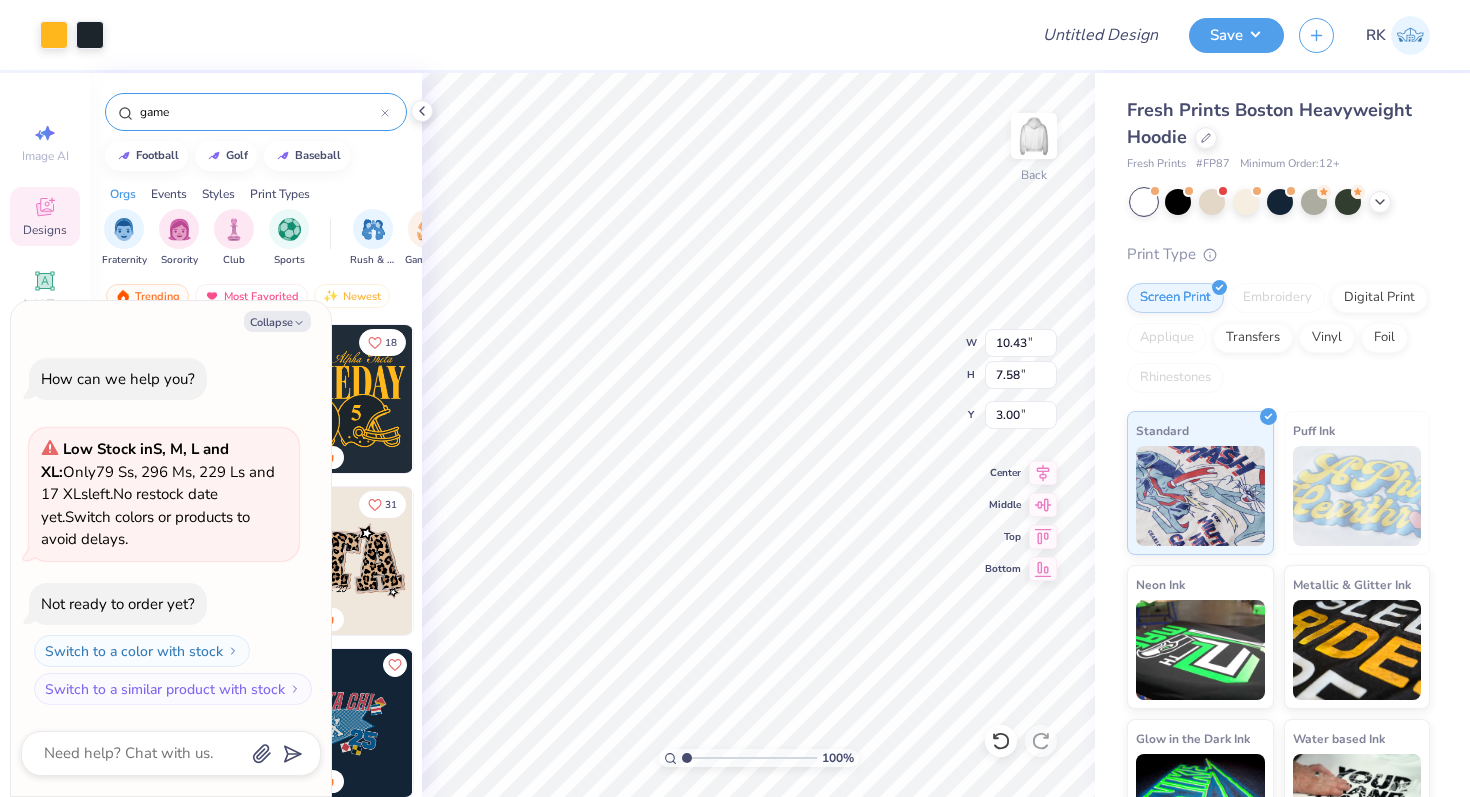 type on "12.50" 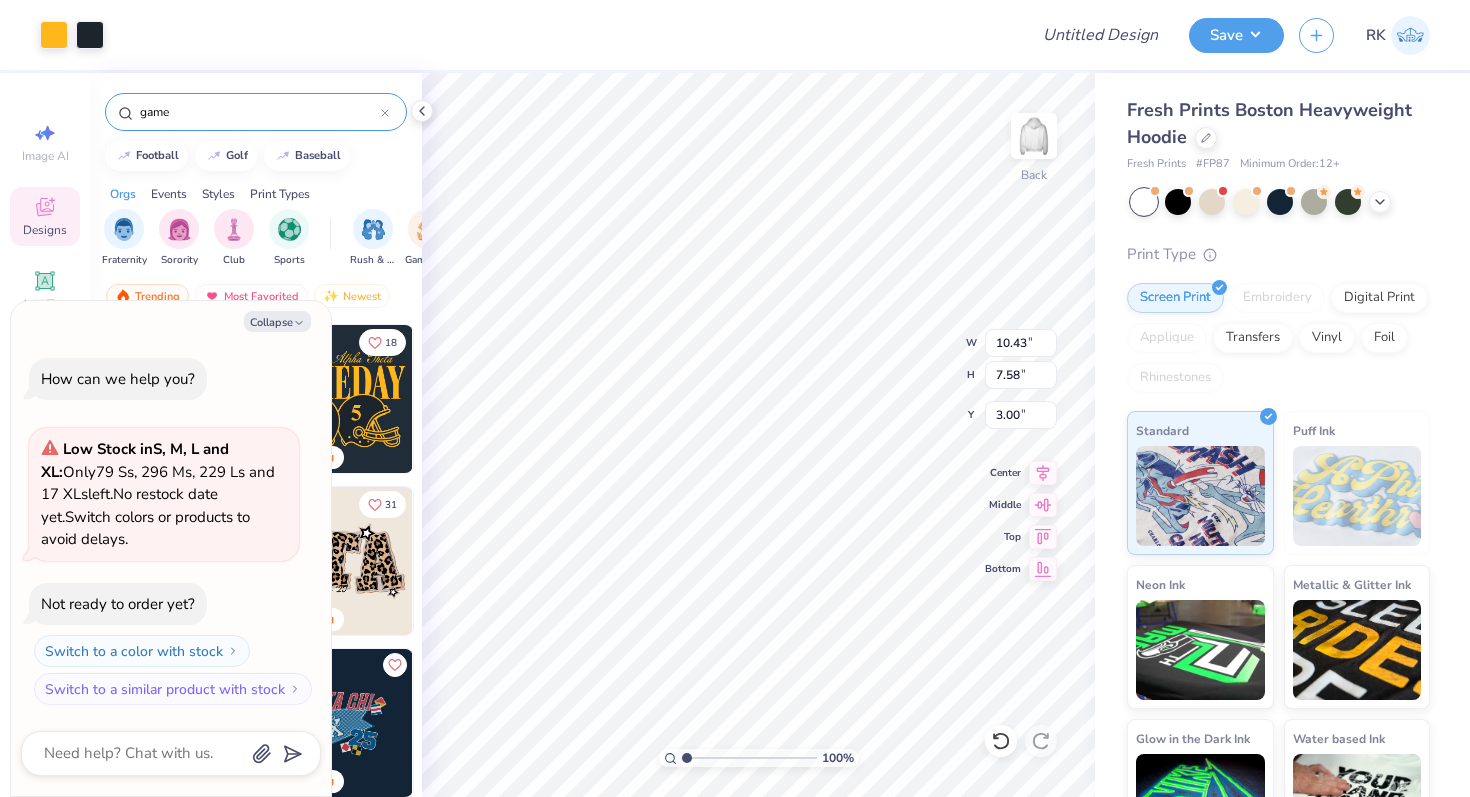 type on "9.09" 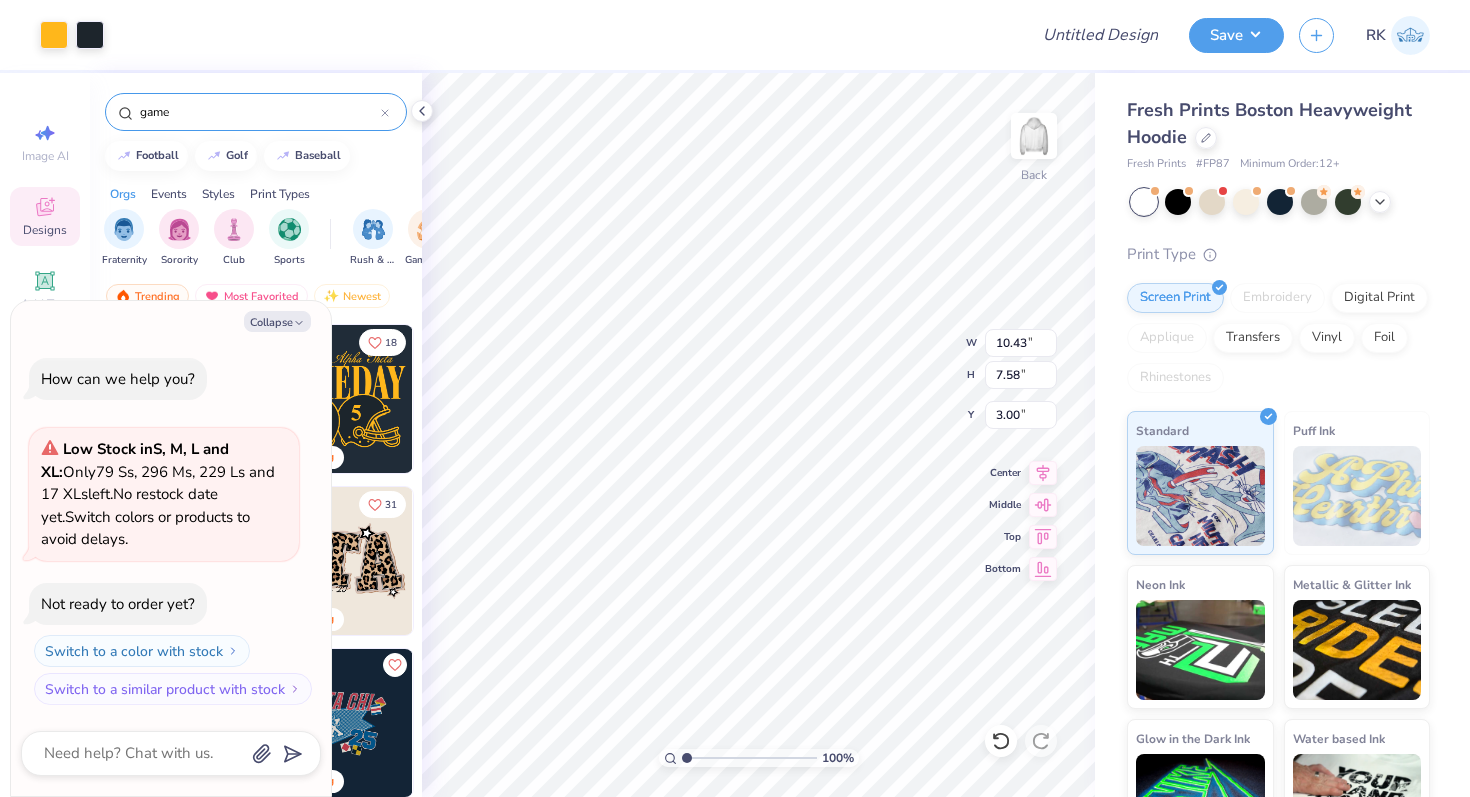 type on "1.50" 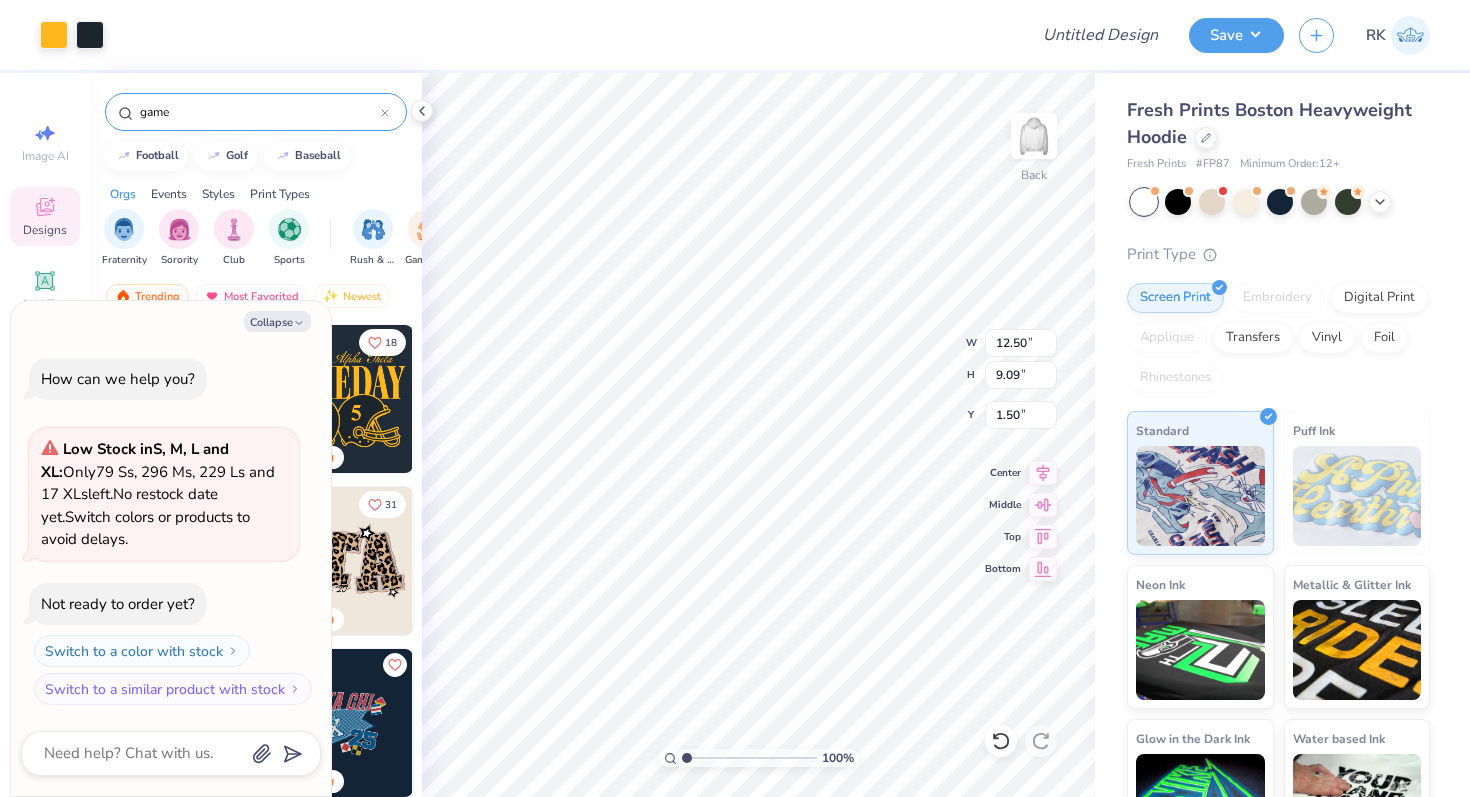 type on "x" 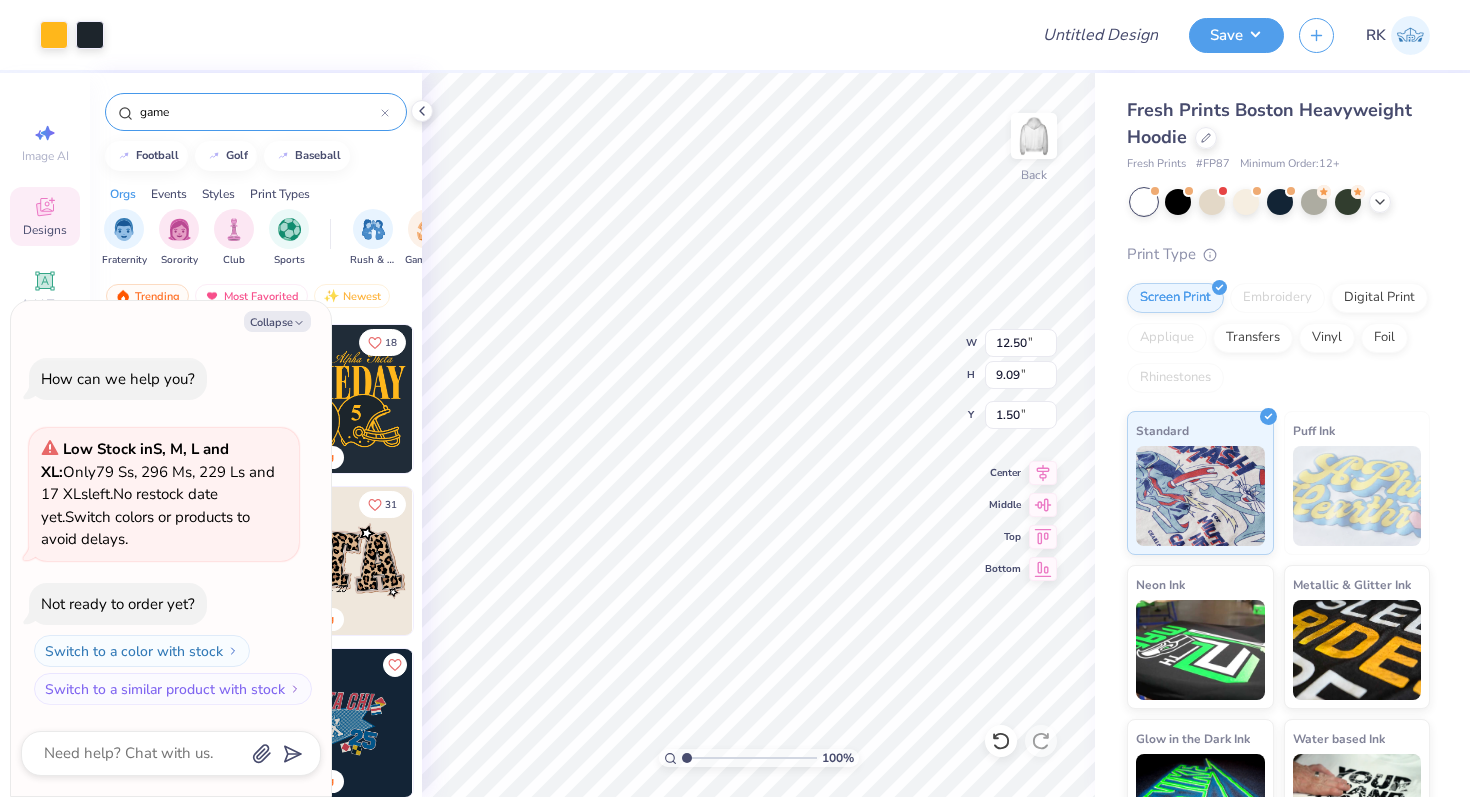 type on "2.21" 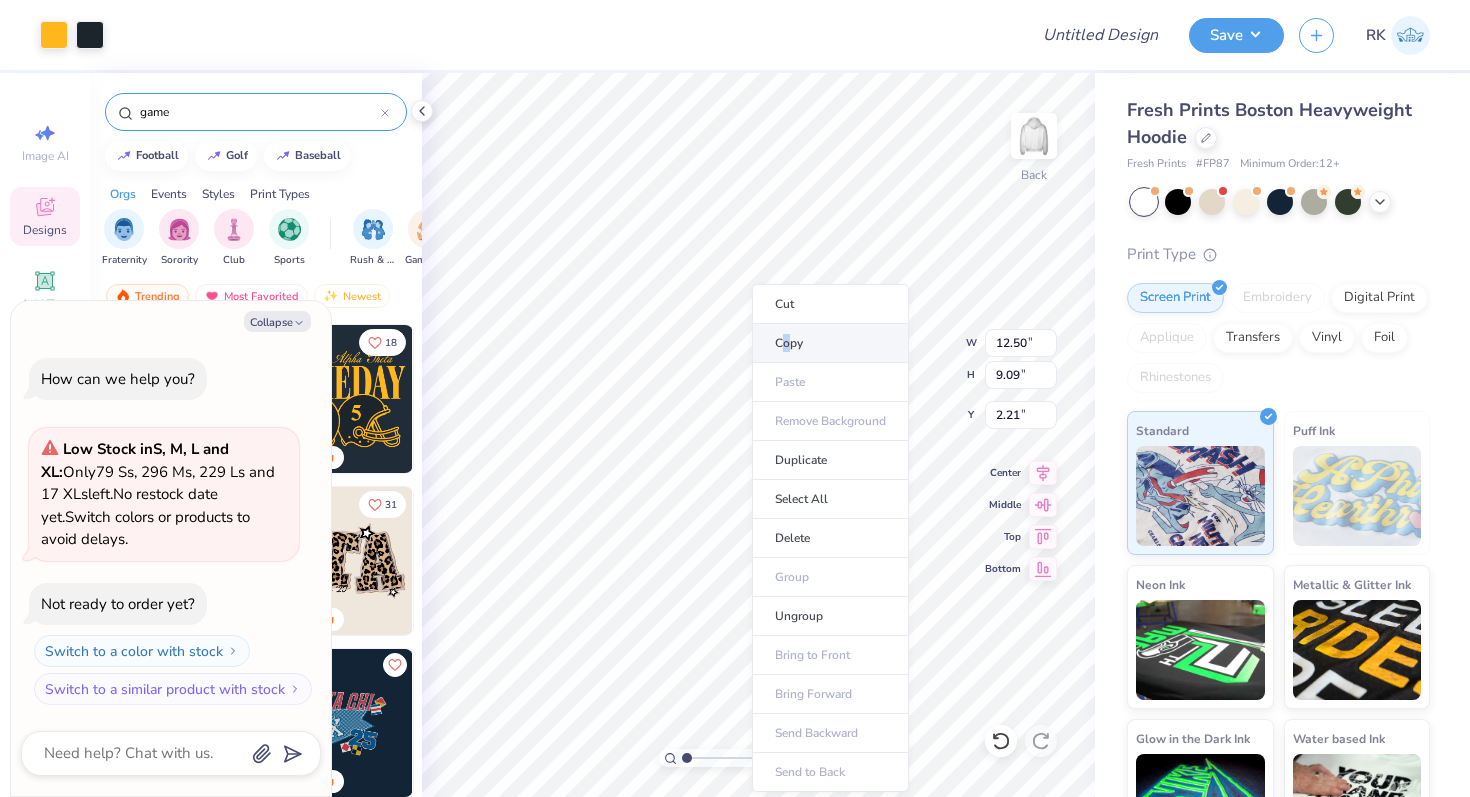 click on "Copy" at bounding box center (830, 343) 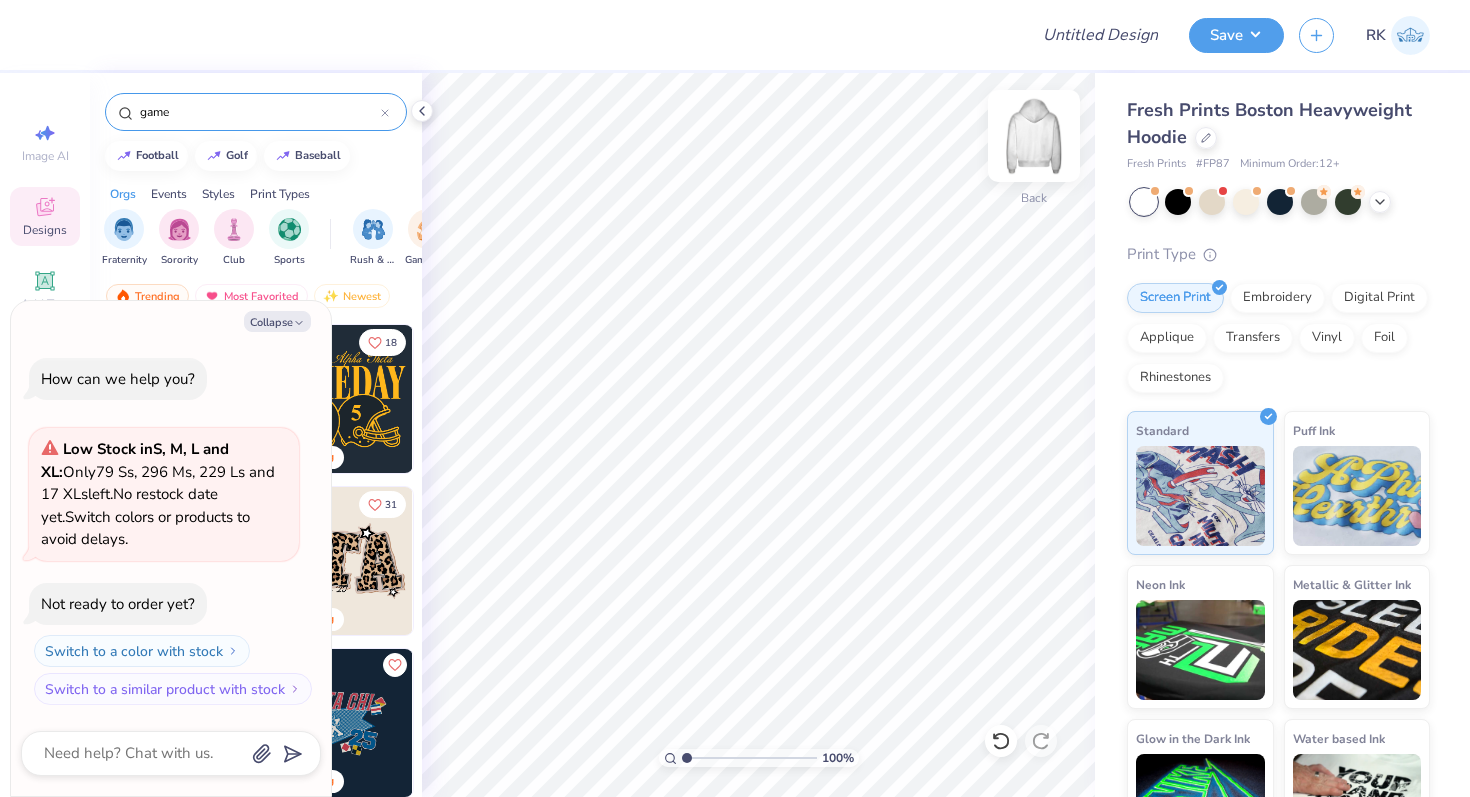 click at bounding box center (1034, 136) 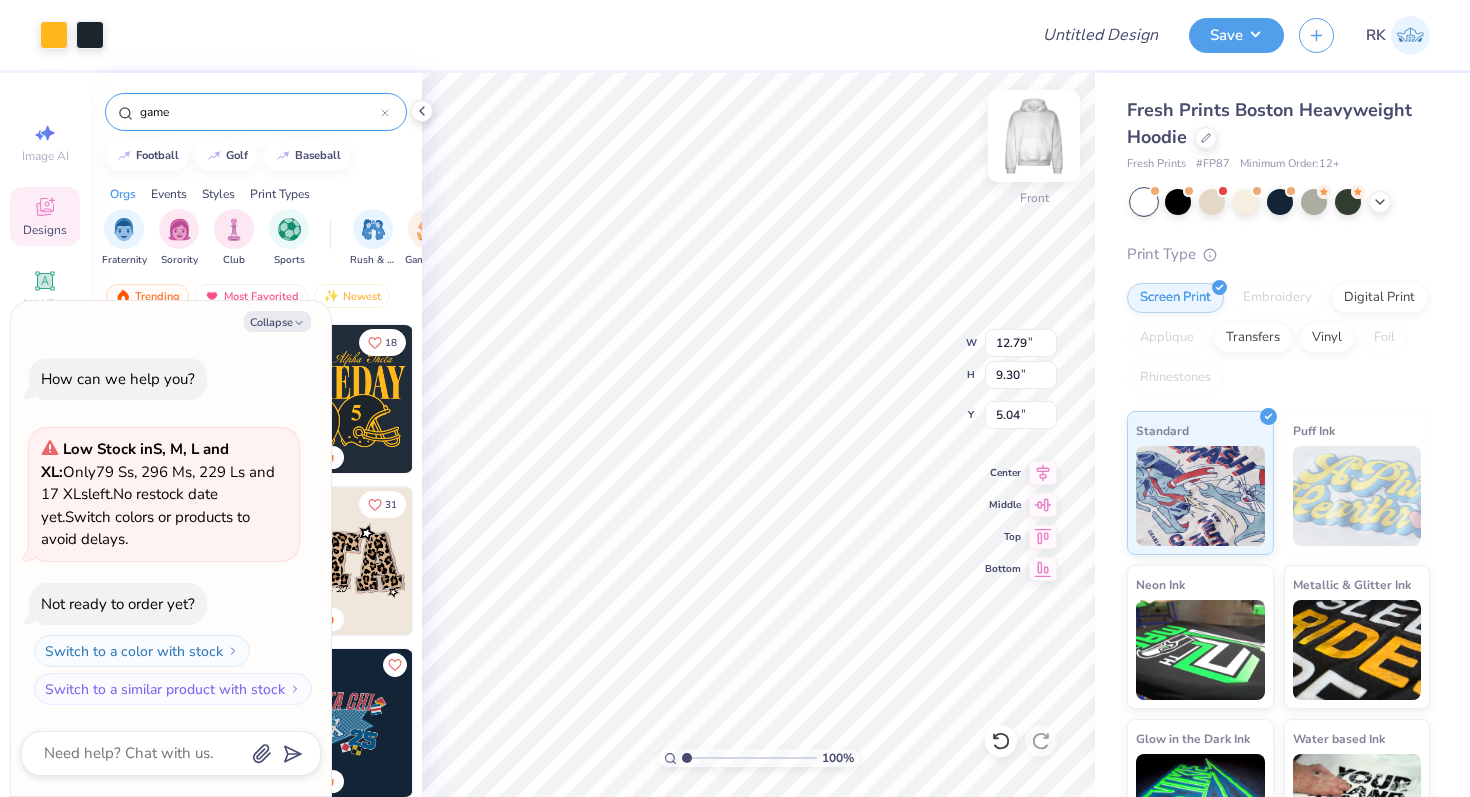 type on "x" 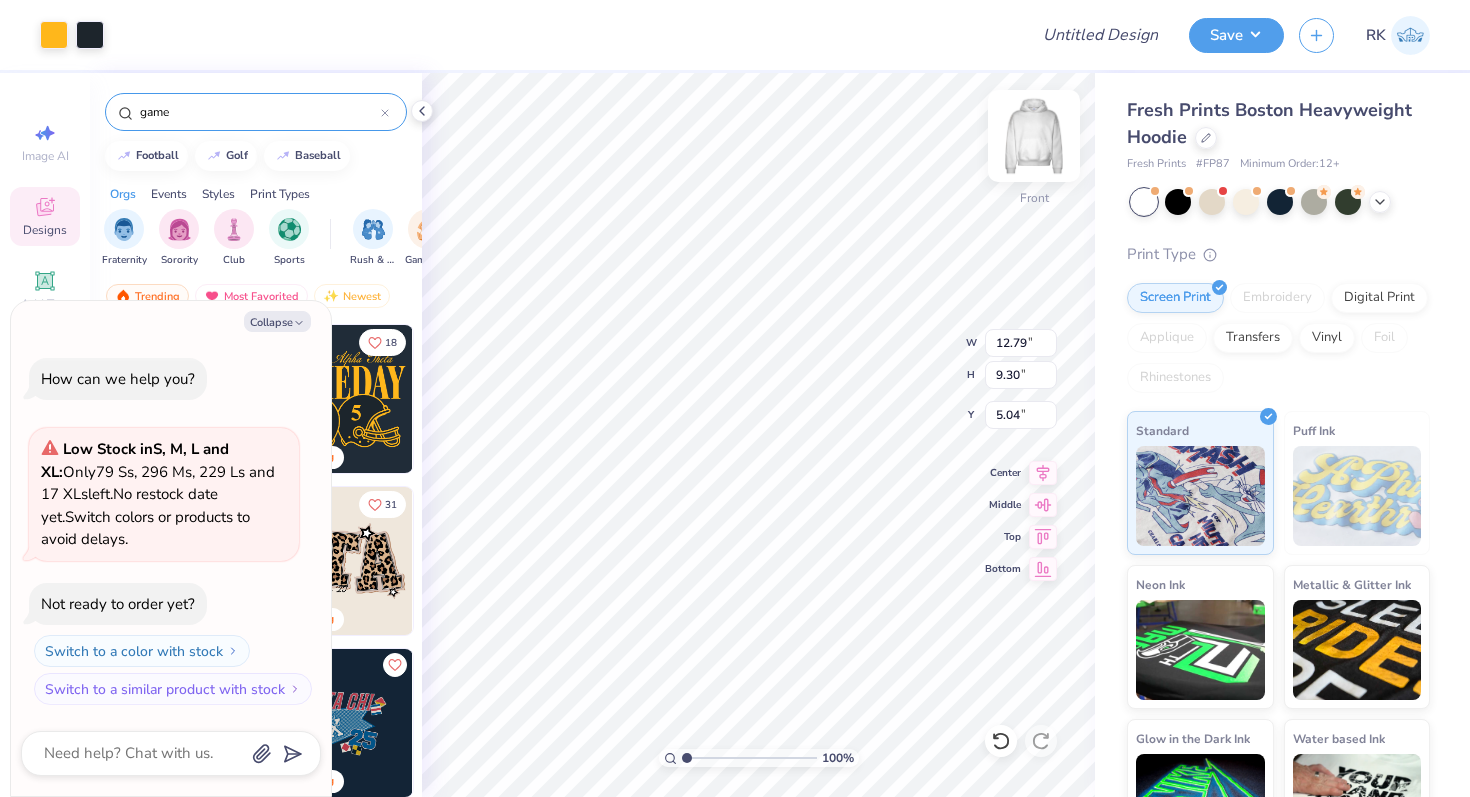 type on "5.00" 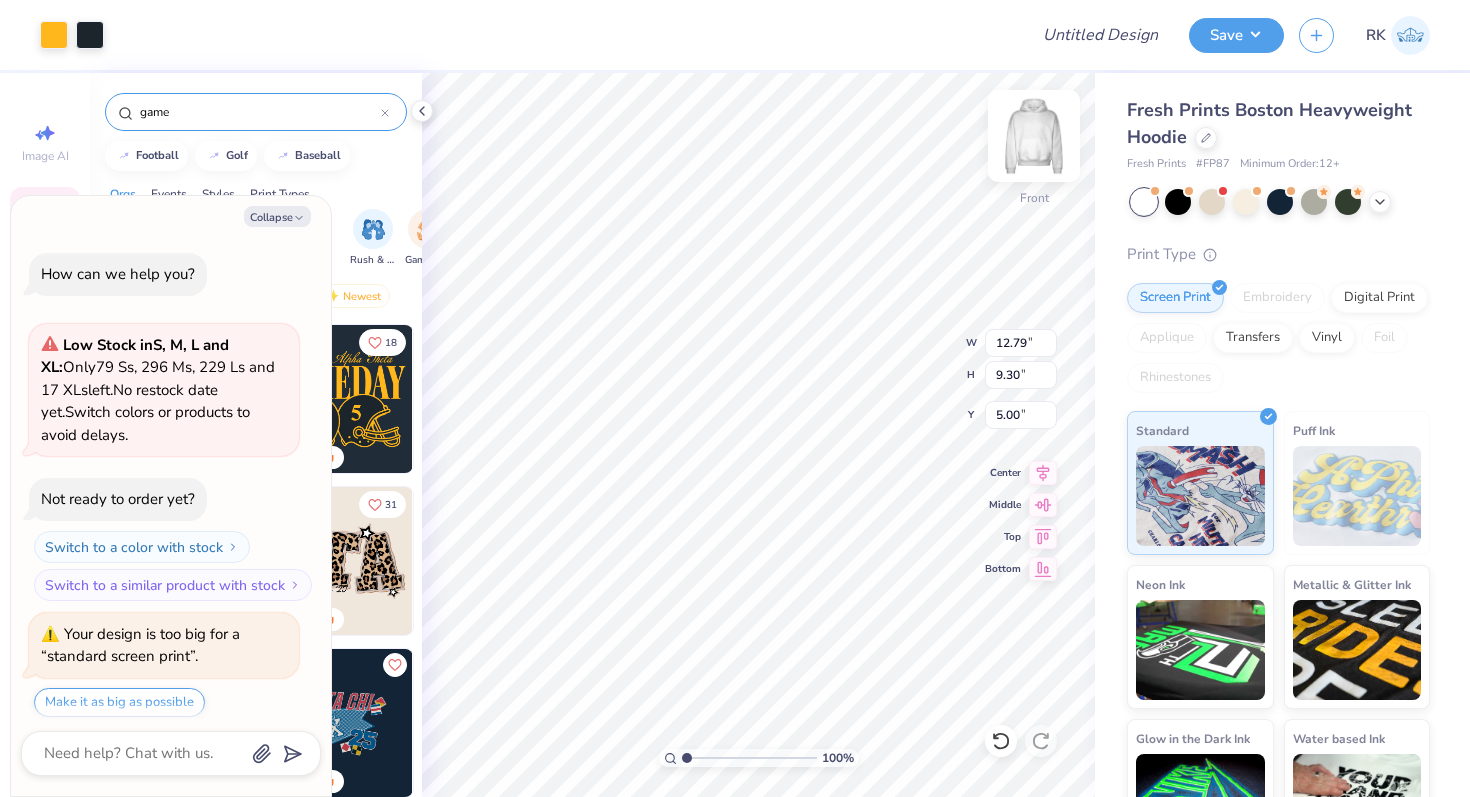 scroll, scrollTop: 61, scrollLeft: 0, axis: vertical 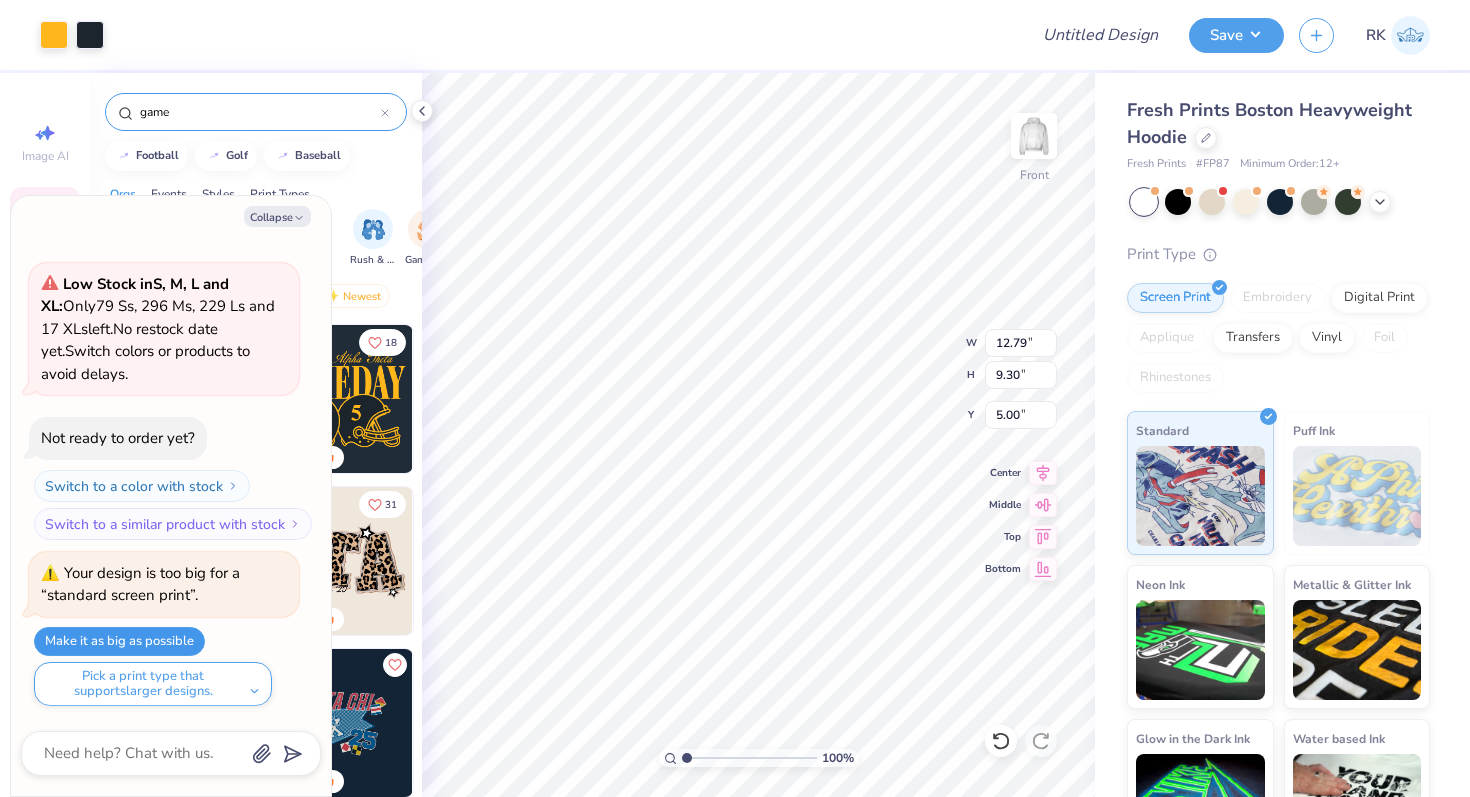 click on "Make it as big as possible" at bounding box center (119, 641) 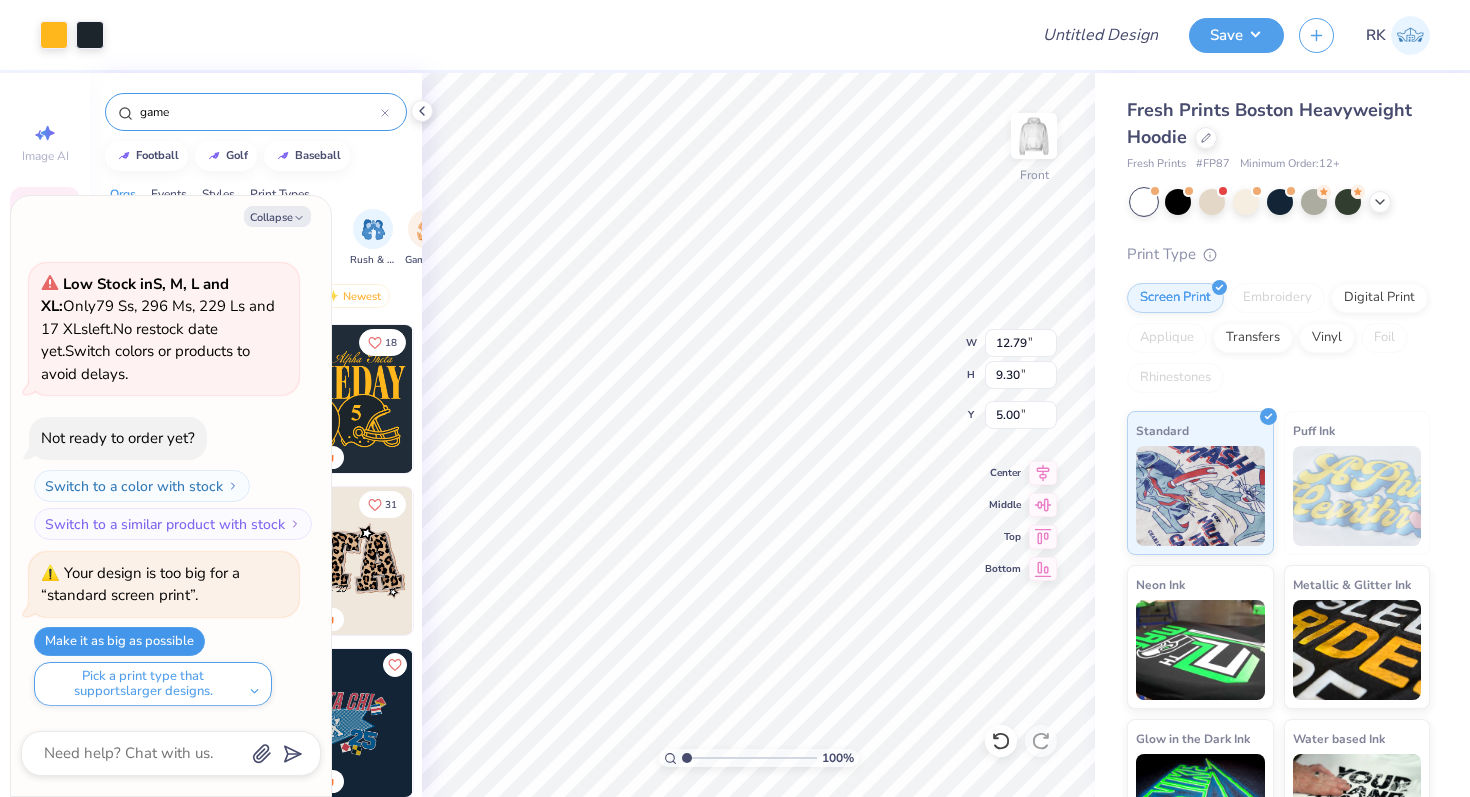 type on "x" 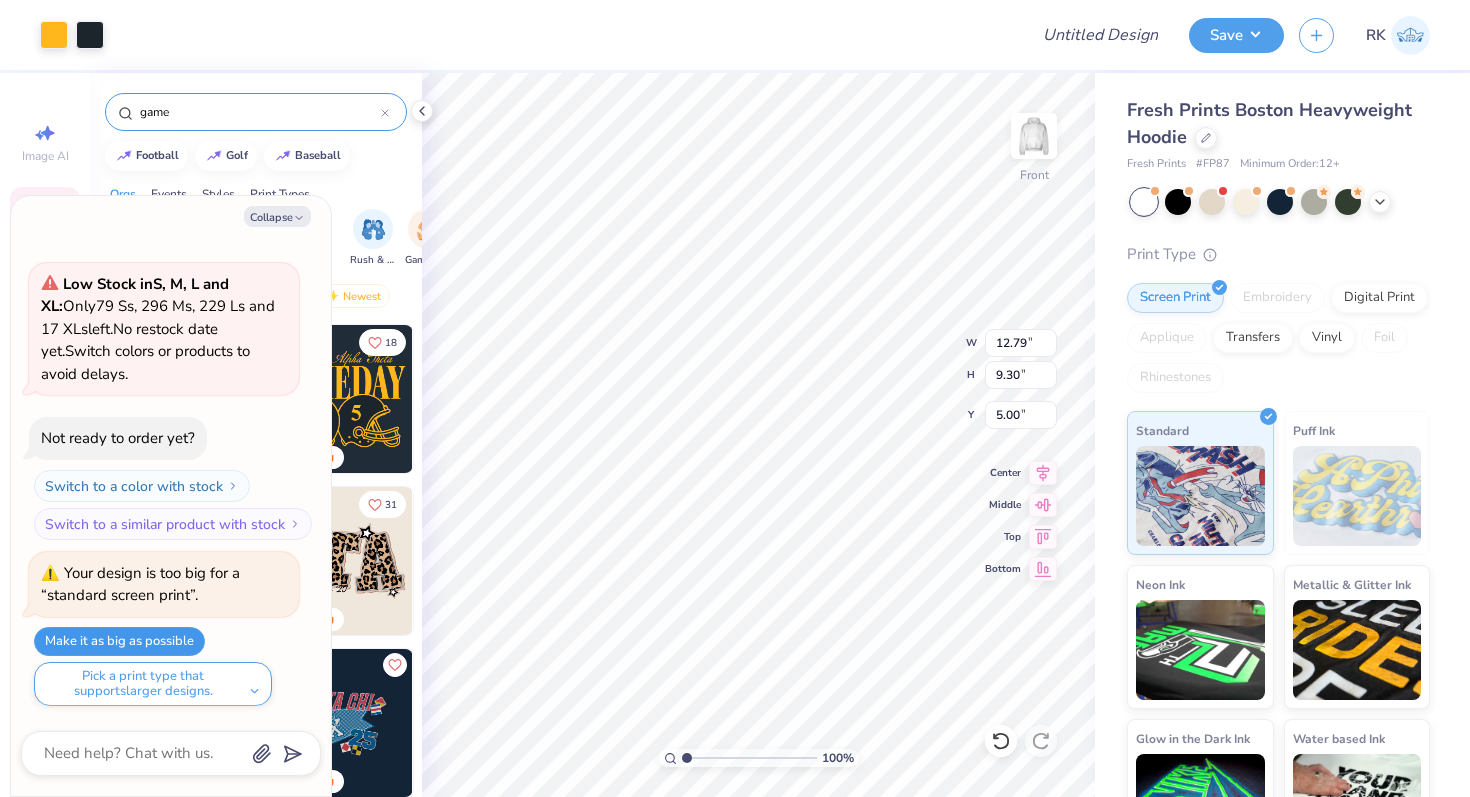 type on "[NUMBER]" 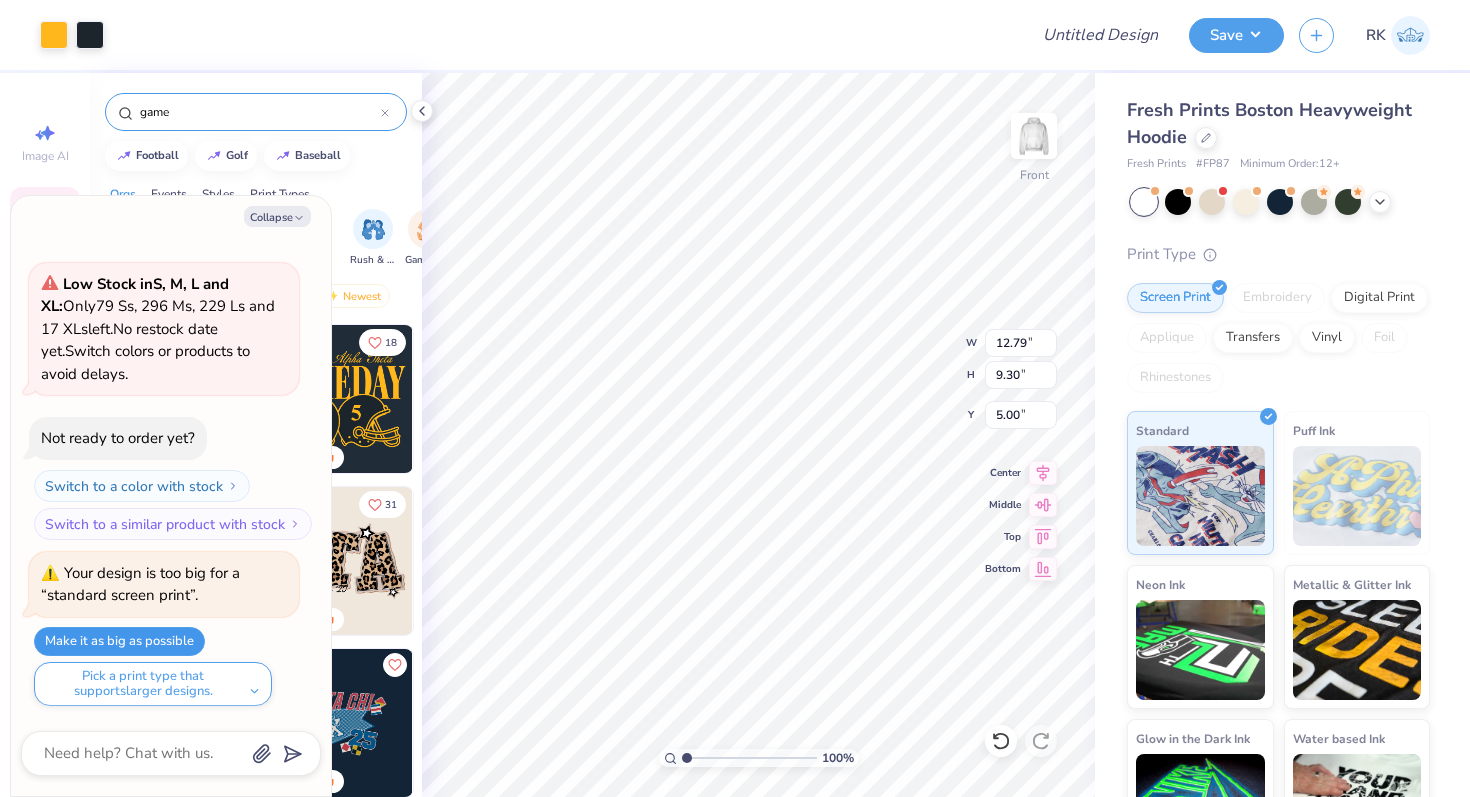 type on "[NUMBER]" 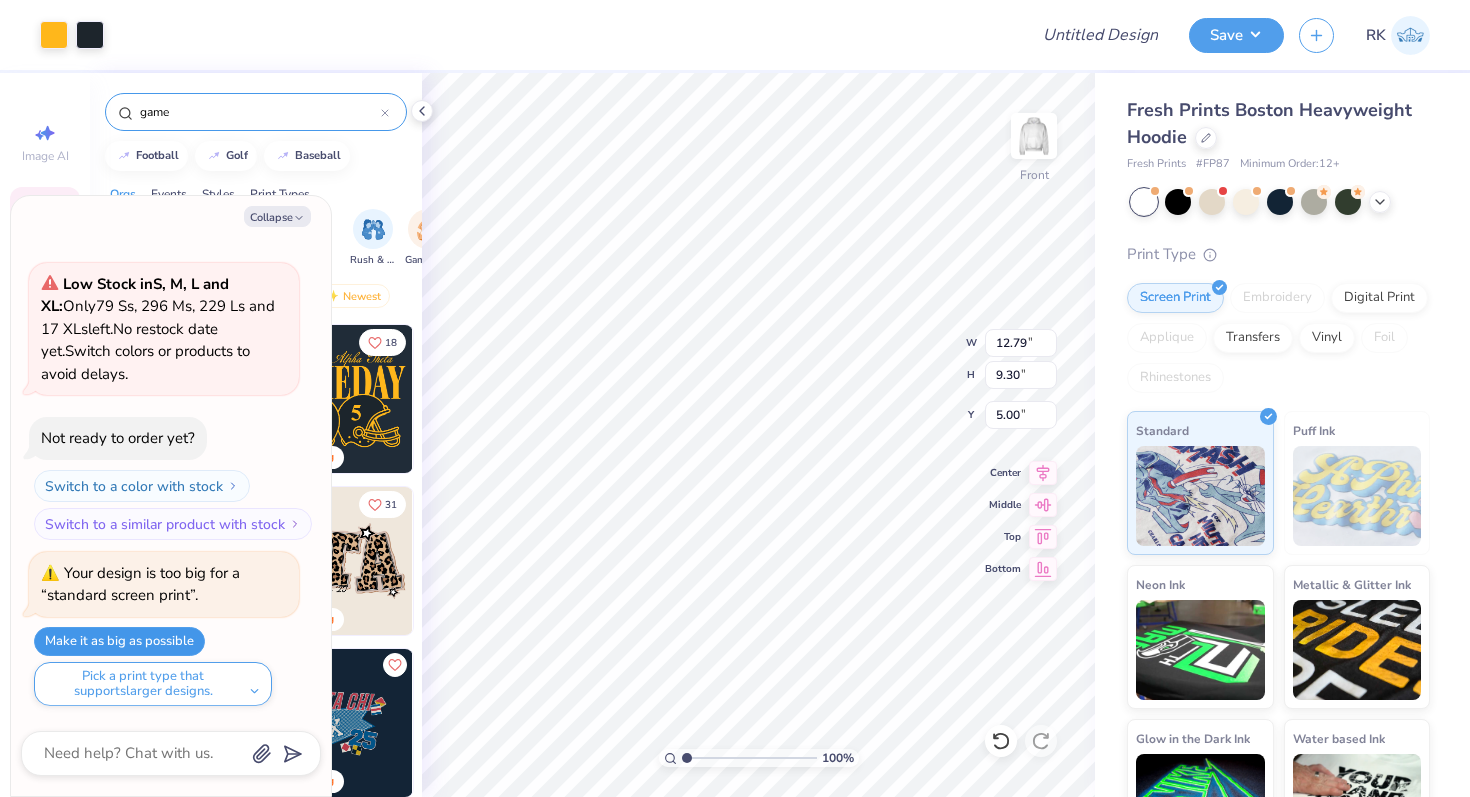 type on "[NUMBER]" 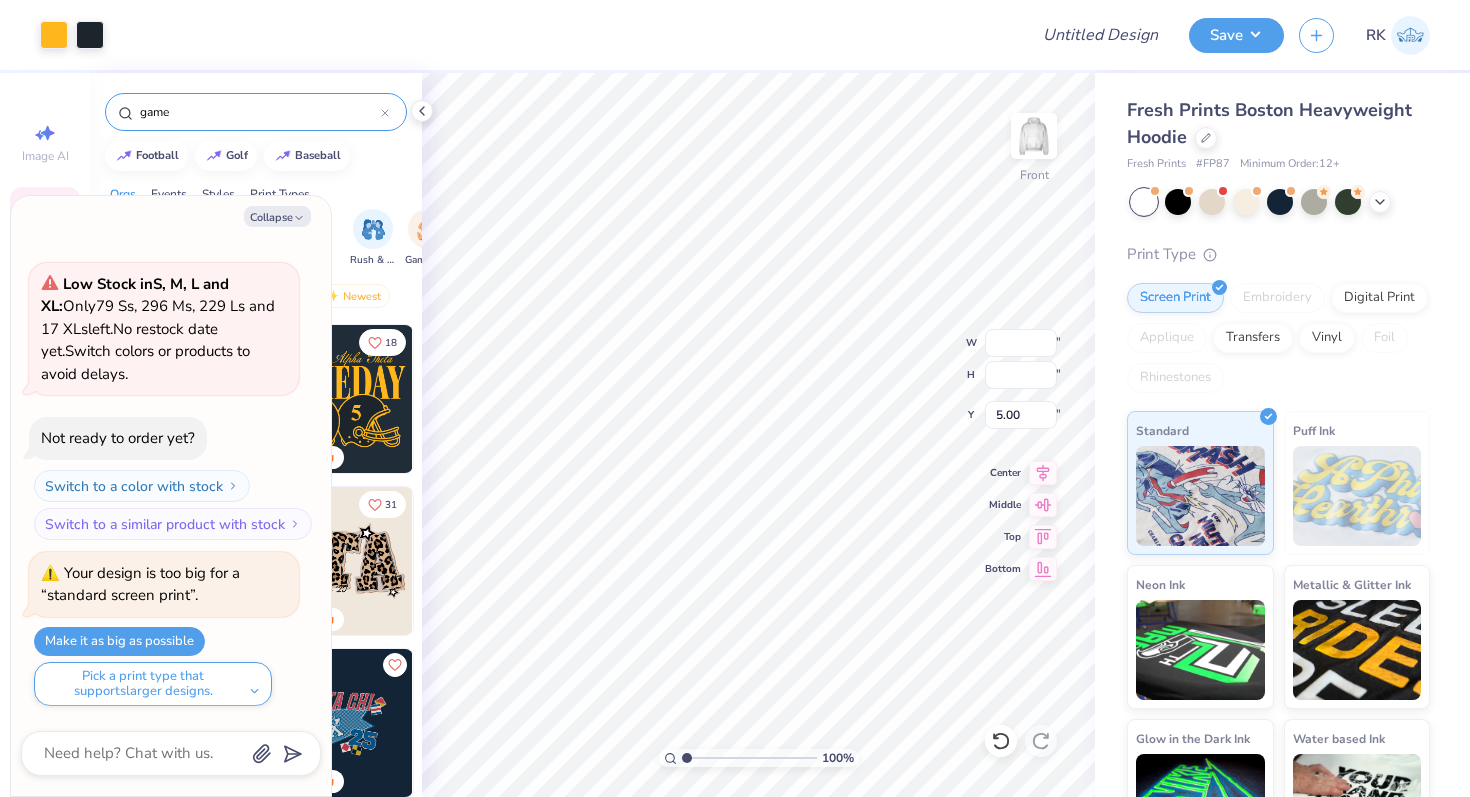 type on "x" 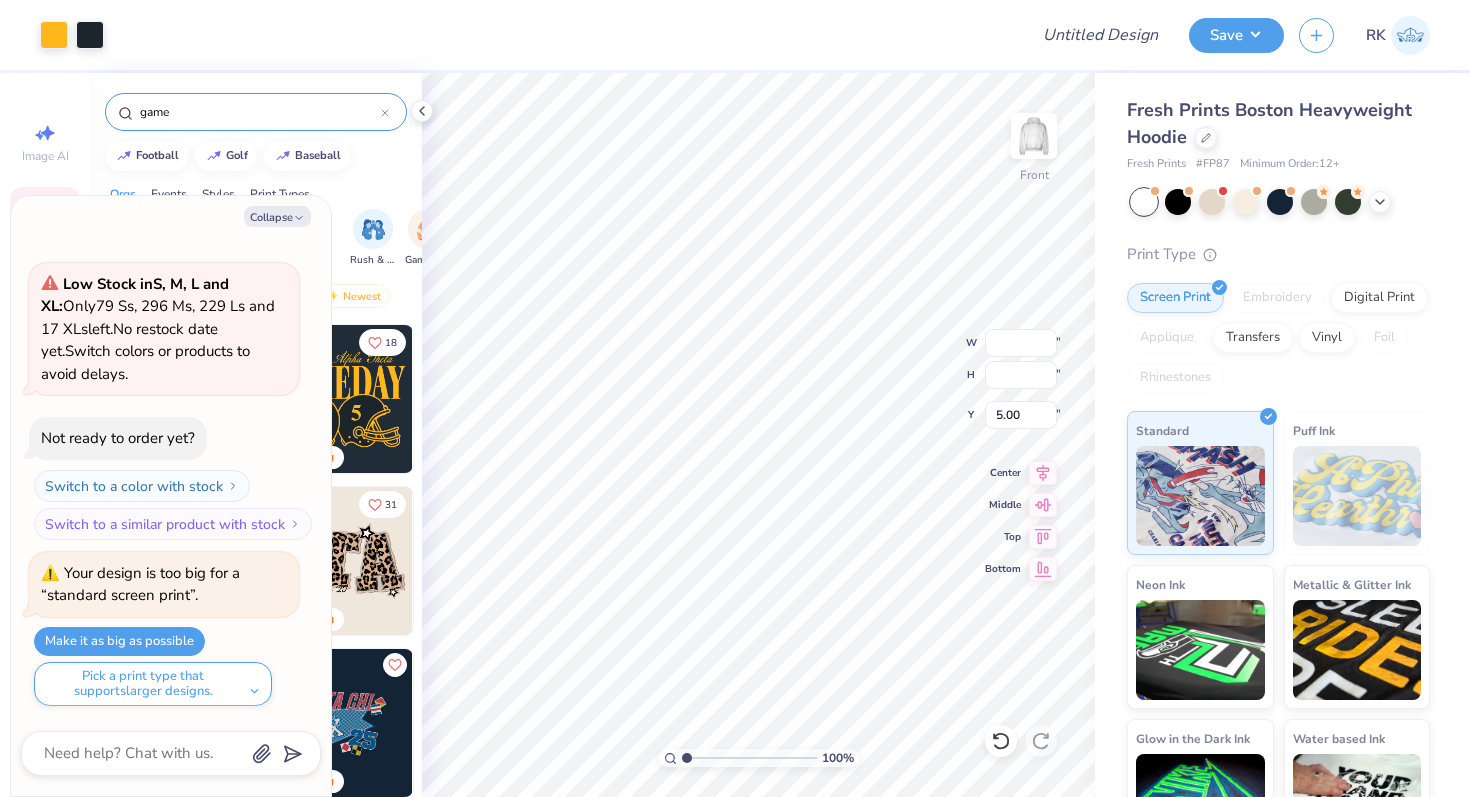 type on "12.79" 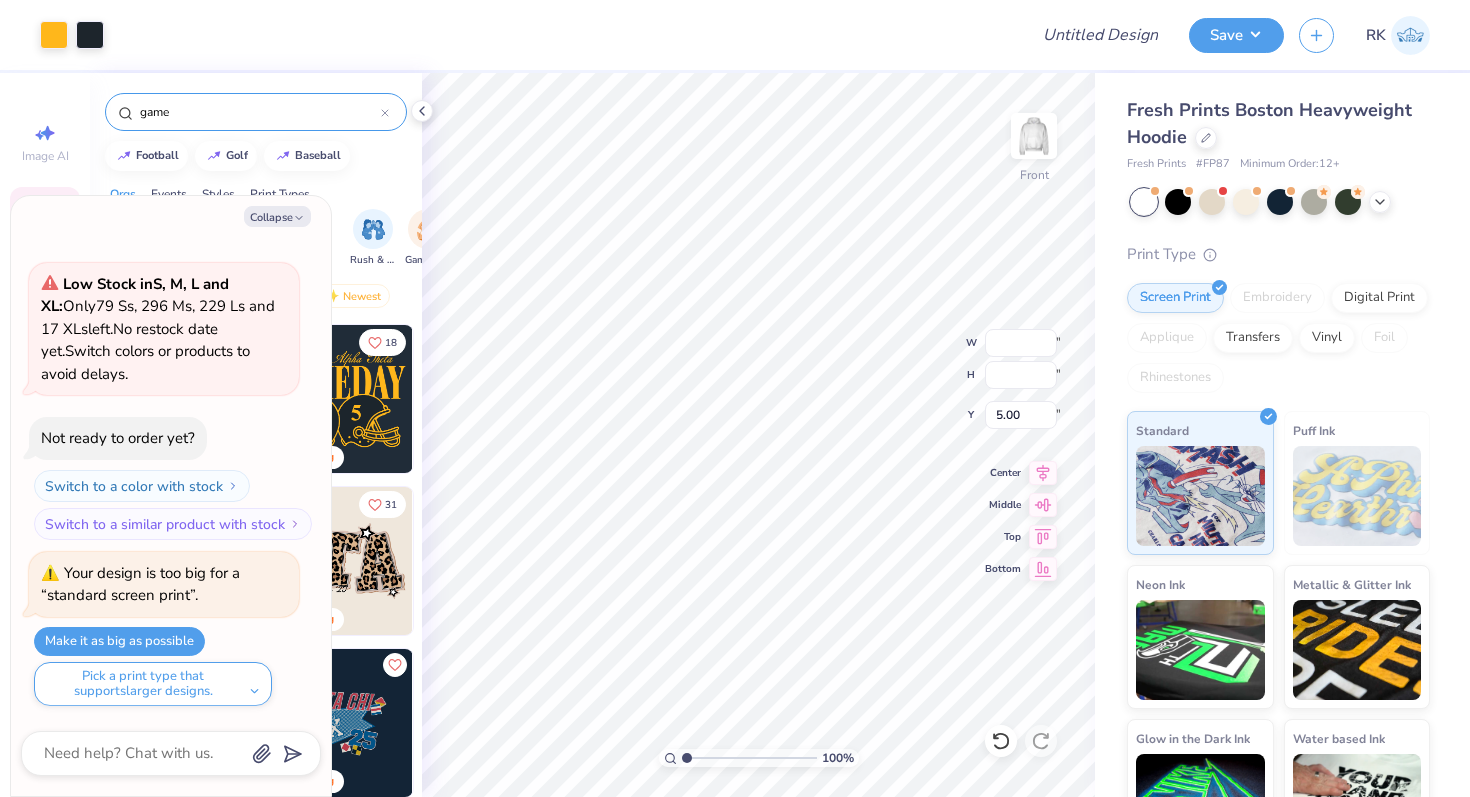 type on "9.30" 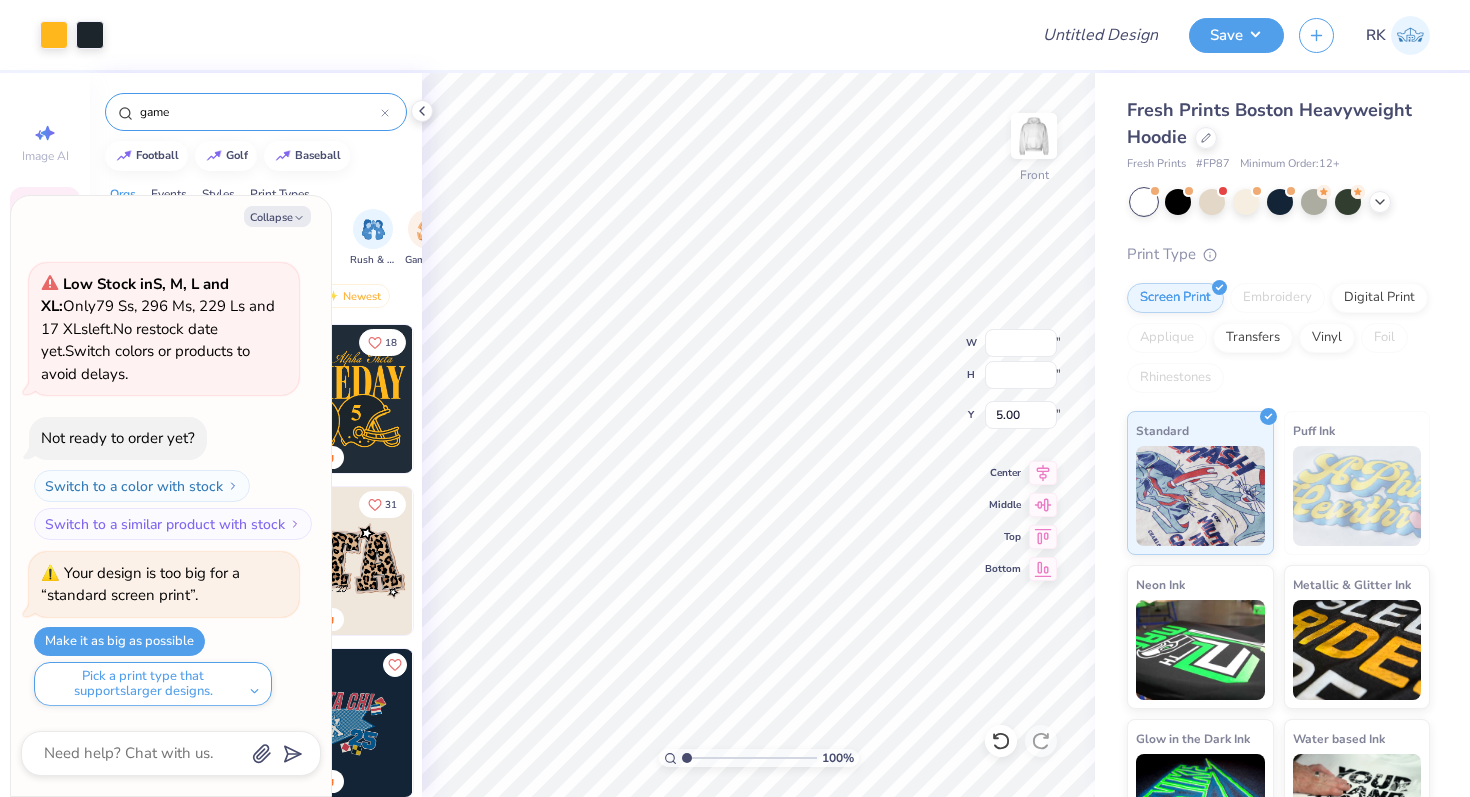 type on "5.00" 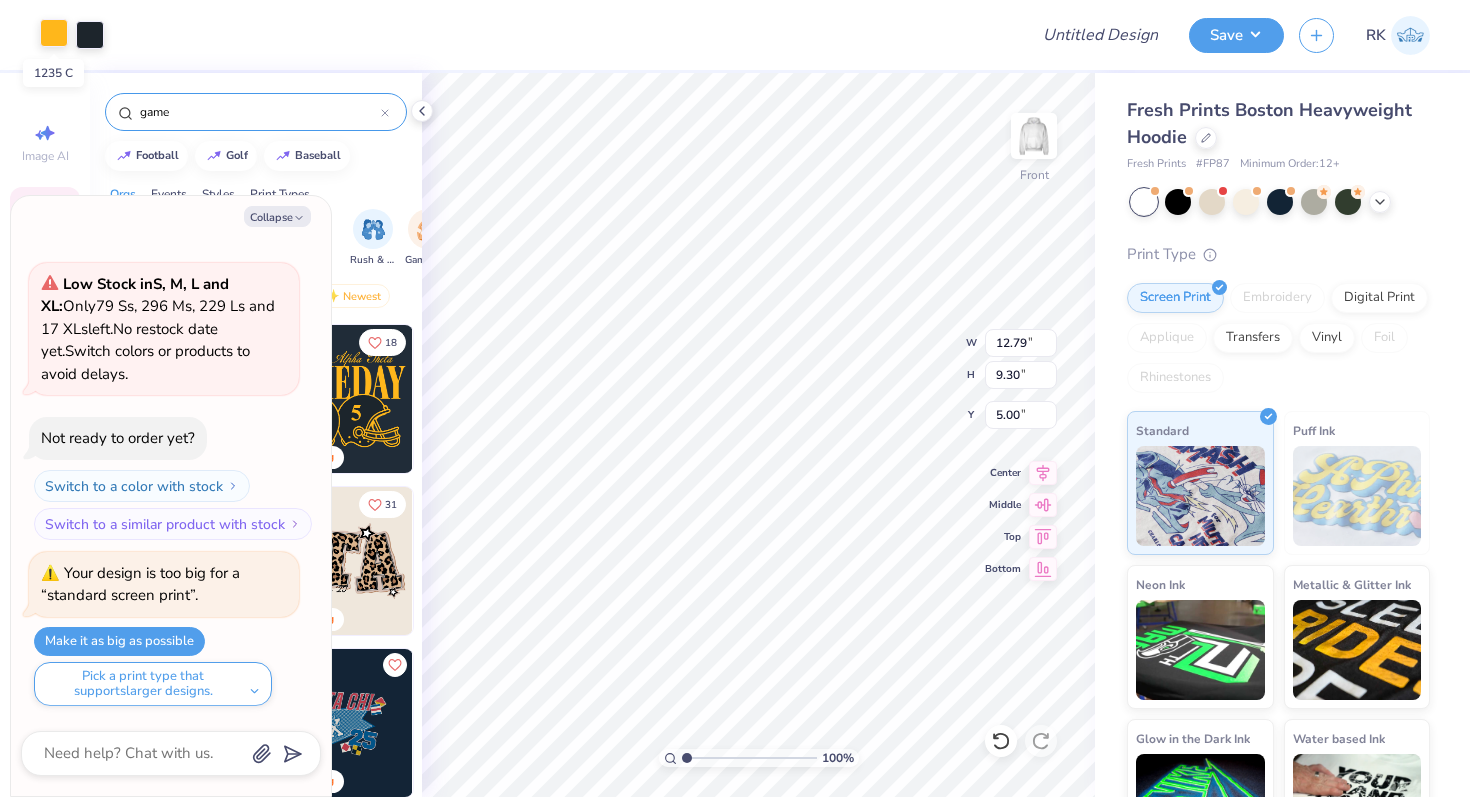 click at bounding box center (54, 33) 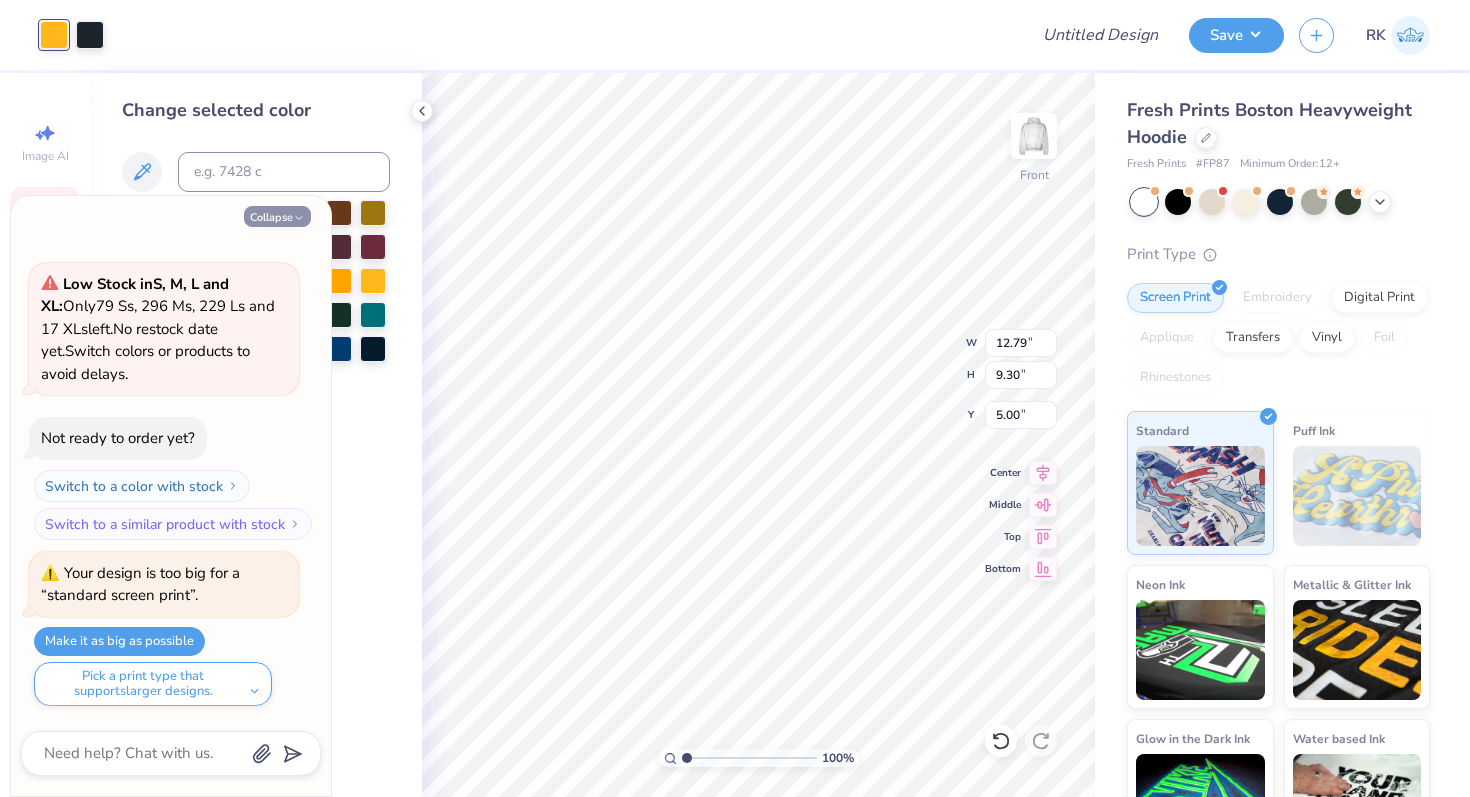 click on "Collapse" at bounding box center [277, 216] 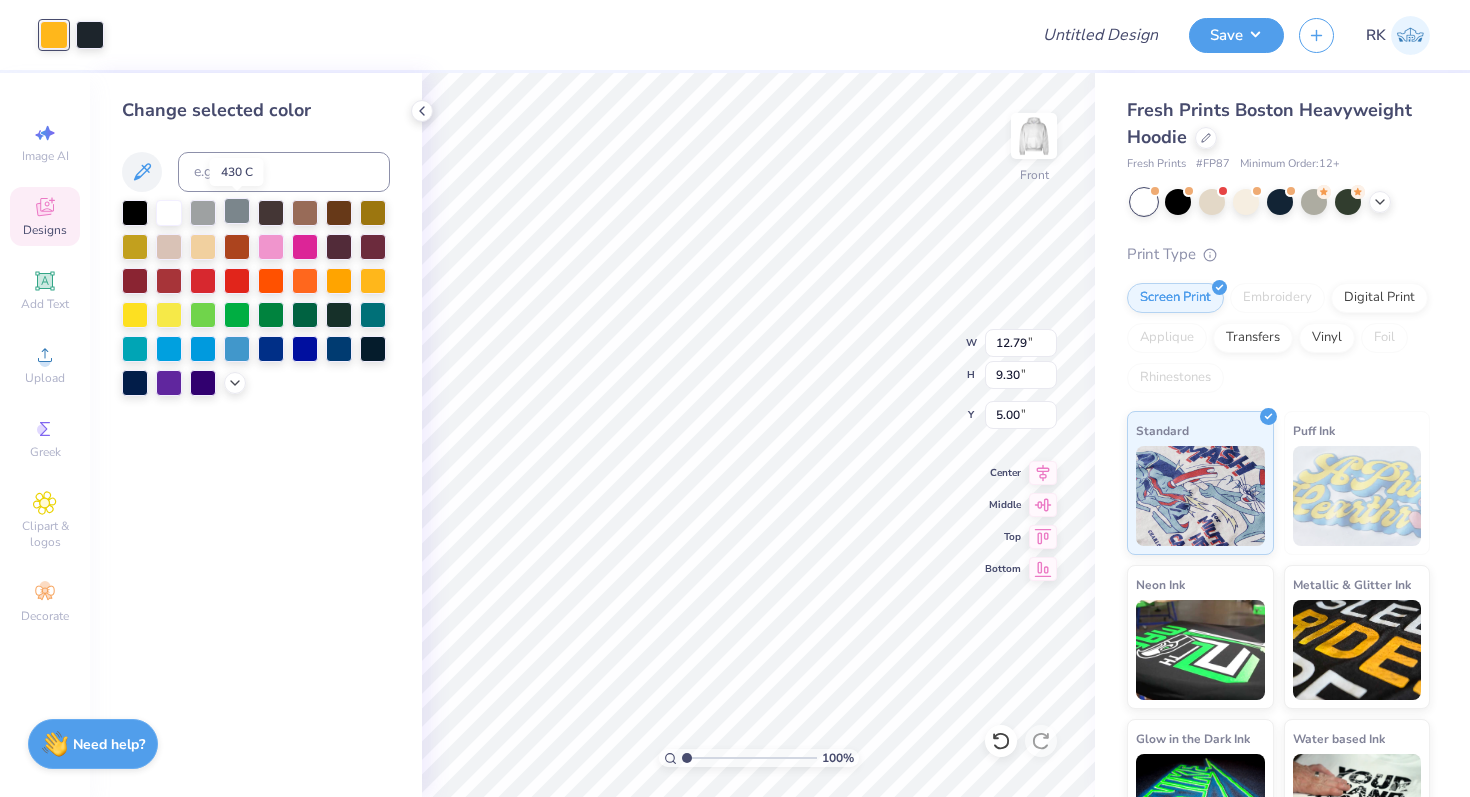 click at bounding box center [237, 211] 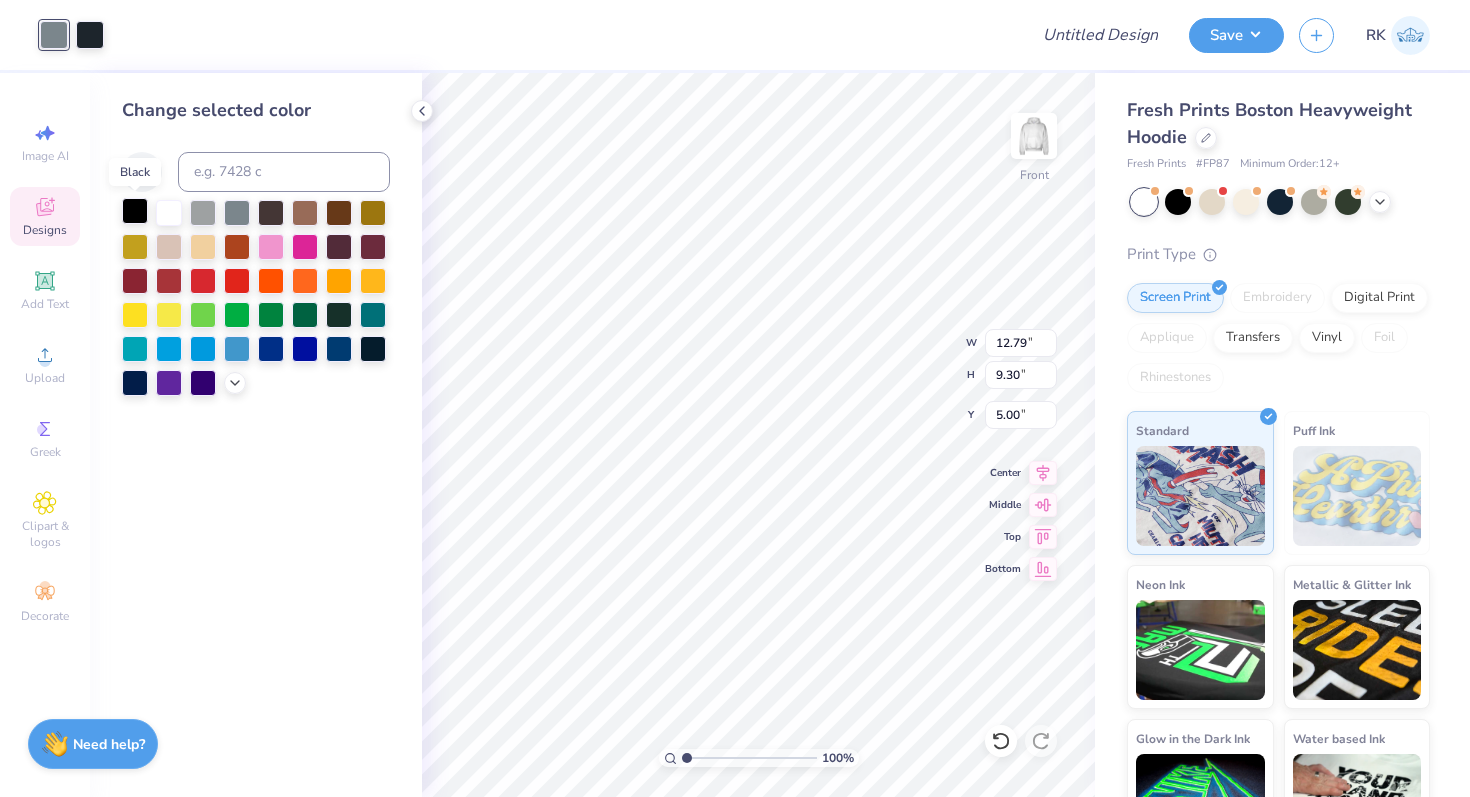 click at bounding box center (135, 211) 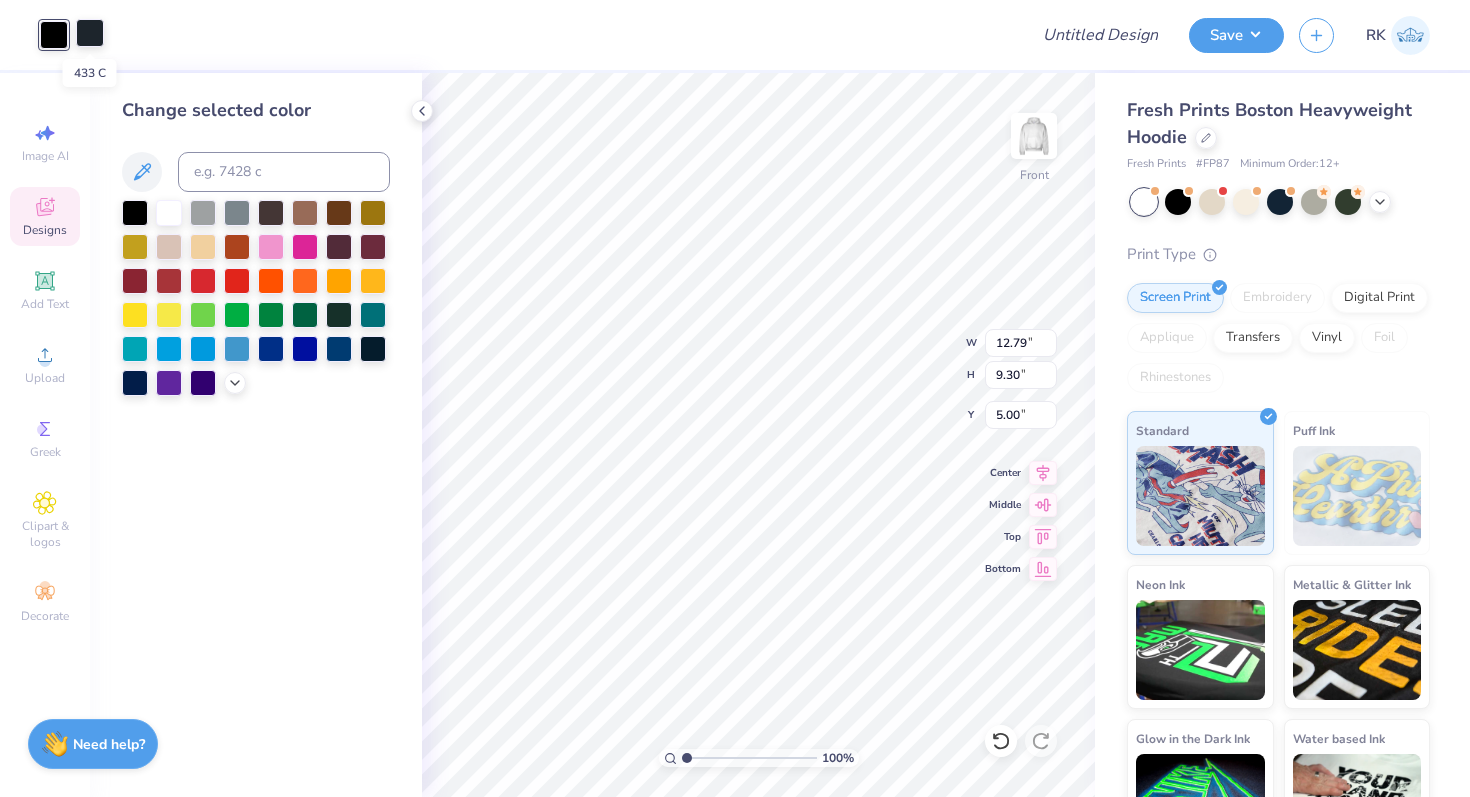 click at bounding box center (90, 33) 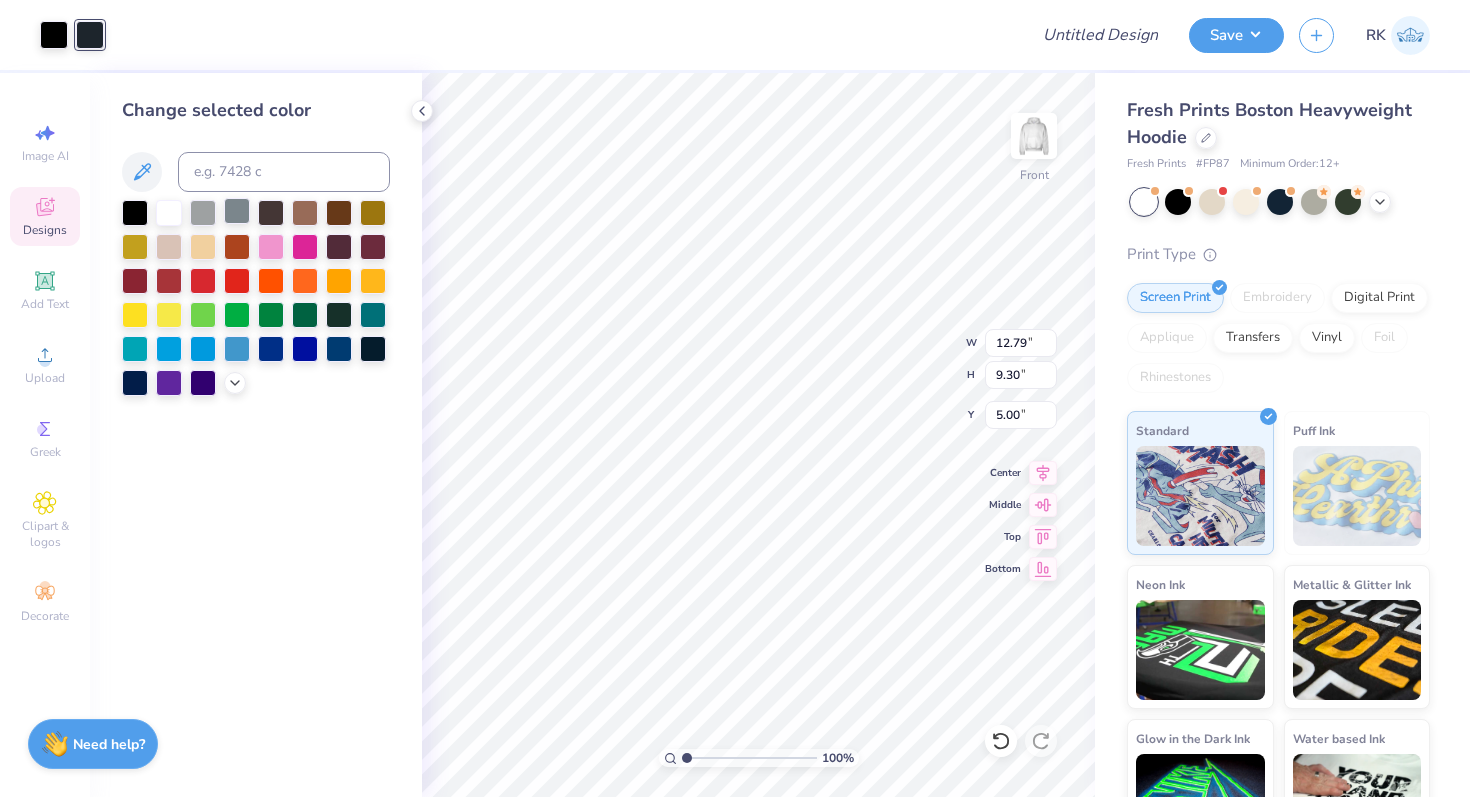 click at bounding box center [237, 211] 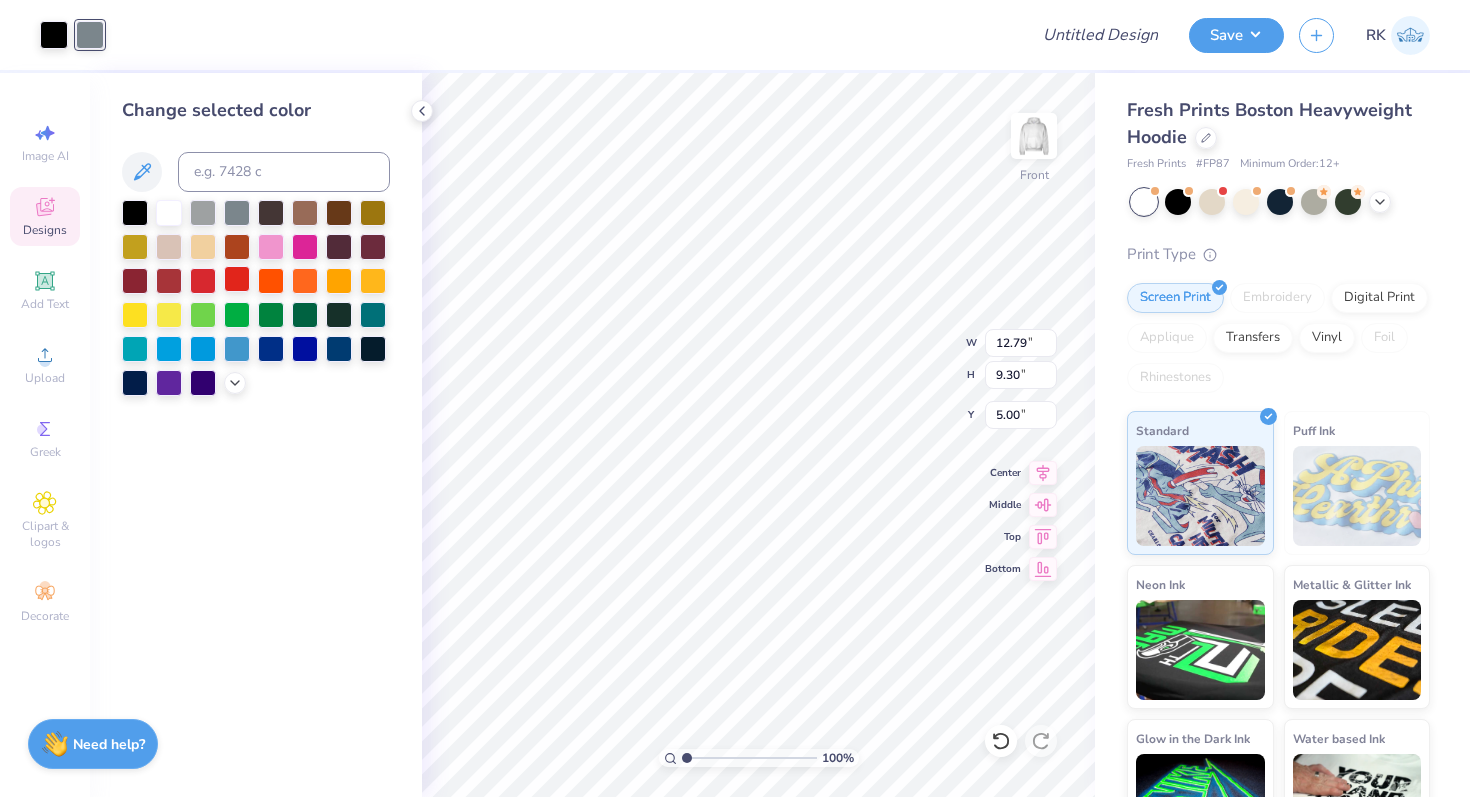 click at bounding box center [237, 279] 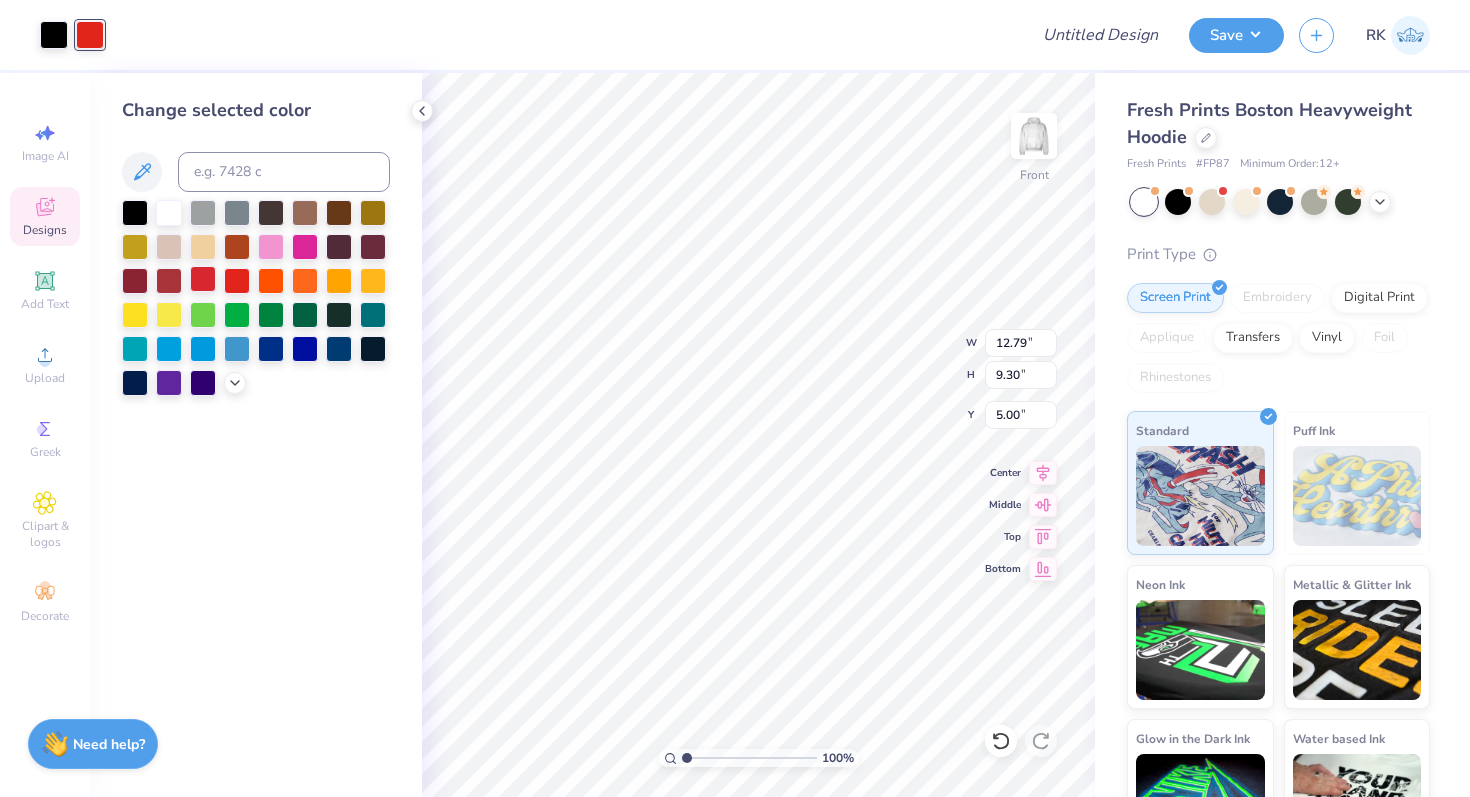 click at bounding box center (203, 279) 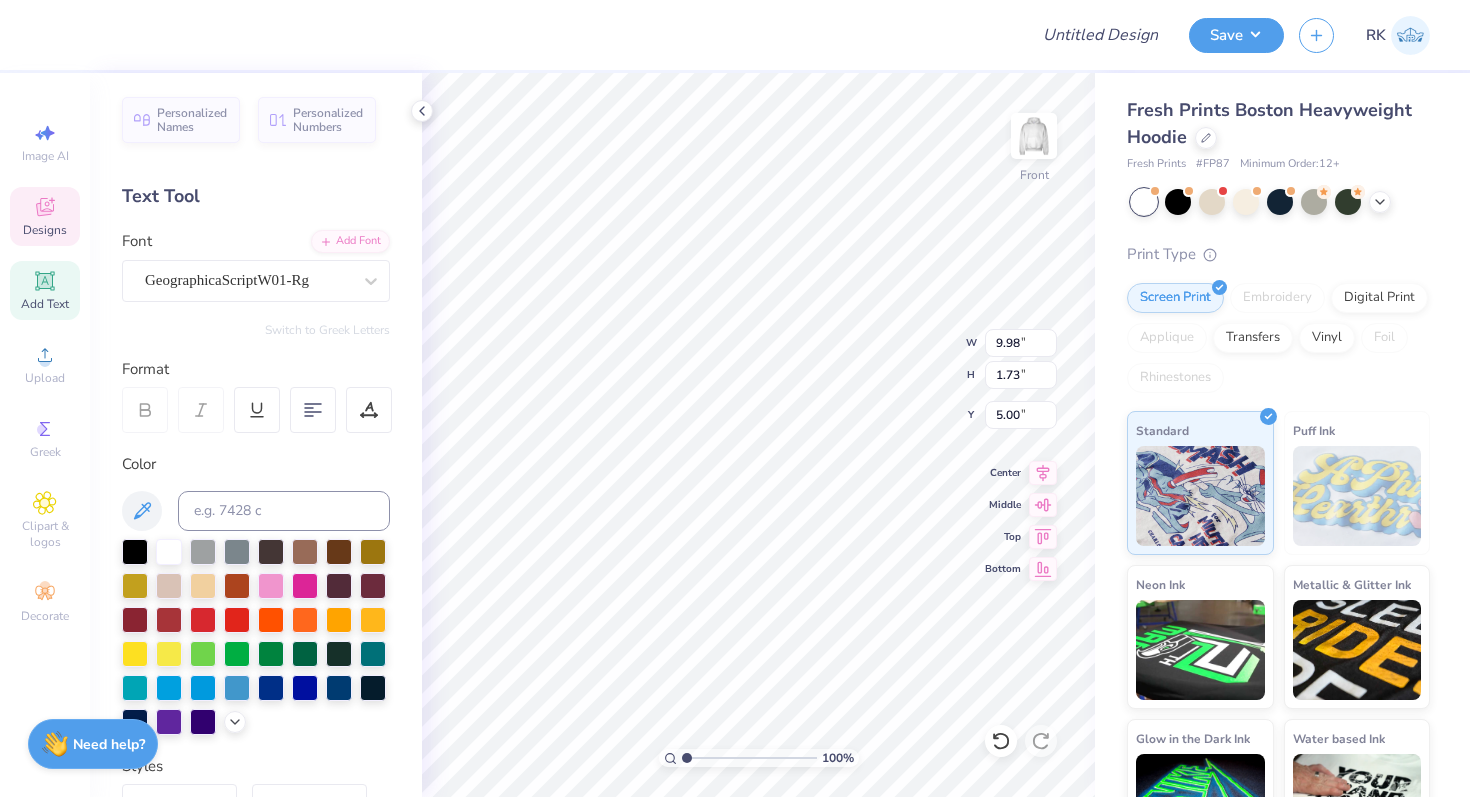 scroll, scrollTop: 0, scrollLeft: 0, axis: both 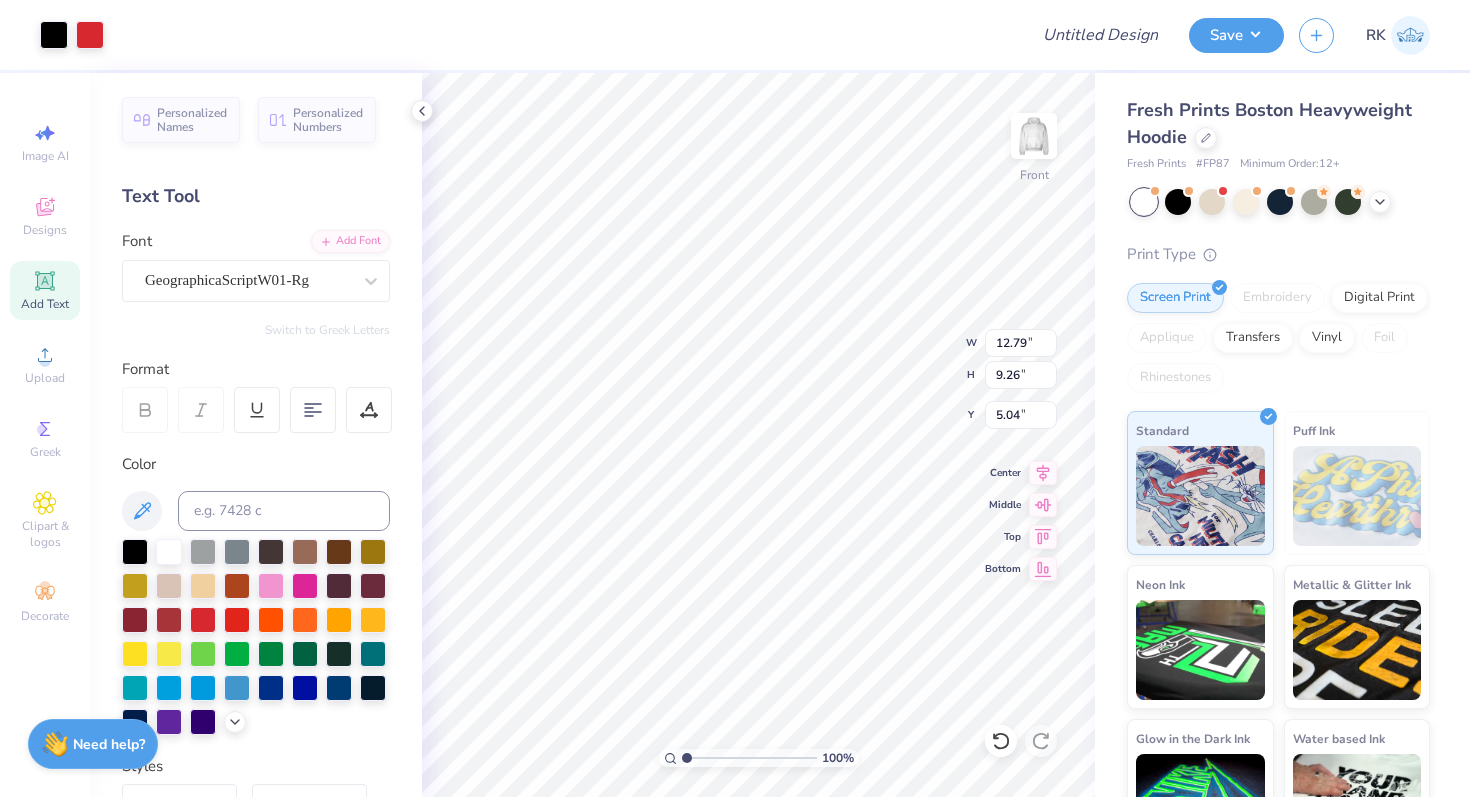 type on "6.59" 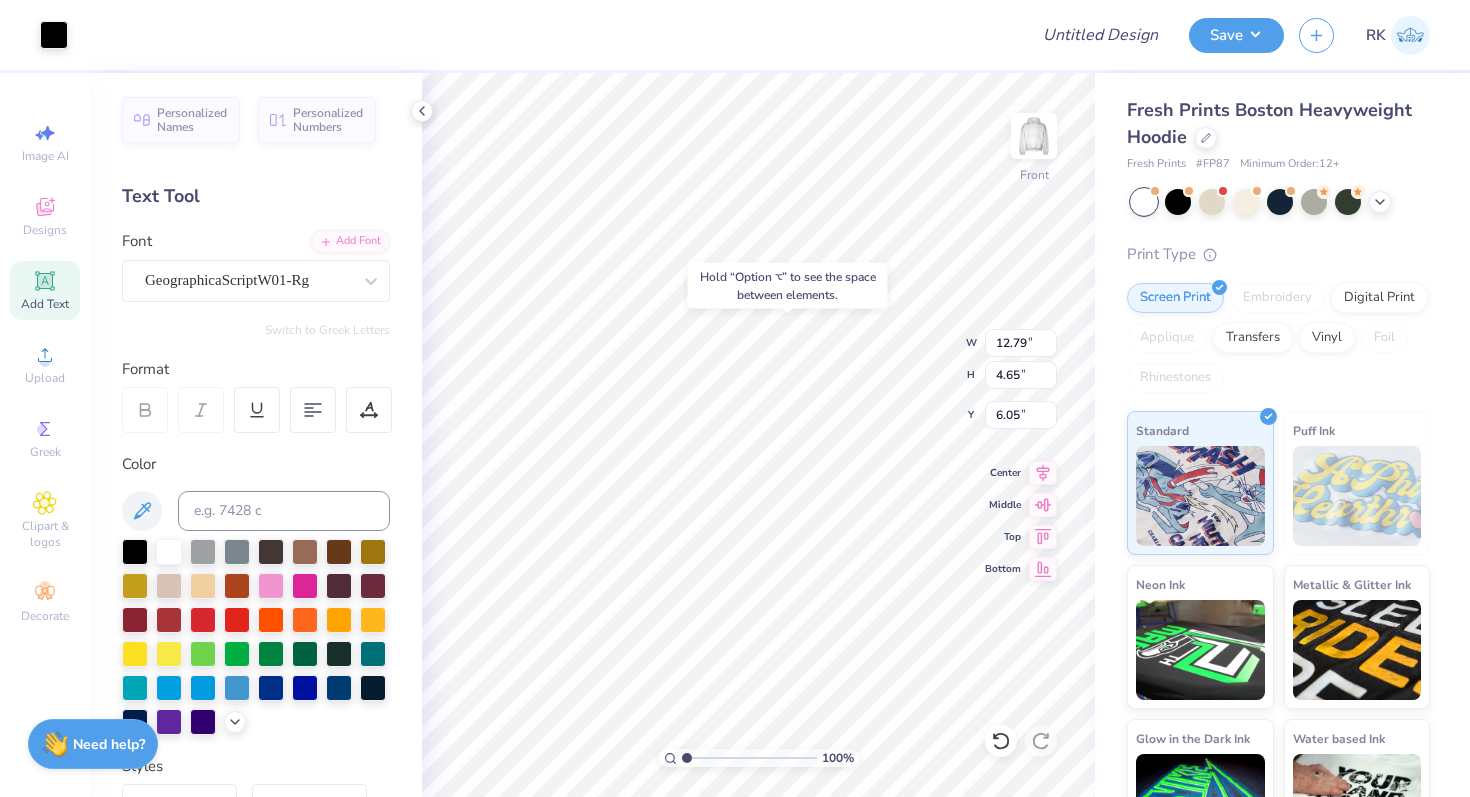 type on "6.05" 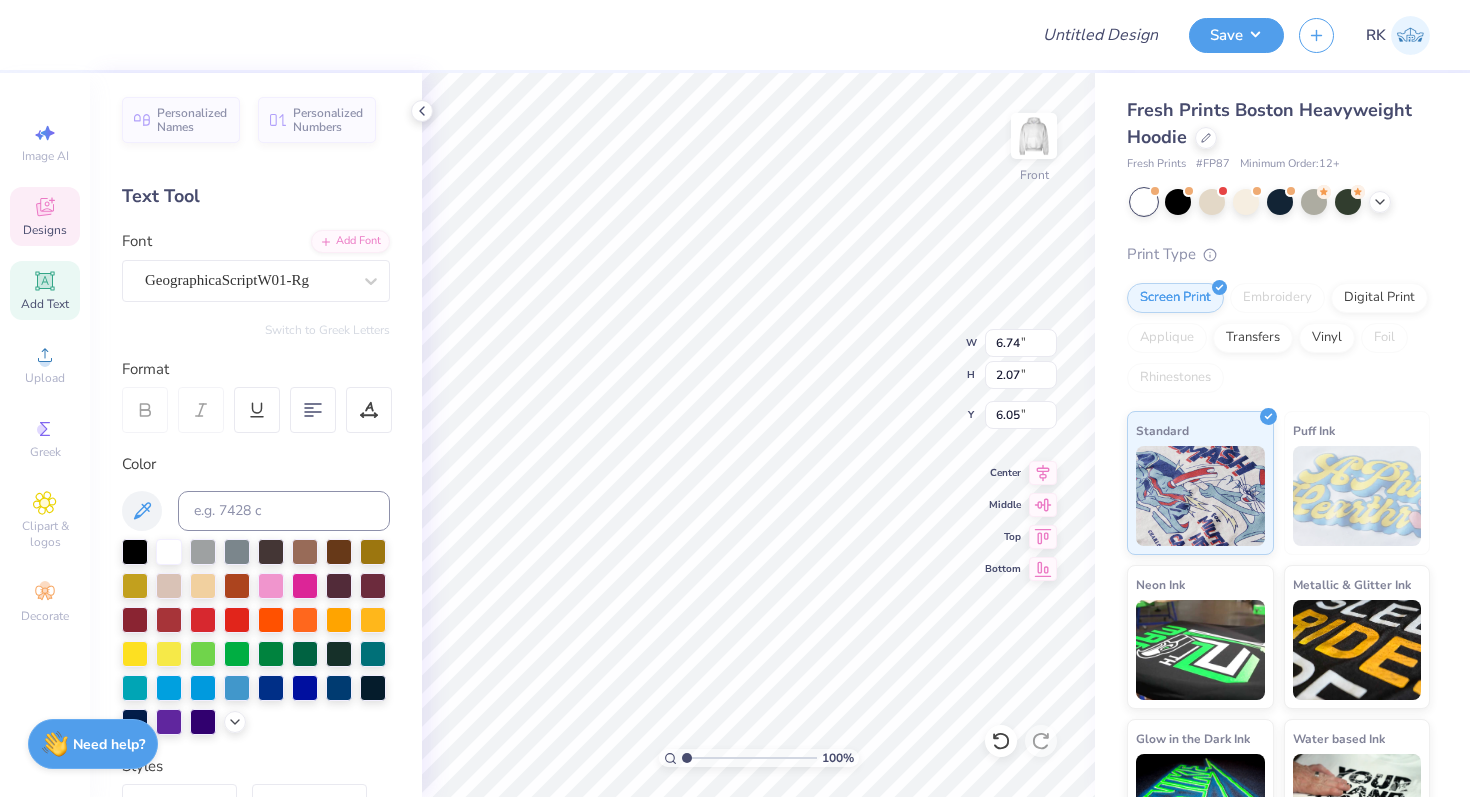 scroll, scrollTop: 0, scrollLeft: 1, axis: horizontal 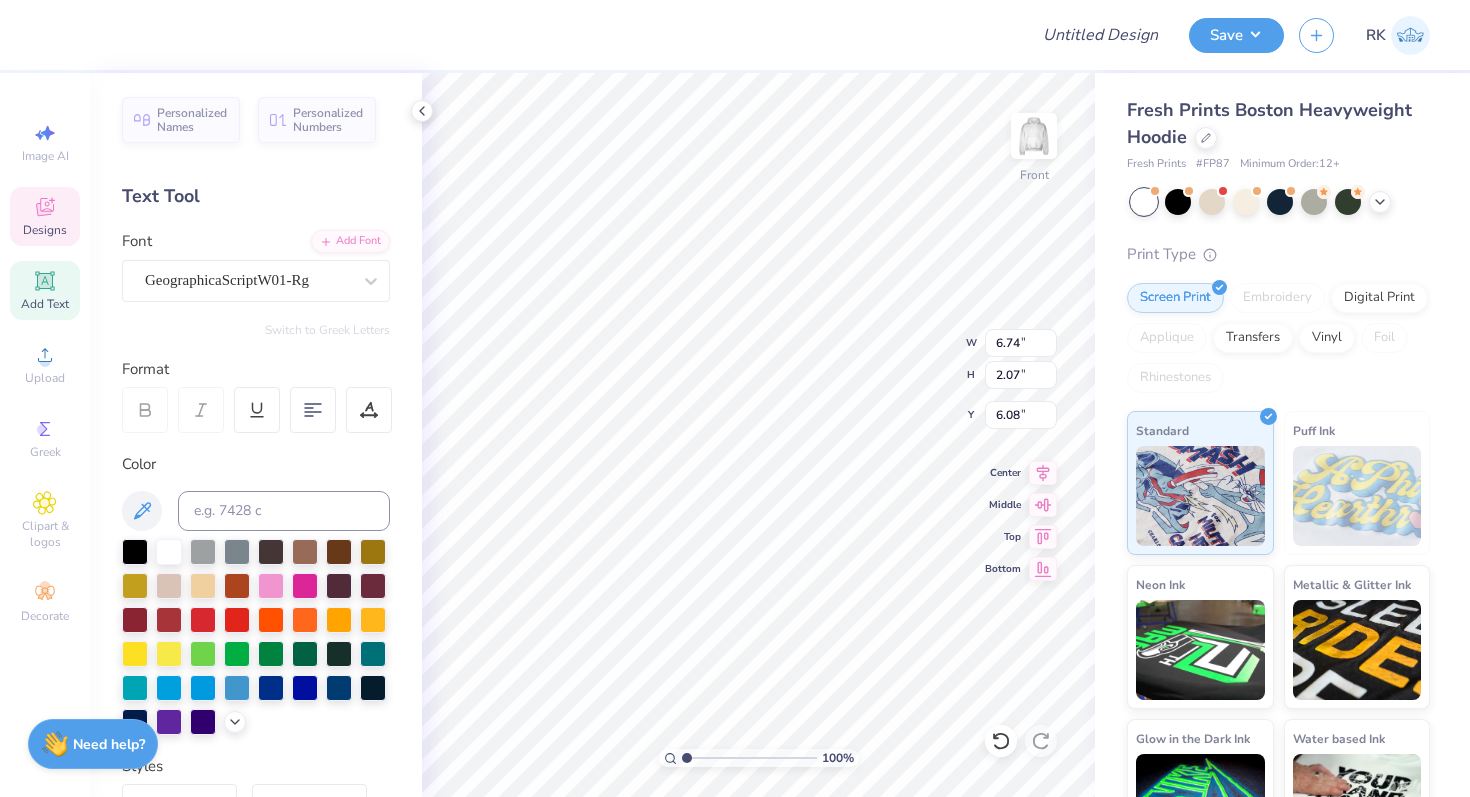type on "8.65" 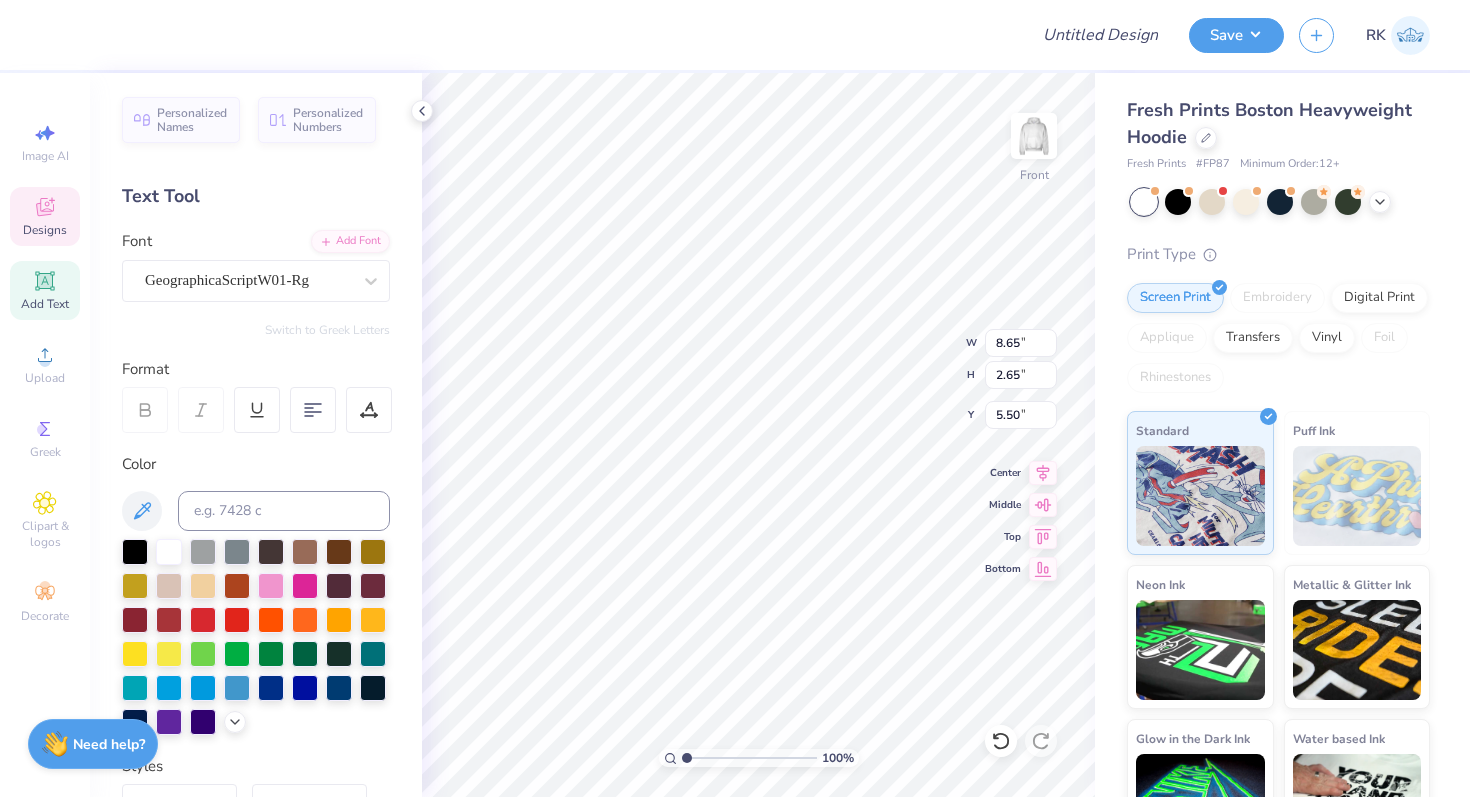 type on "5.46" 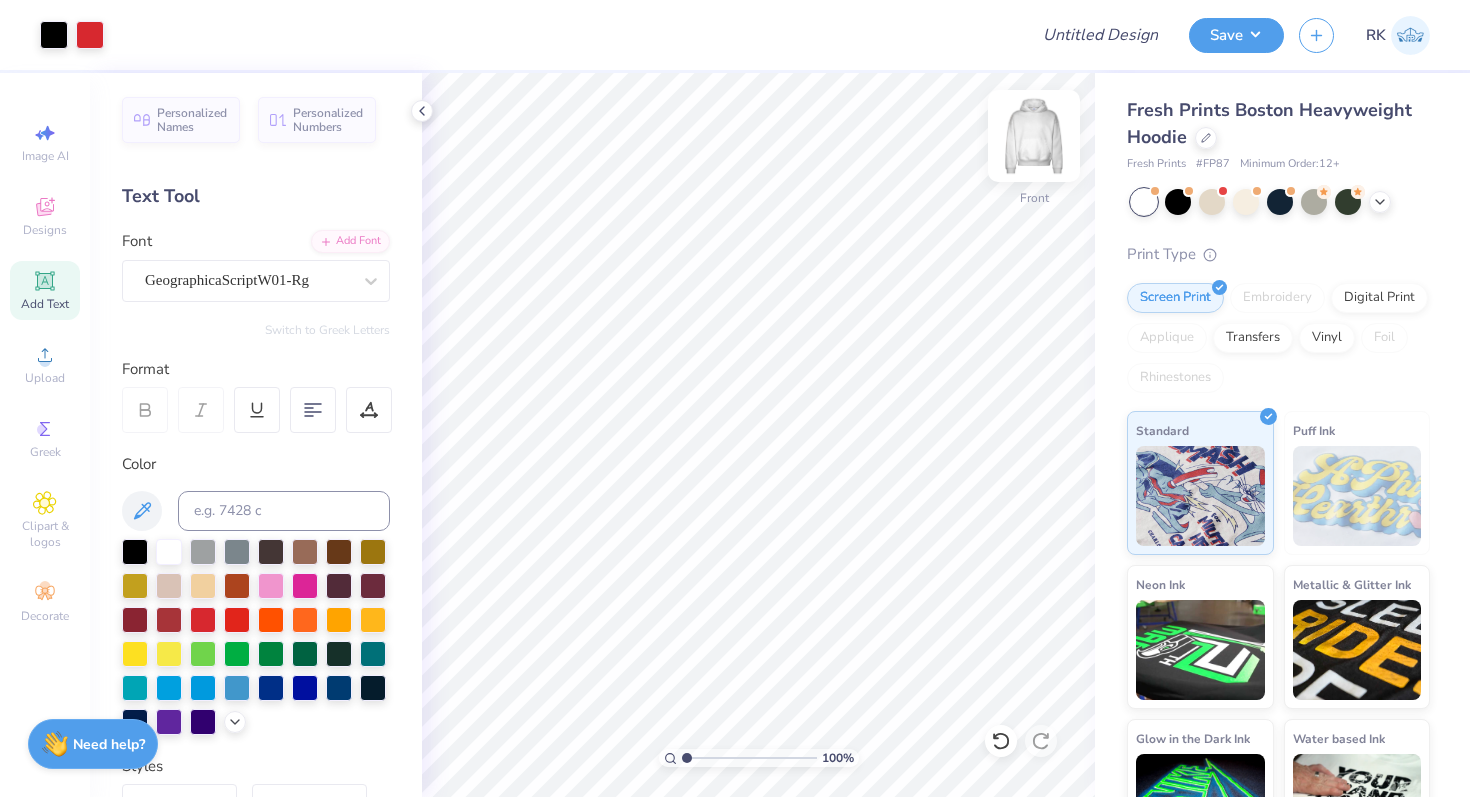 click at bounding box center (1034, 136) 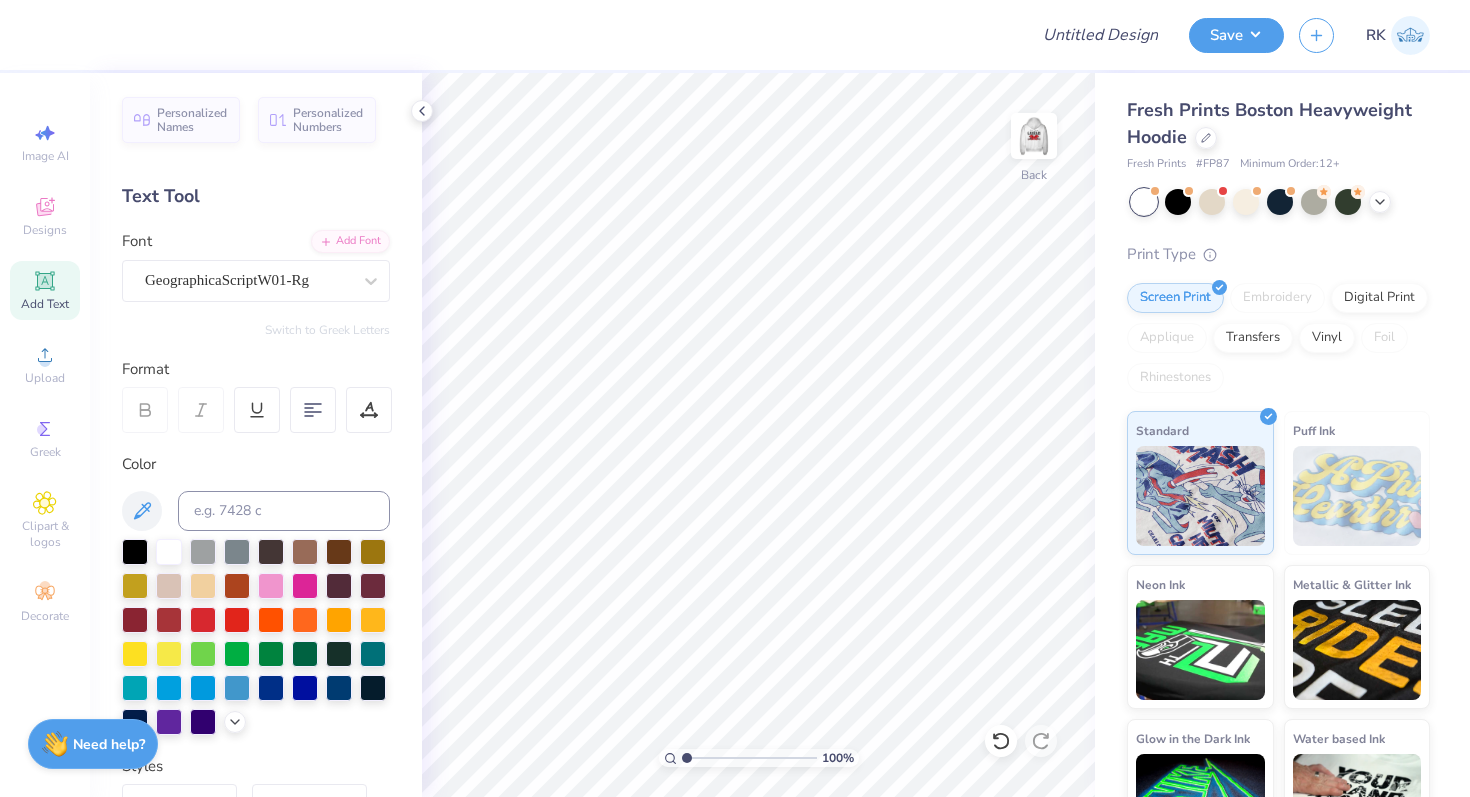 click at bounding box center [1034, 136] 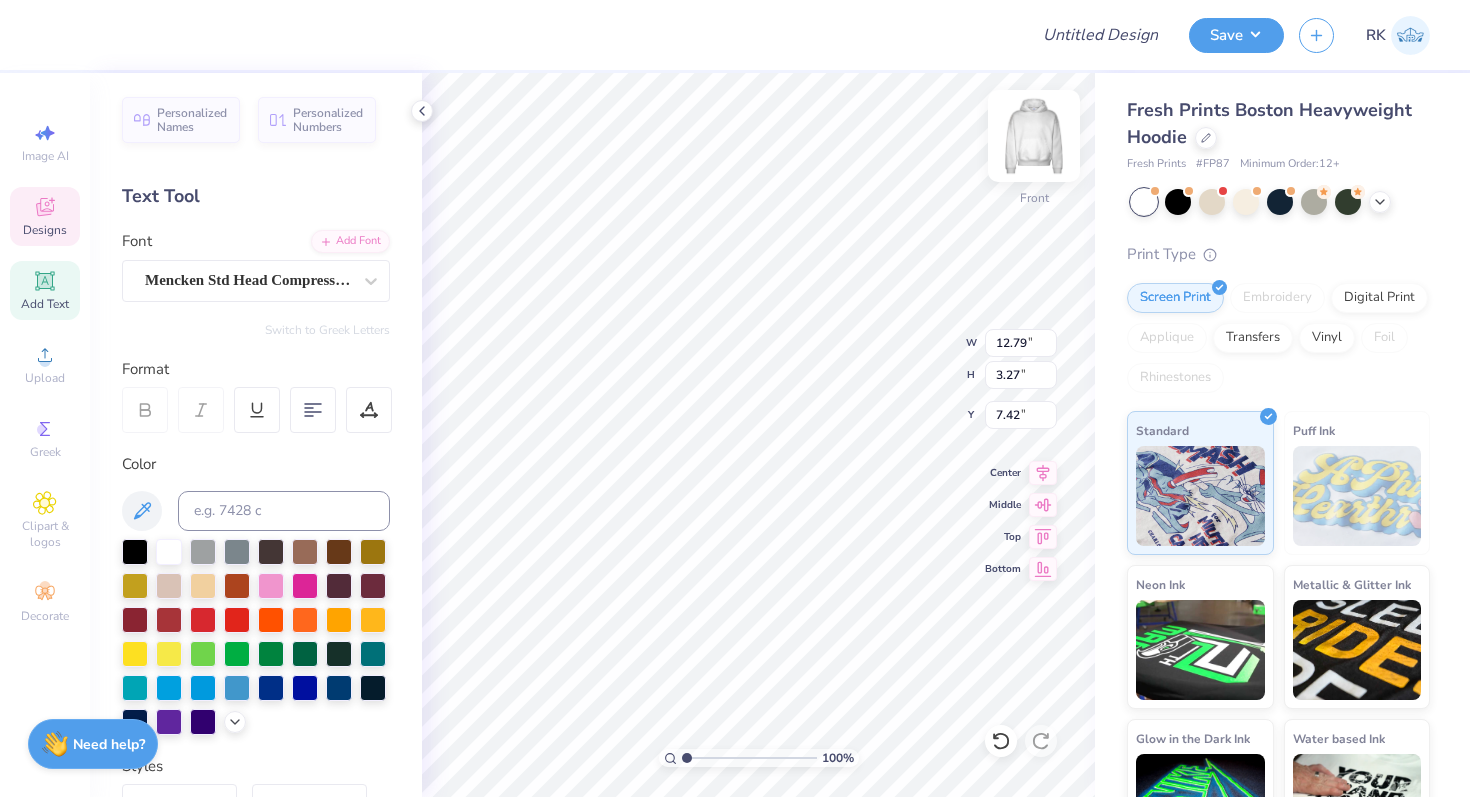 click at bounding box center (1034, 136) 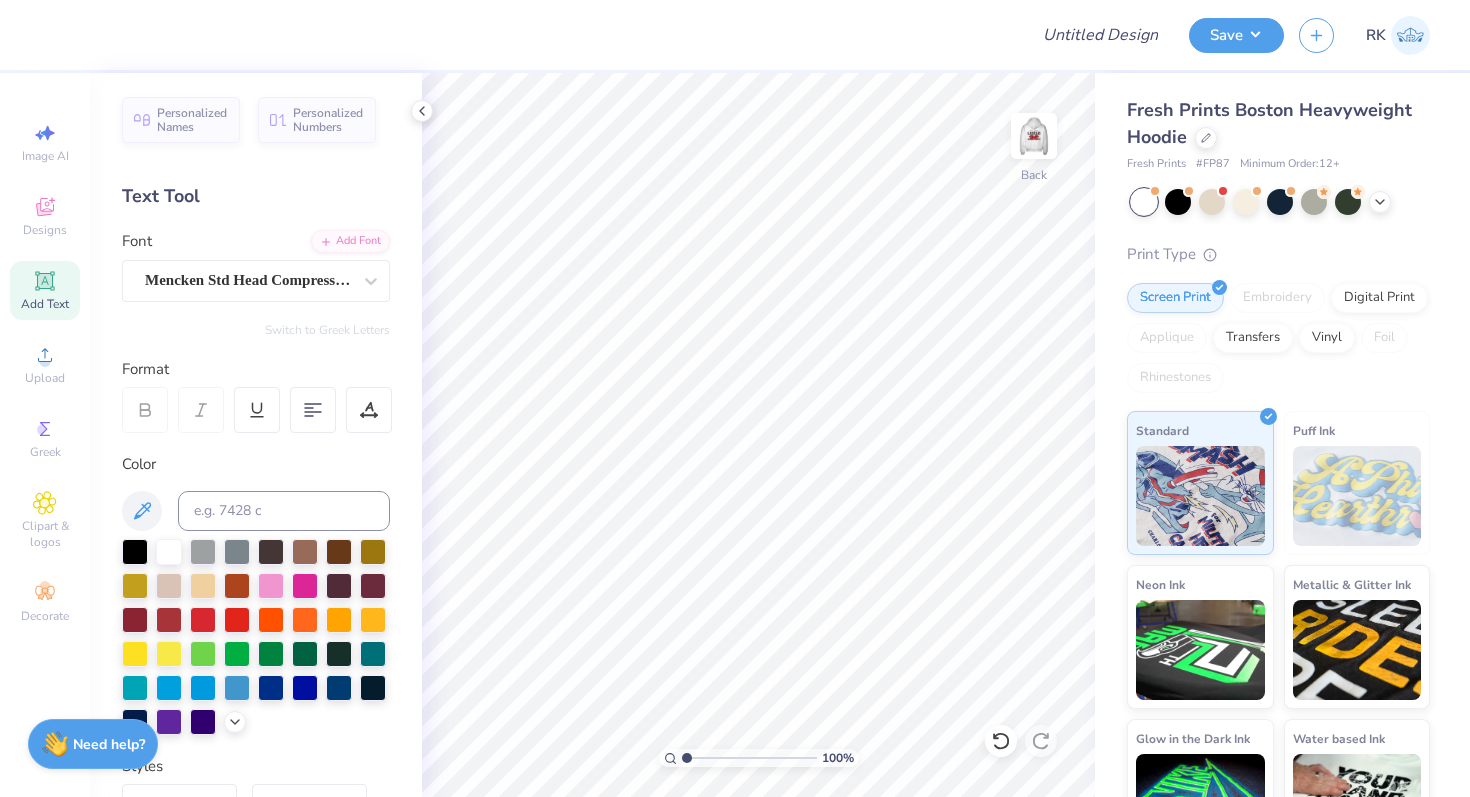 click on "Add Text" at bounding box center (45, 290) 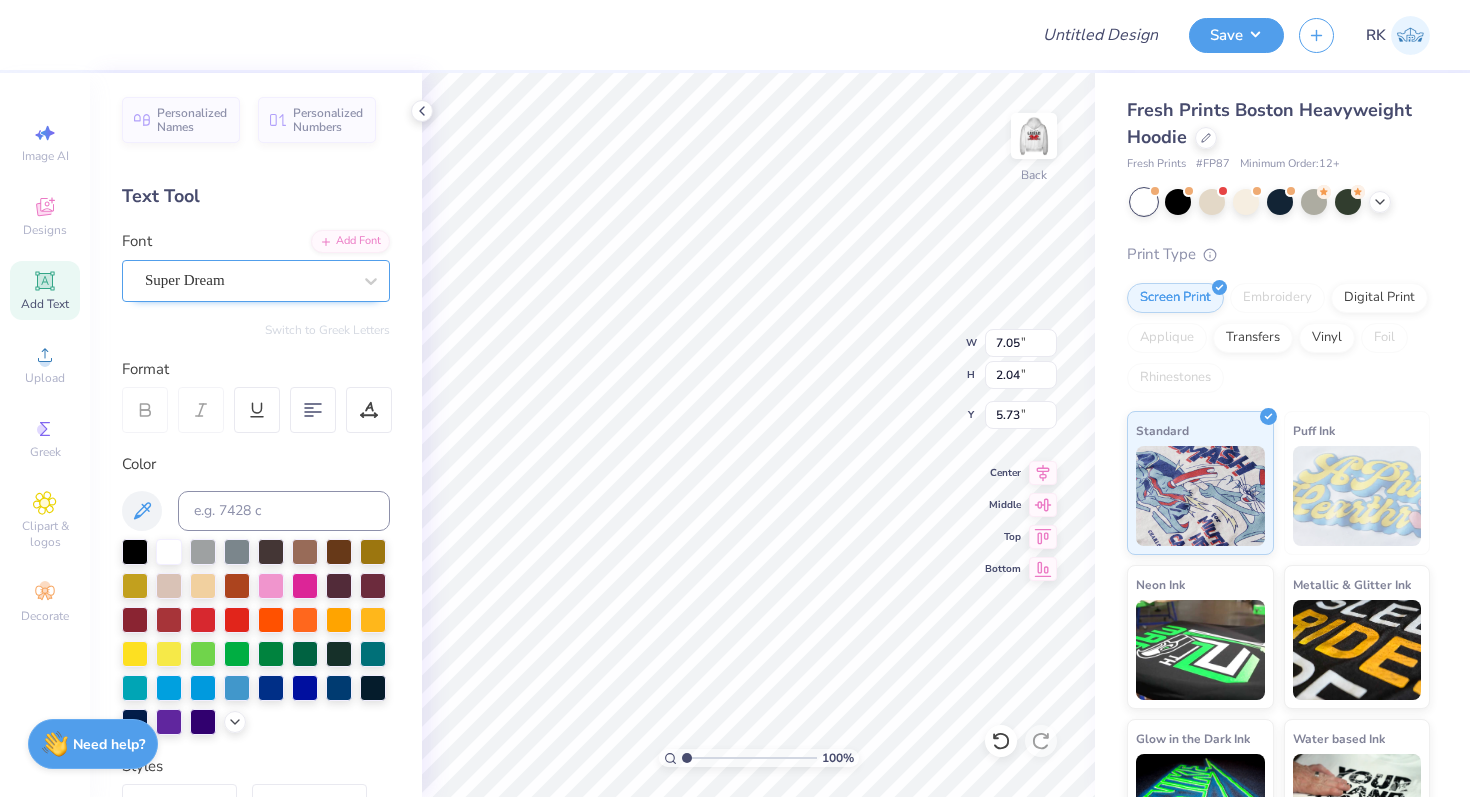 click on "Super Dream" at bounding box center [248, 280] 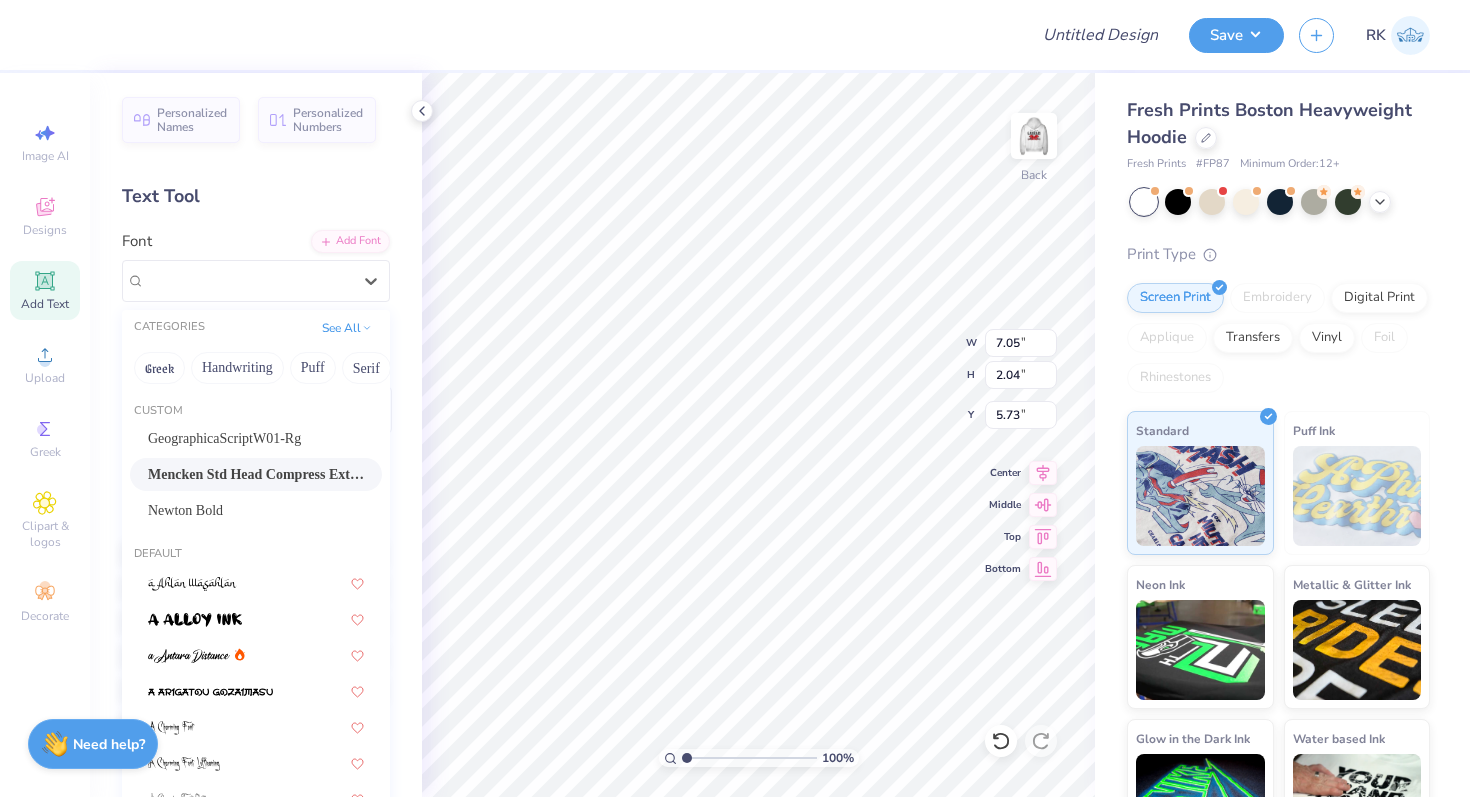 click on "Mencken Std Head Compress ExtraBold" at bounding box center (256, 474) 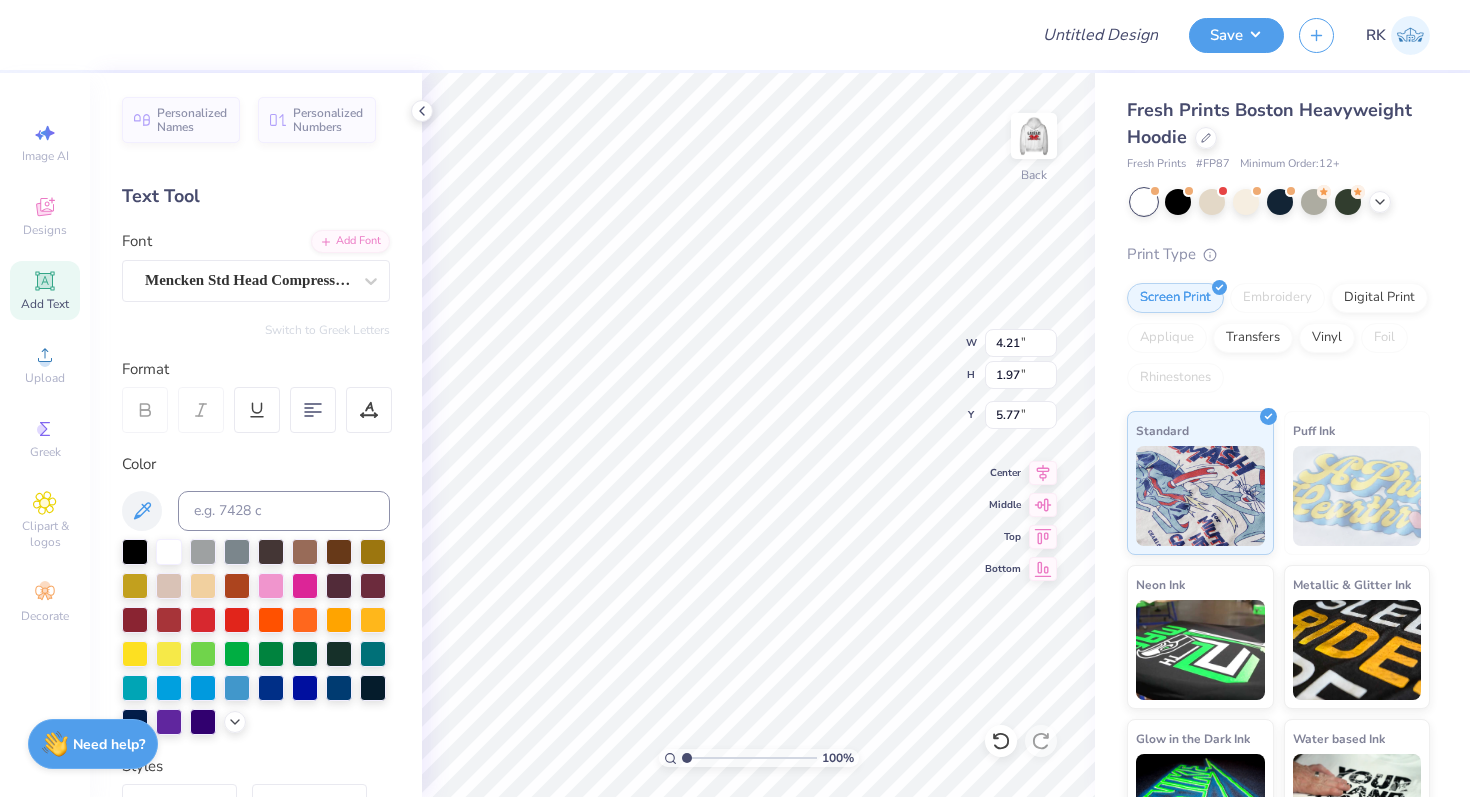 type on "4.21" 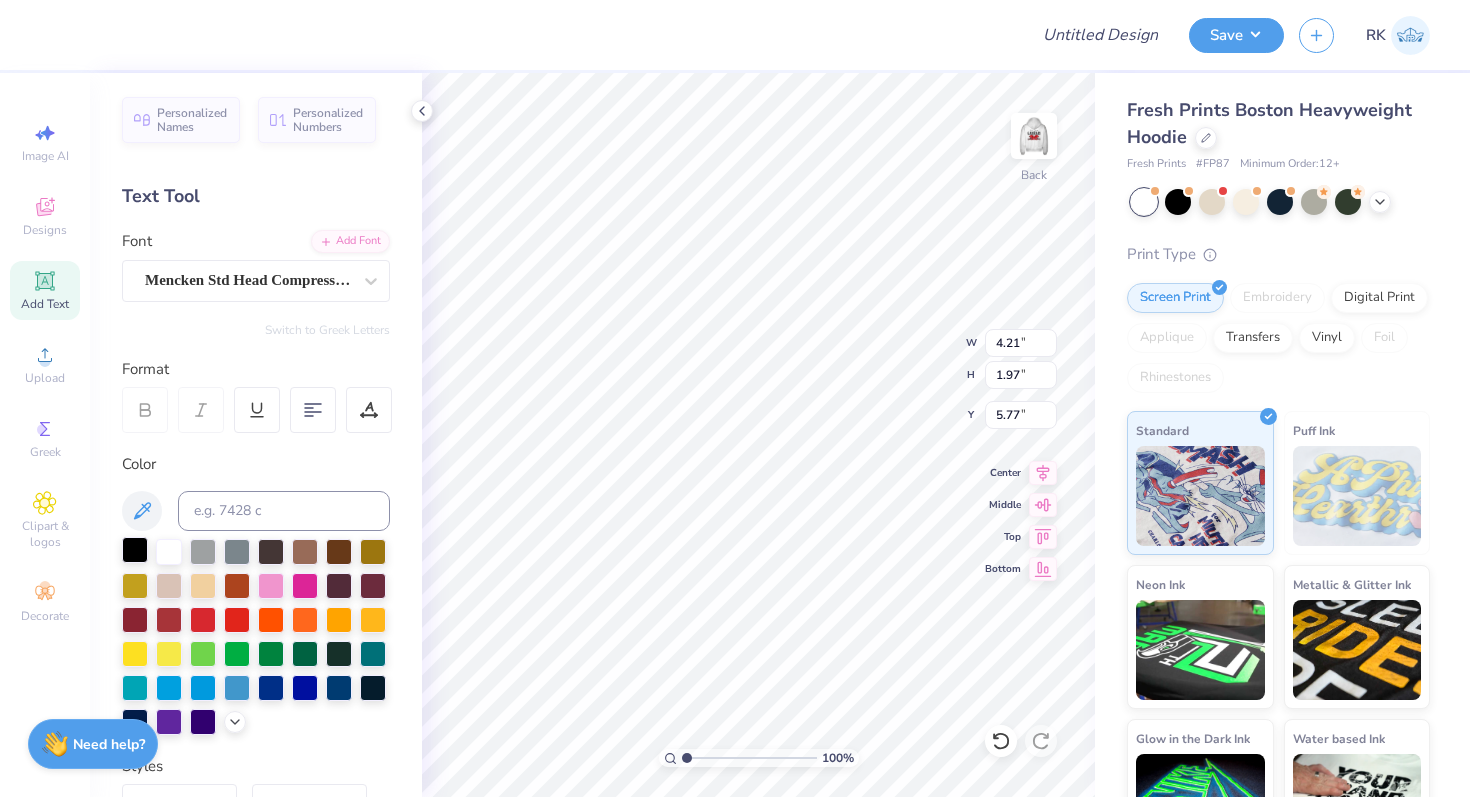 type on "DG" 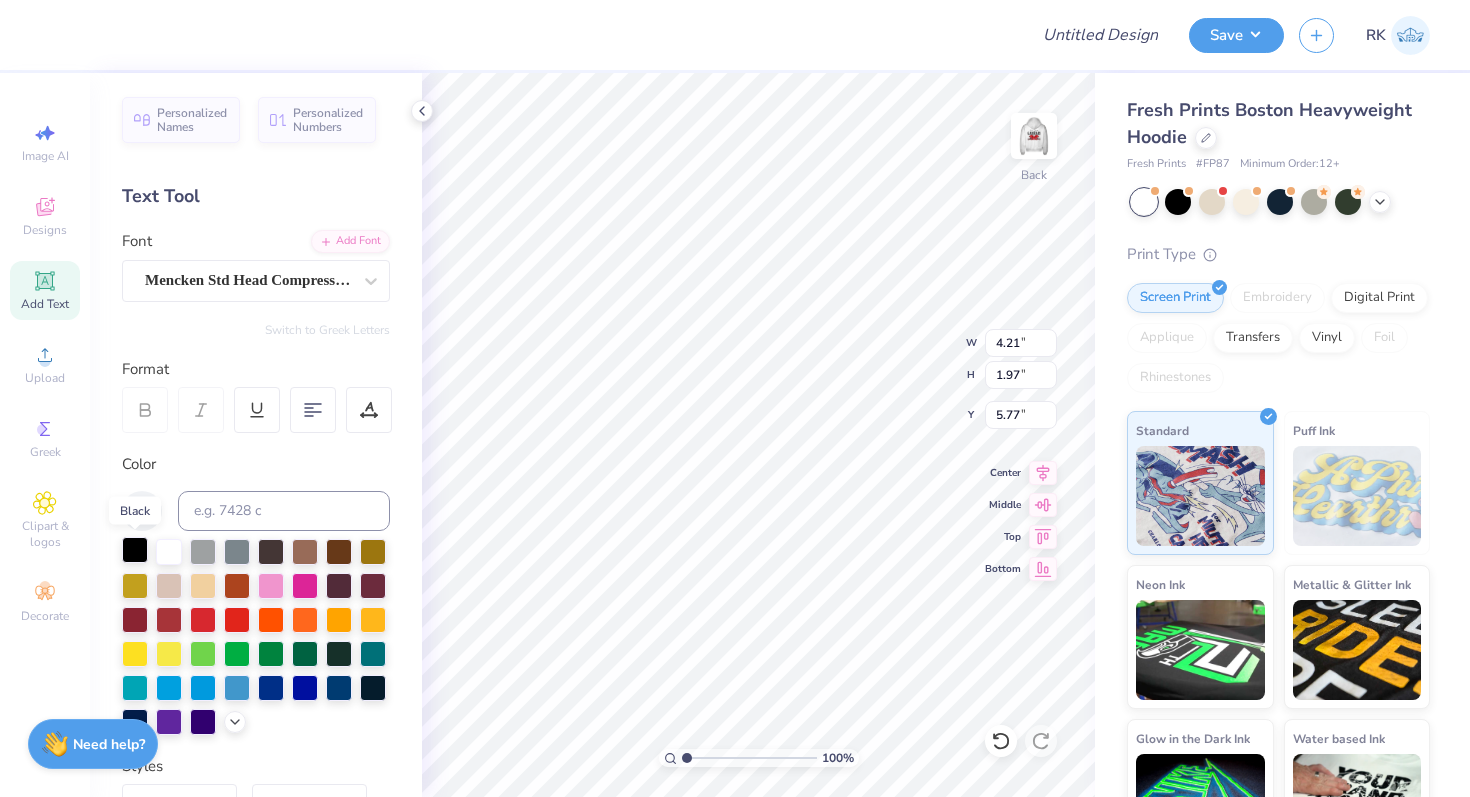 click at bounding box center (135, 550) 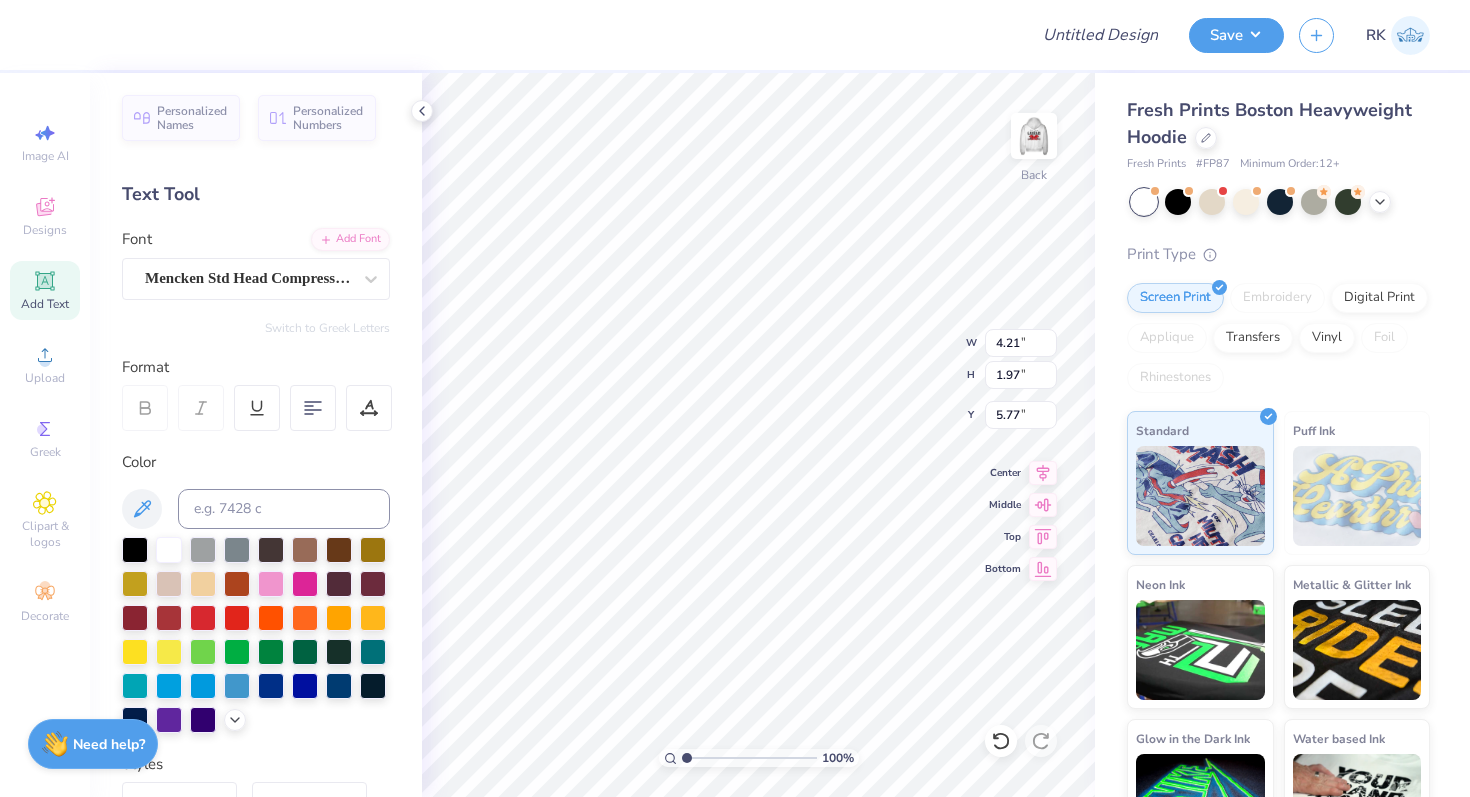 scroll, scrollTop: 0, scrollLeft: 0, axis: both 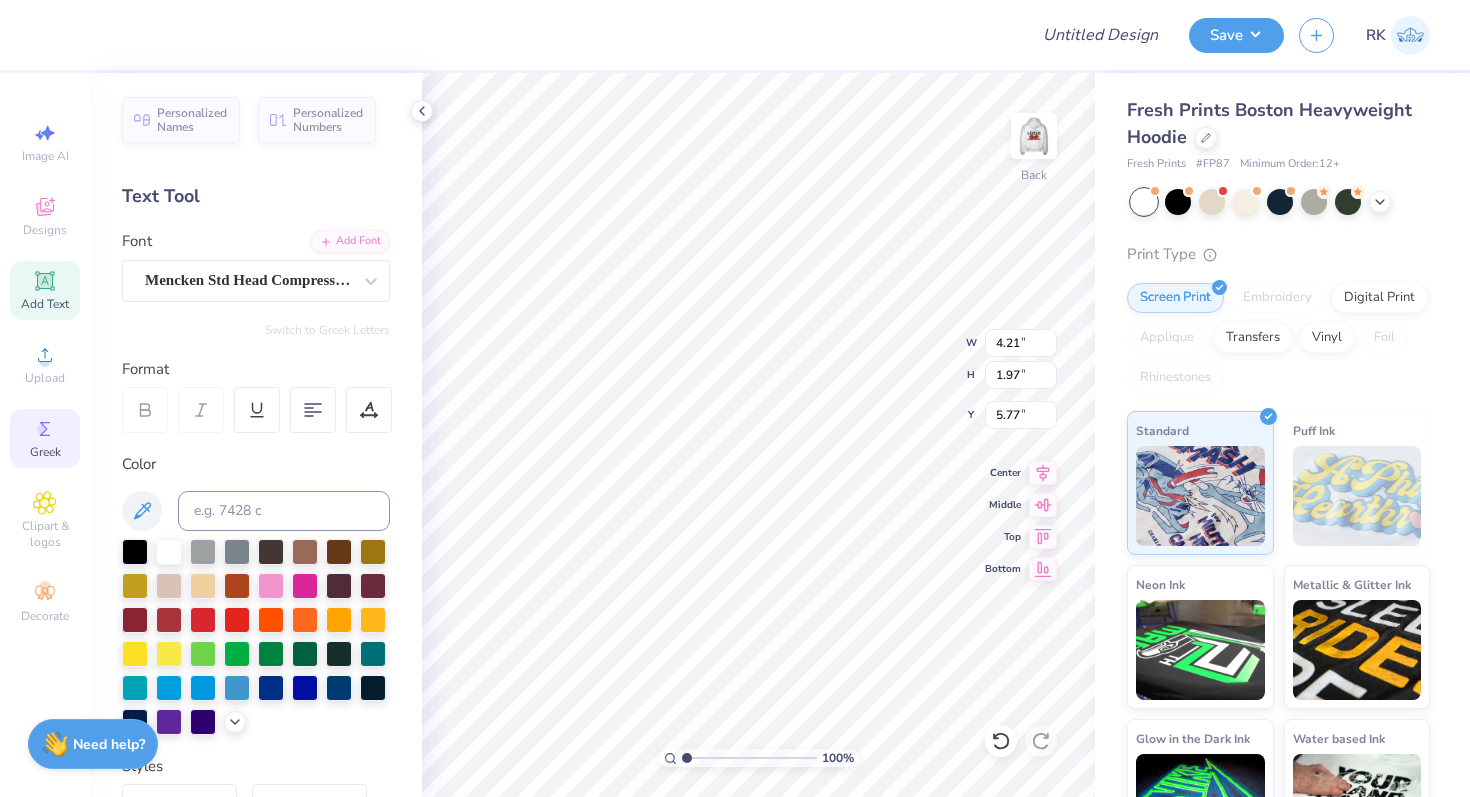 click 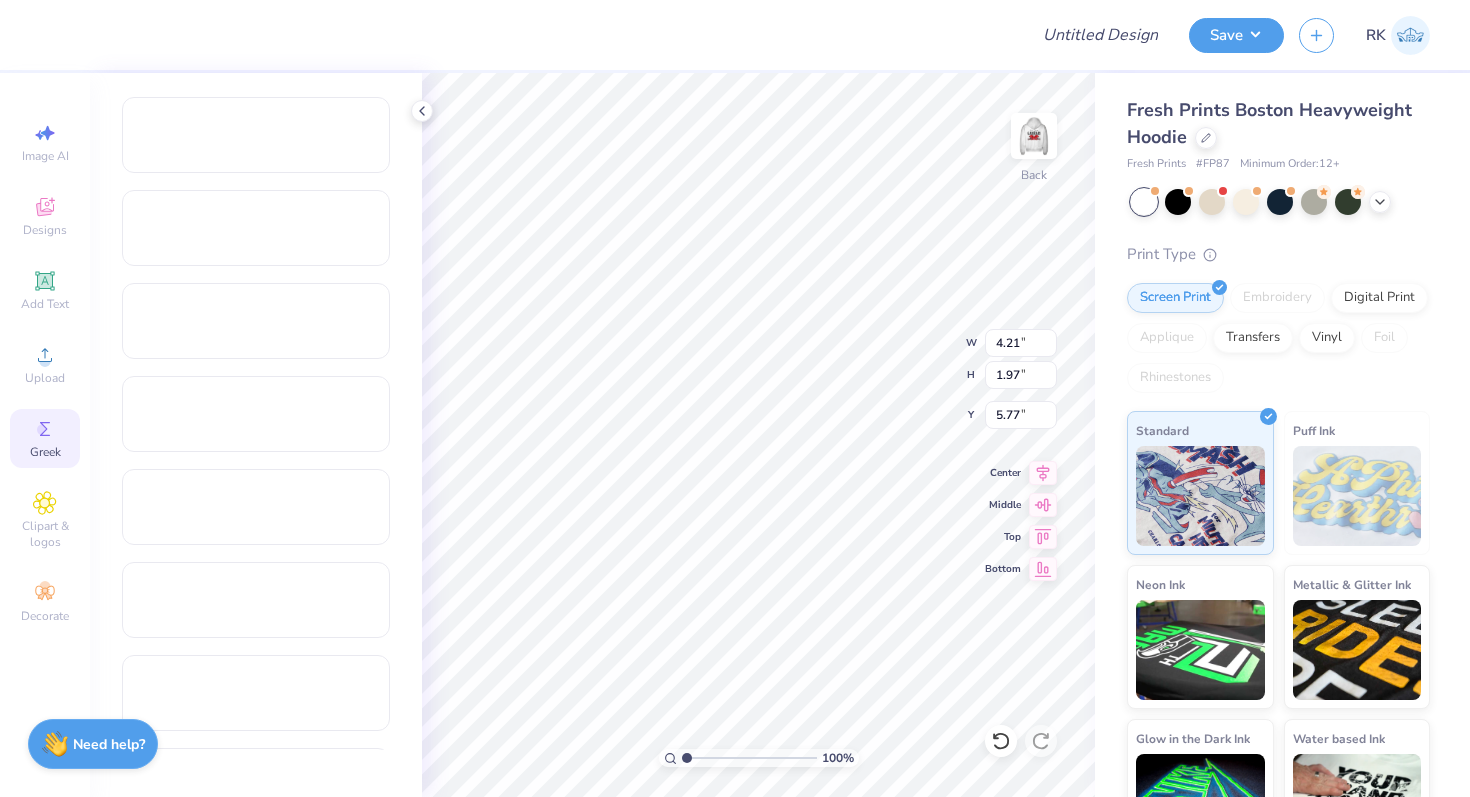type on "2.41" 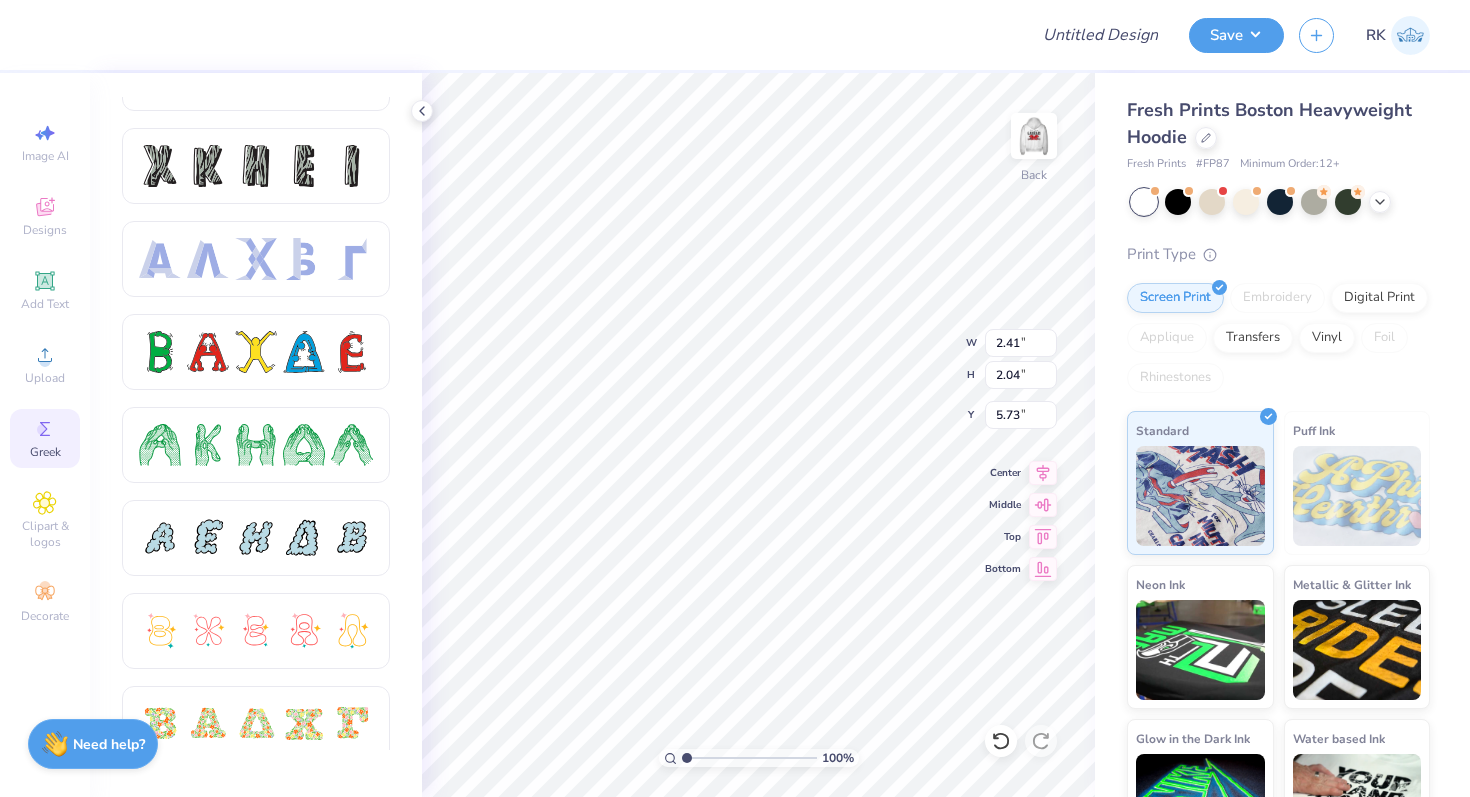 scroll, scrollTop: 0, scrollLeft: 0, axis: both 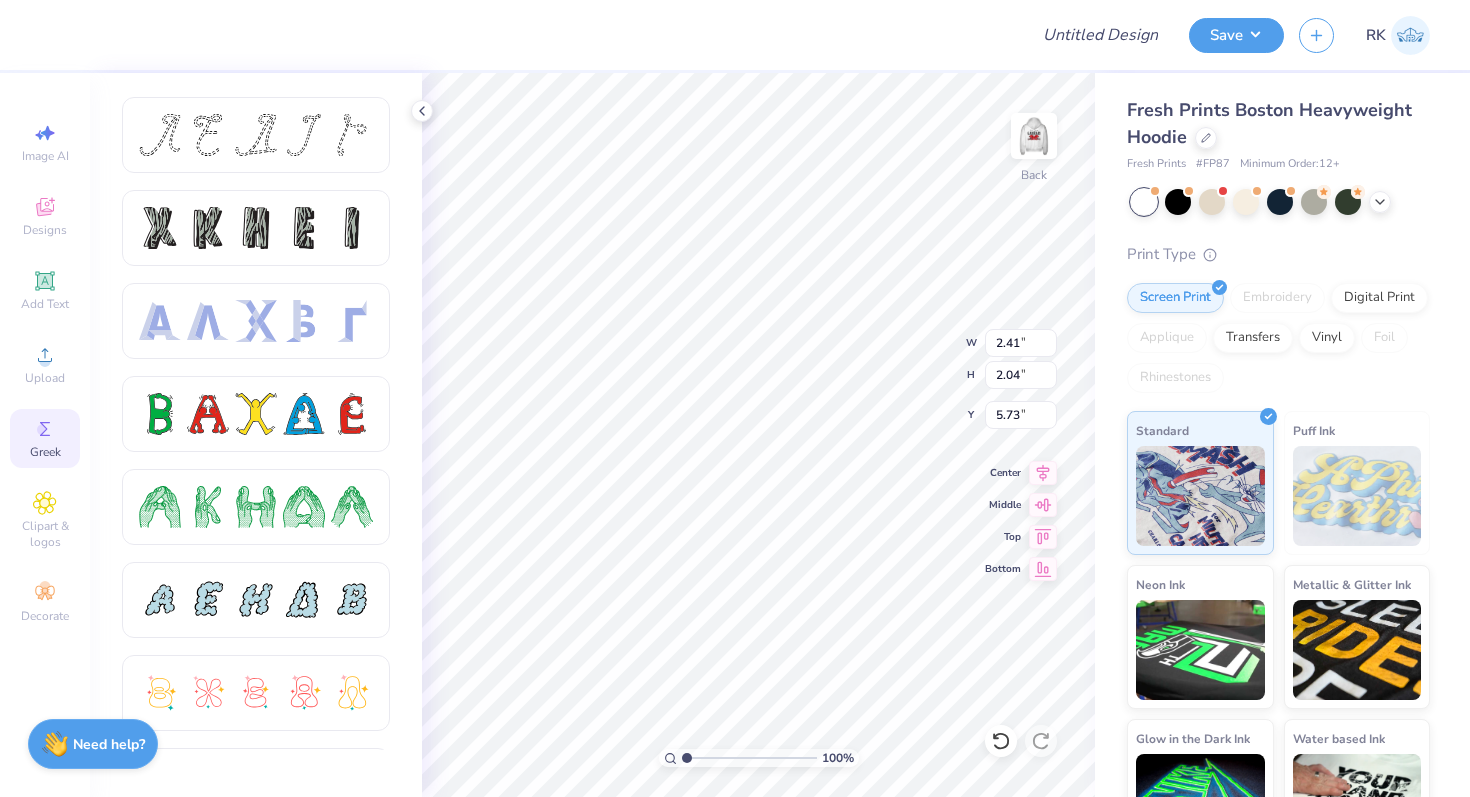 type on "D" 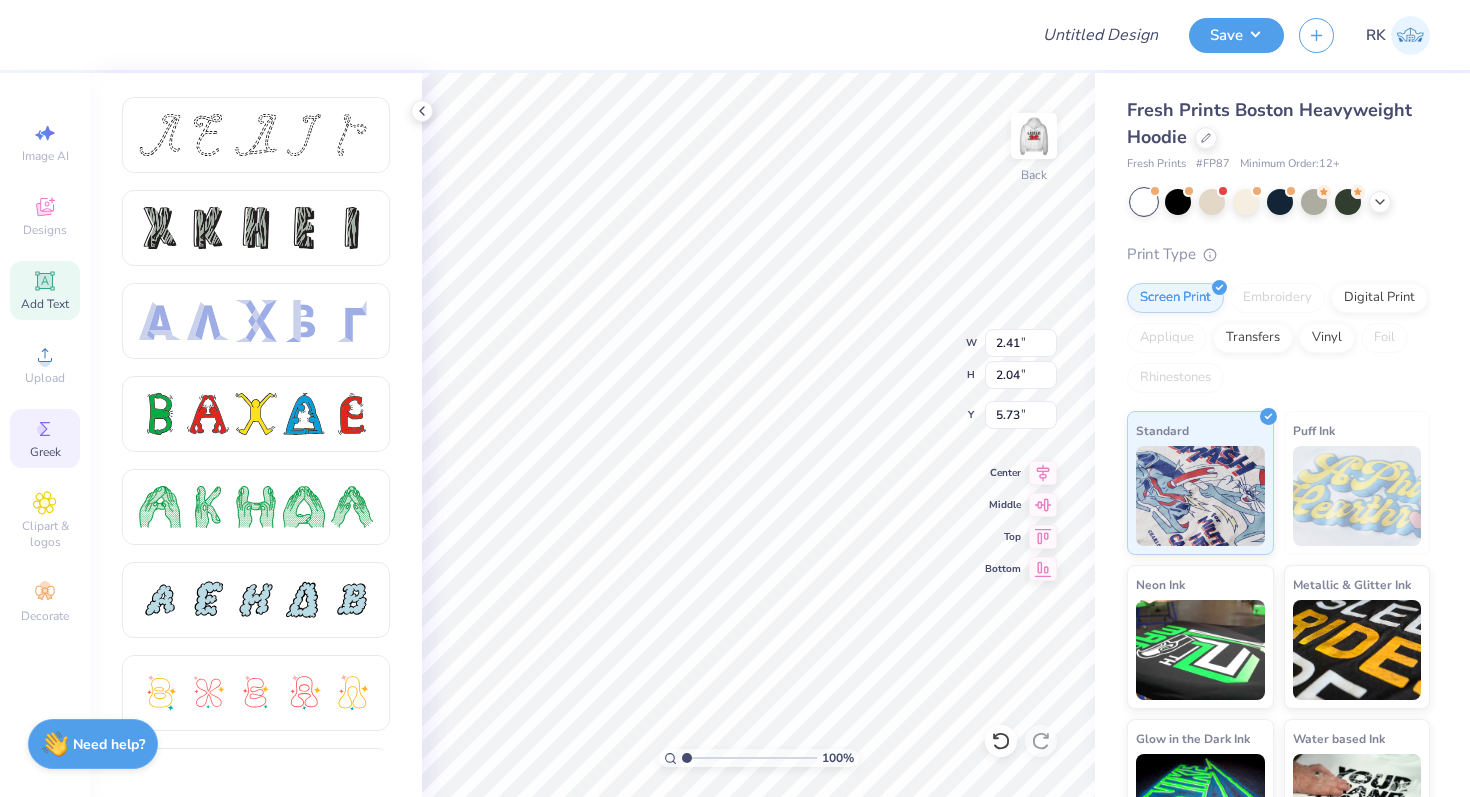 click on "Add Text" at bounding box center (45, 304) 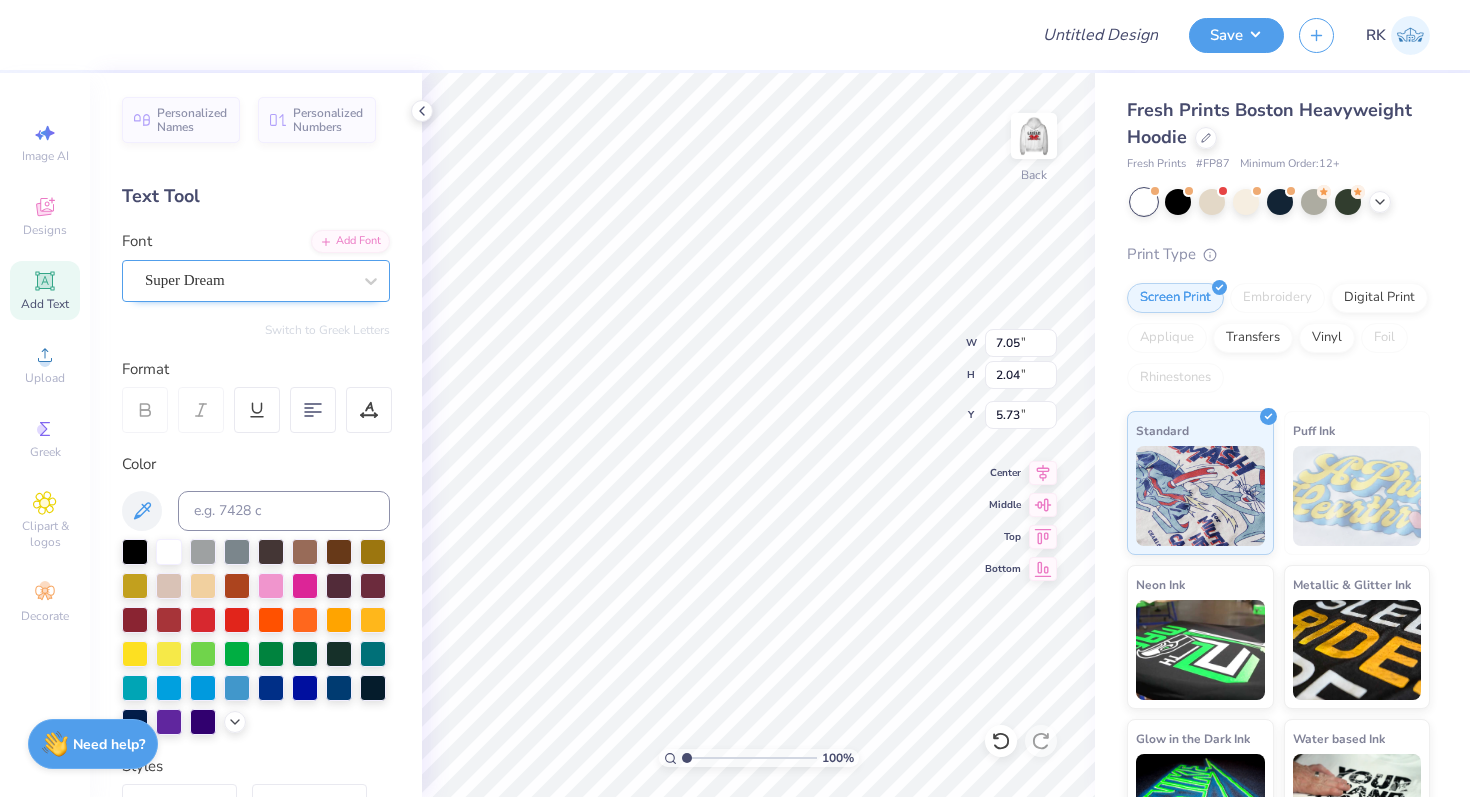 click on "Super Dream" at bounding box center (248, 280) 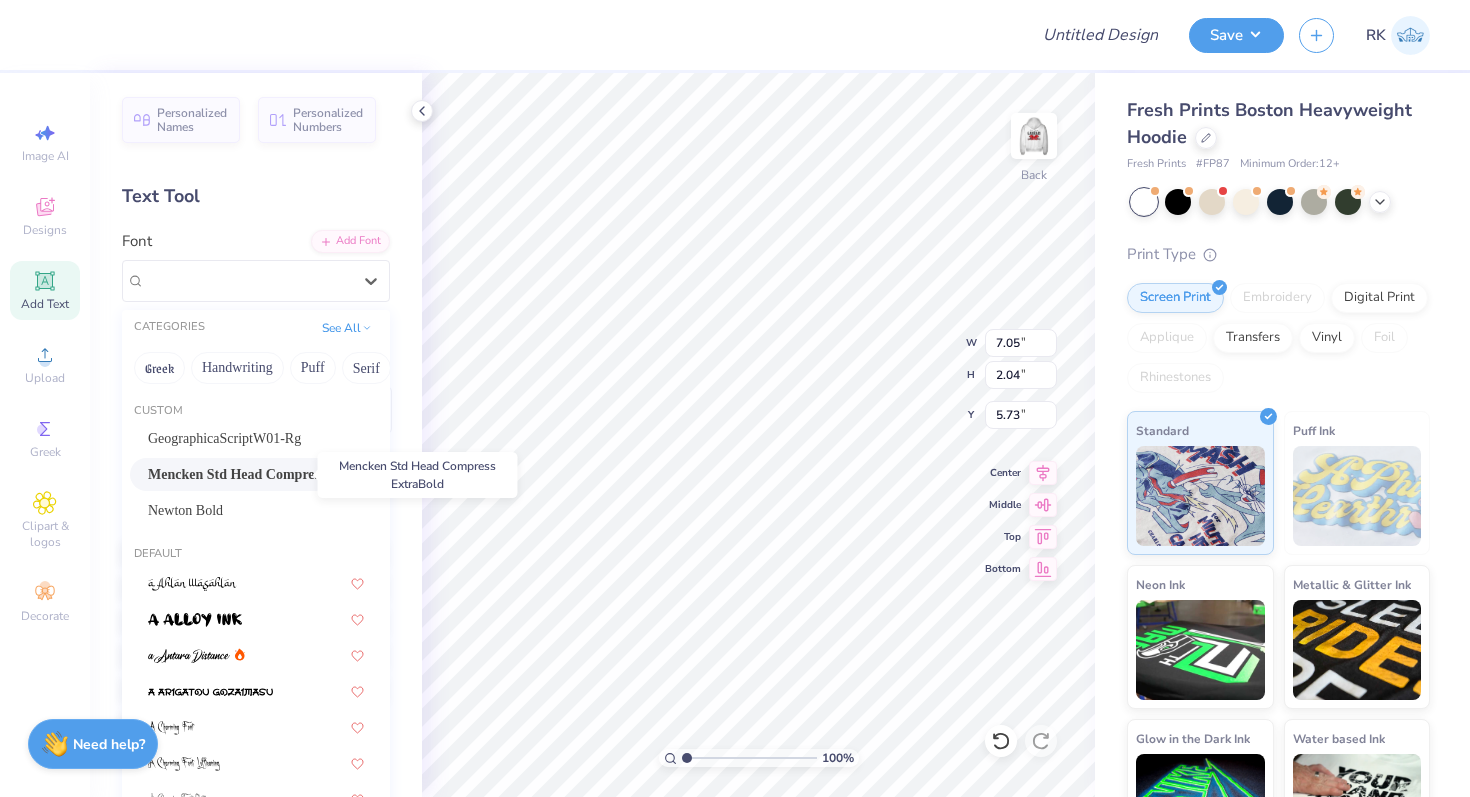 click on "Mencken Std Head Compress ExtraBold" at bounding box center (256, 474) 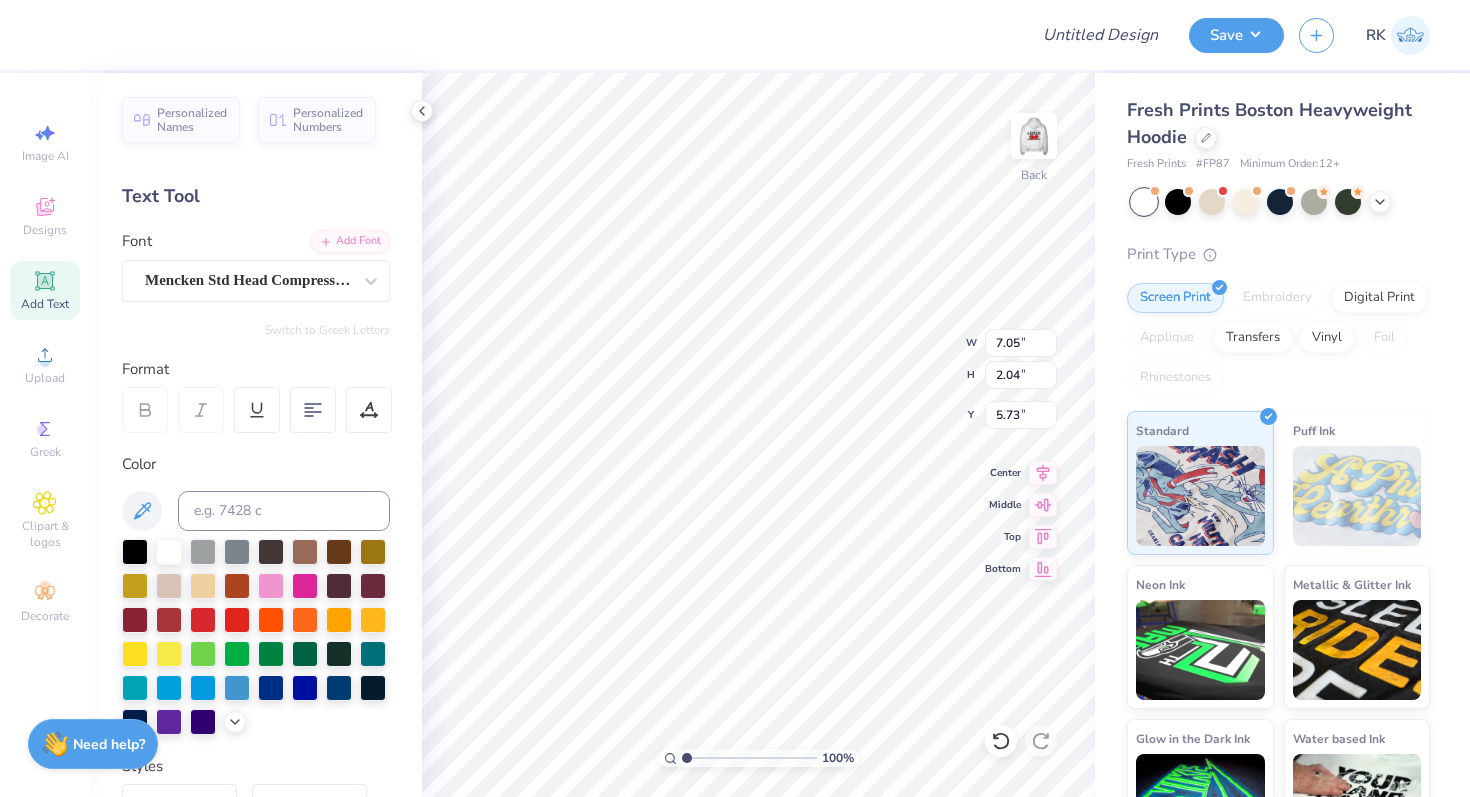 type on "4.21" 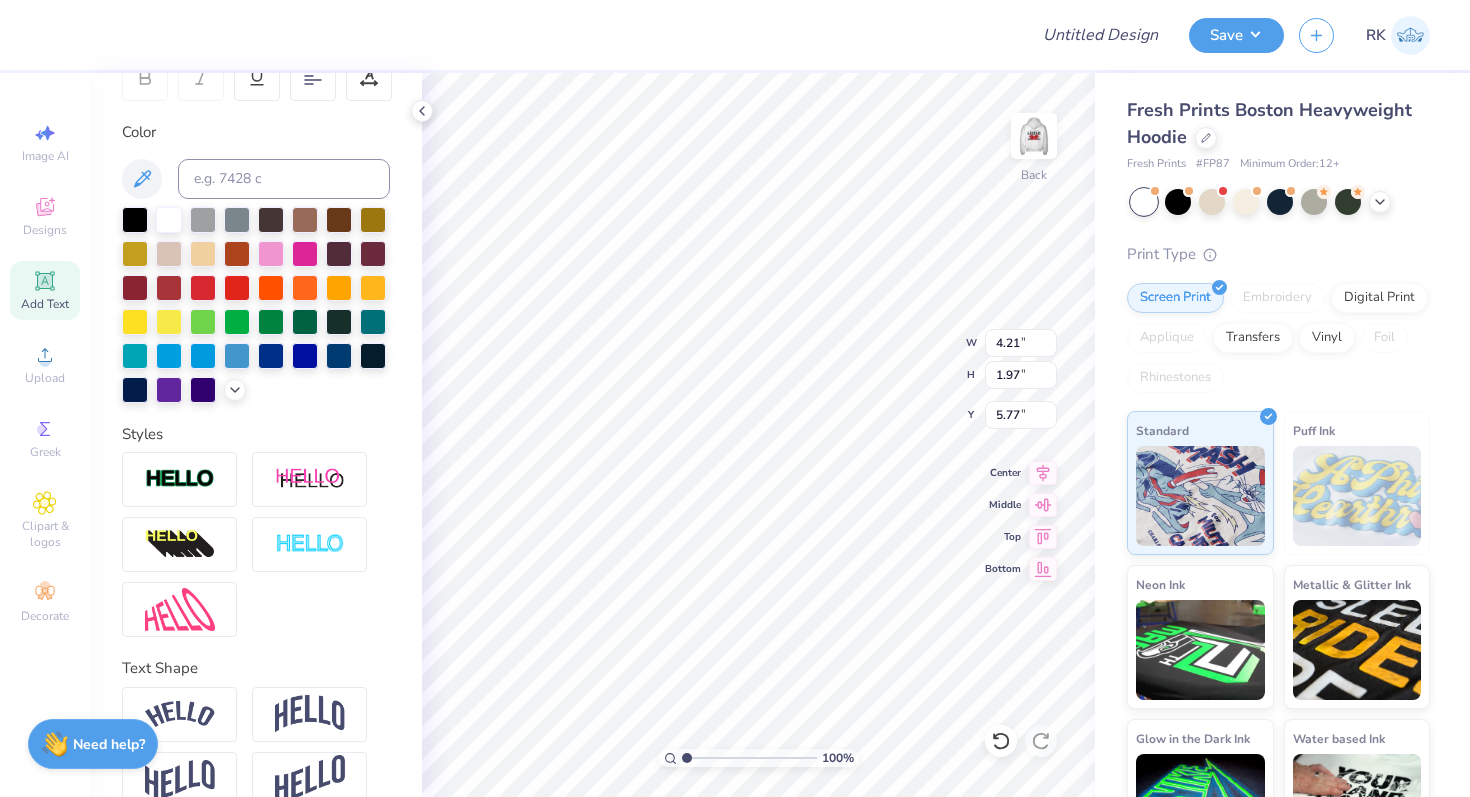 scroll, scrollTop: 365, scrollLeft: 0, axis: vertical 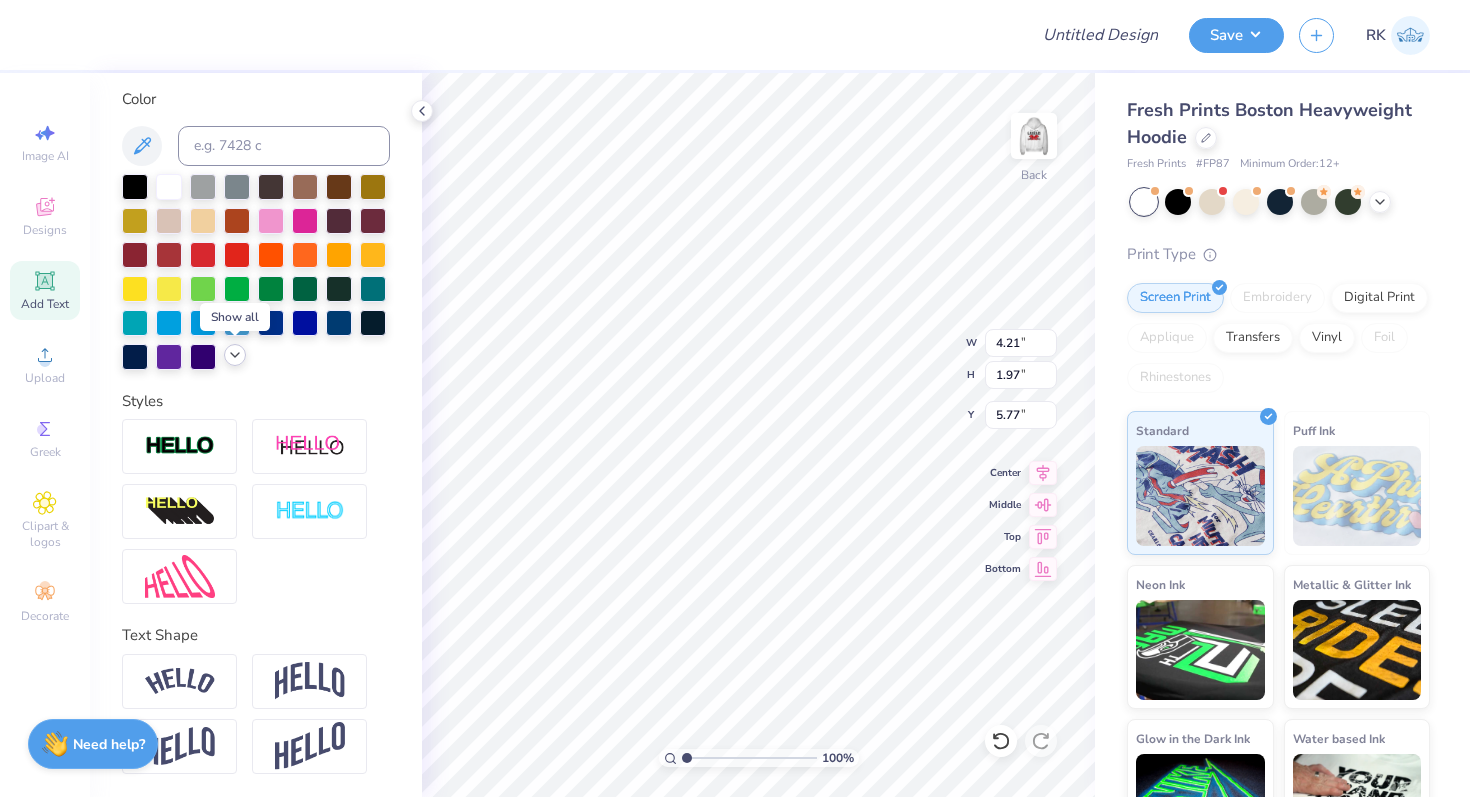 click at bounding box center [235, 355] 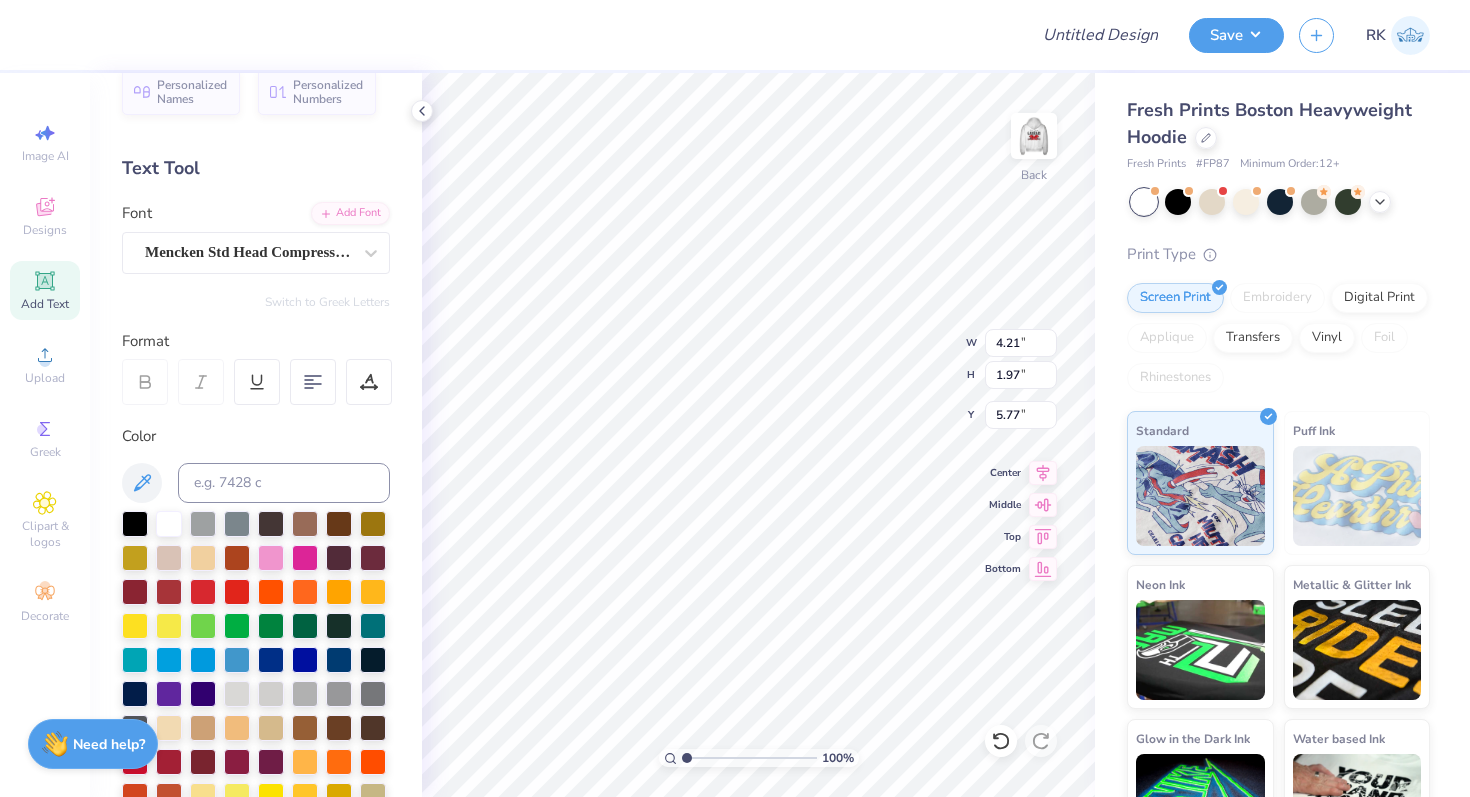 scroll, scrollTop: 30, scrollLeft: 0, axis: vertical 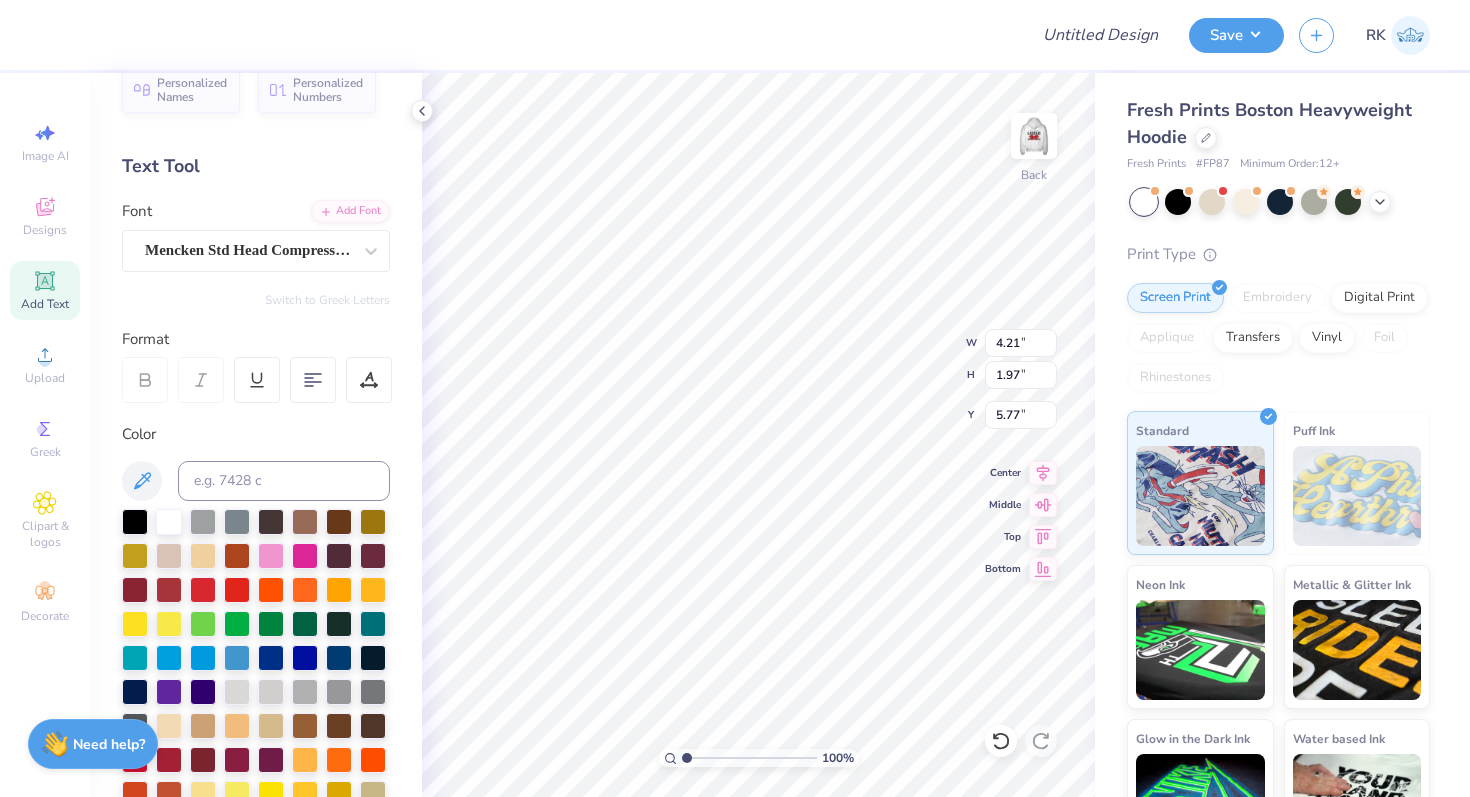 click on "Switch to Greek Letters" at bounding box center (256, 300) 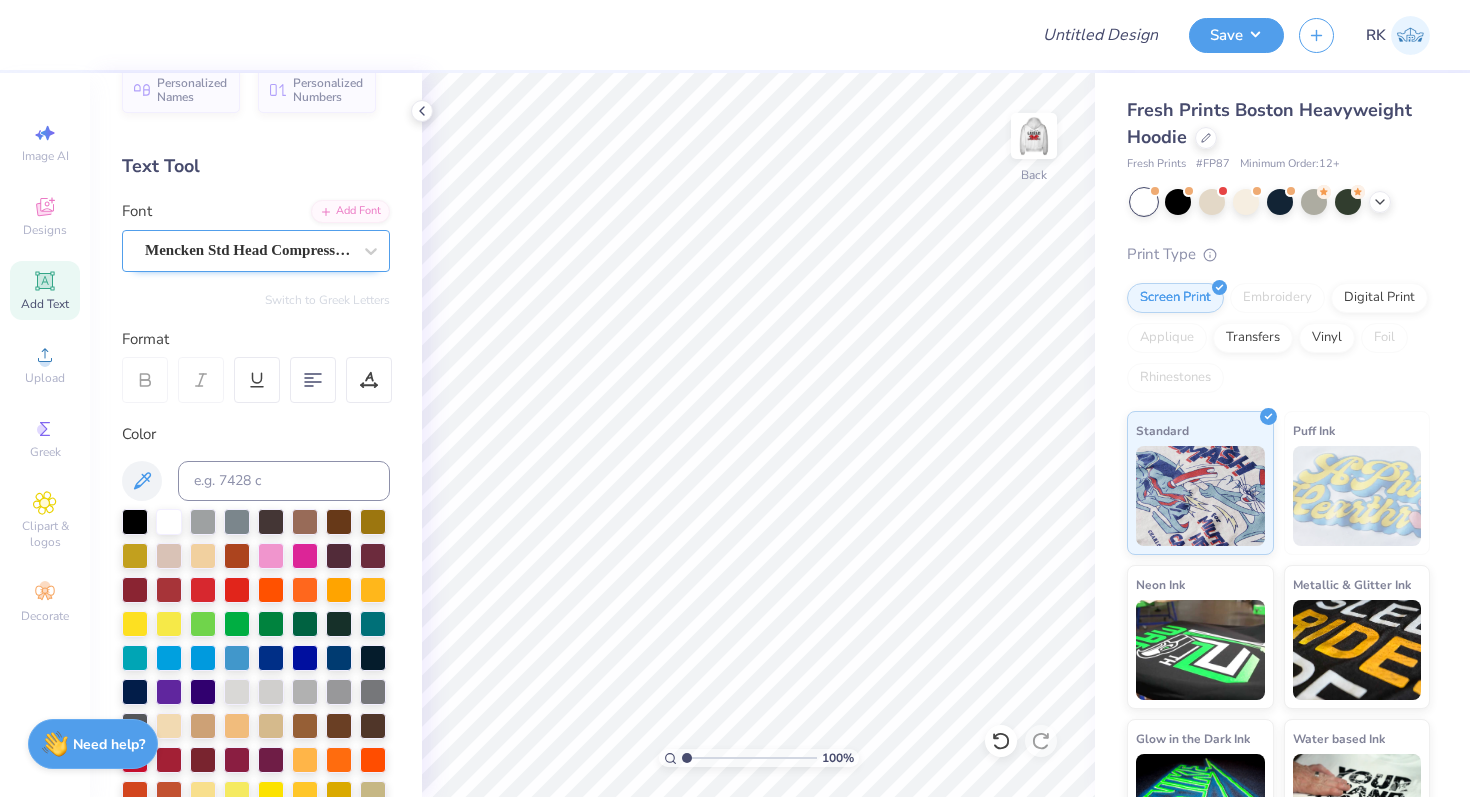 click on "Mencken Std Head Compress ExtraBold" at bounding box center (248, 250) 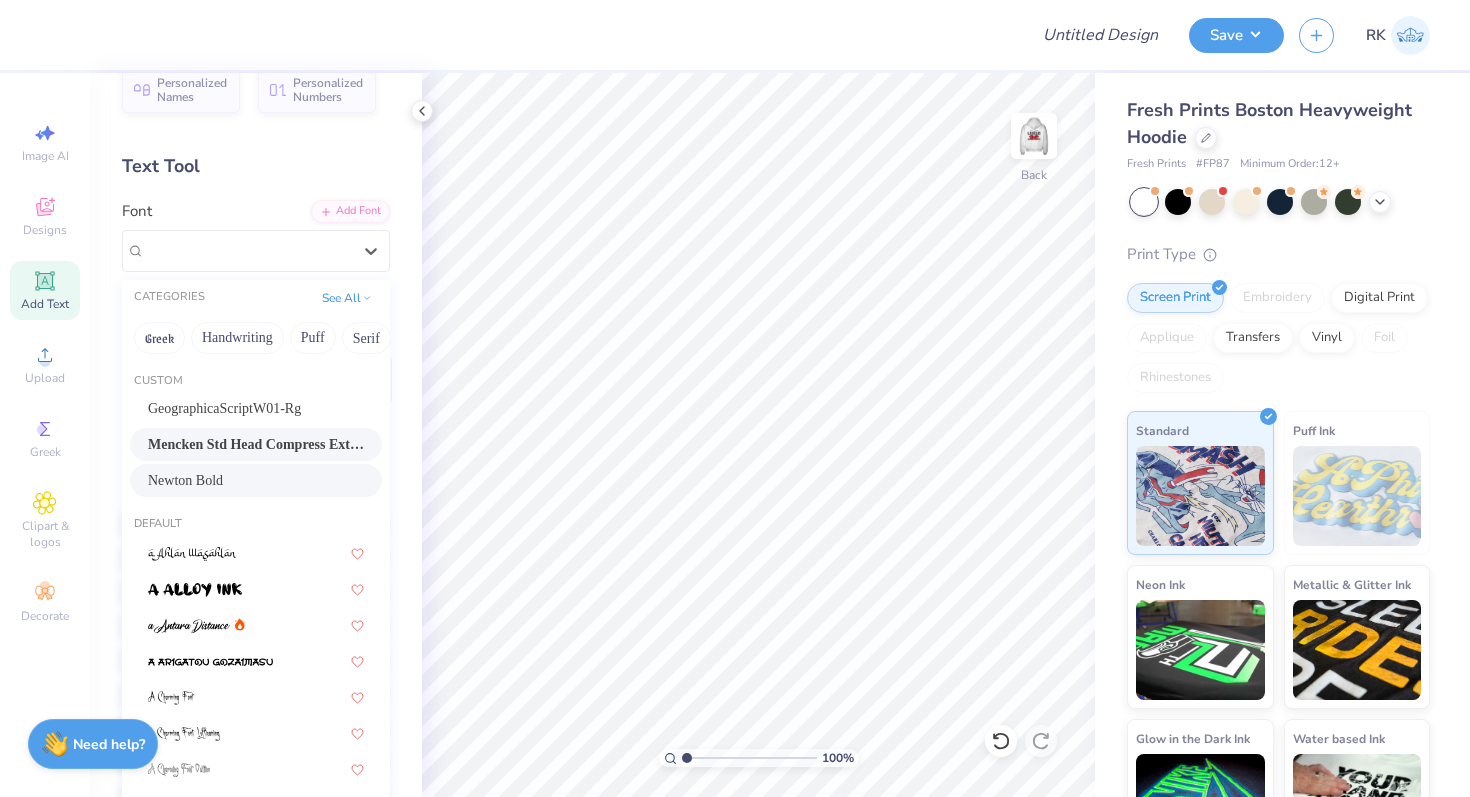 click on "Newton Bold" at bounding box center [256, 480] 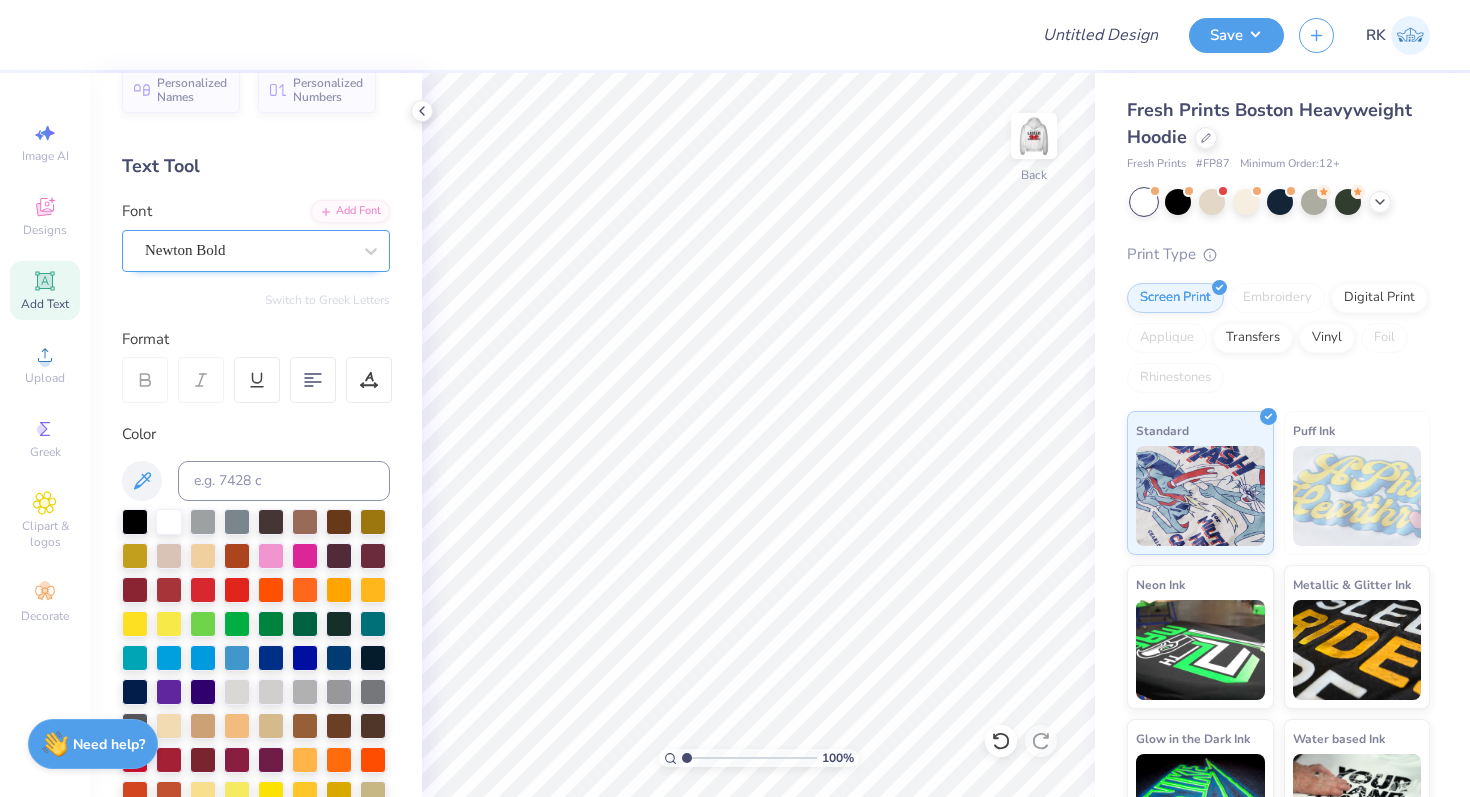 click on "Newton Bold" at bounding box center [248, 250] 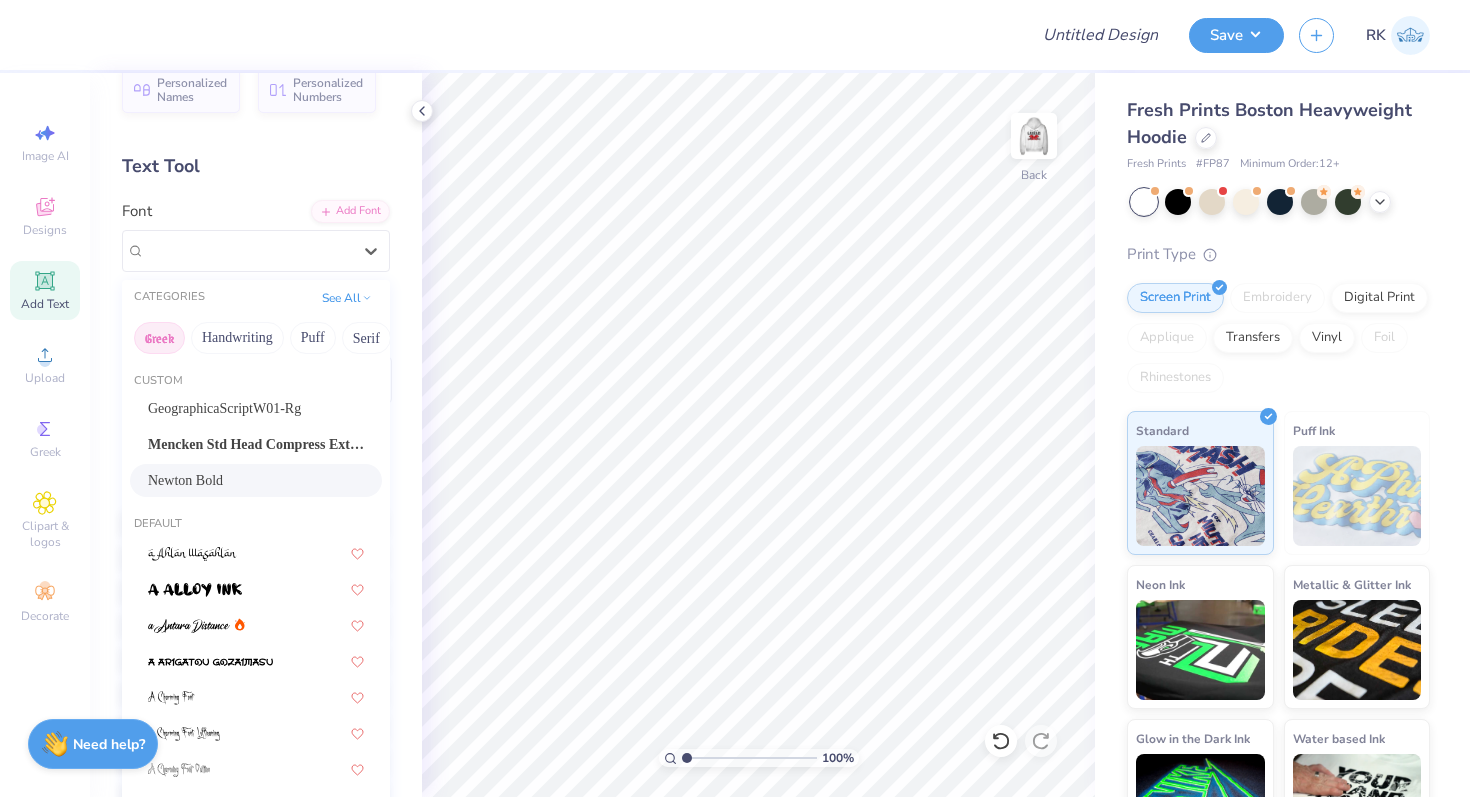 click on "Greek" at bounding box center (159, 338) 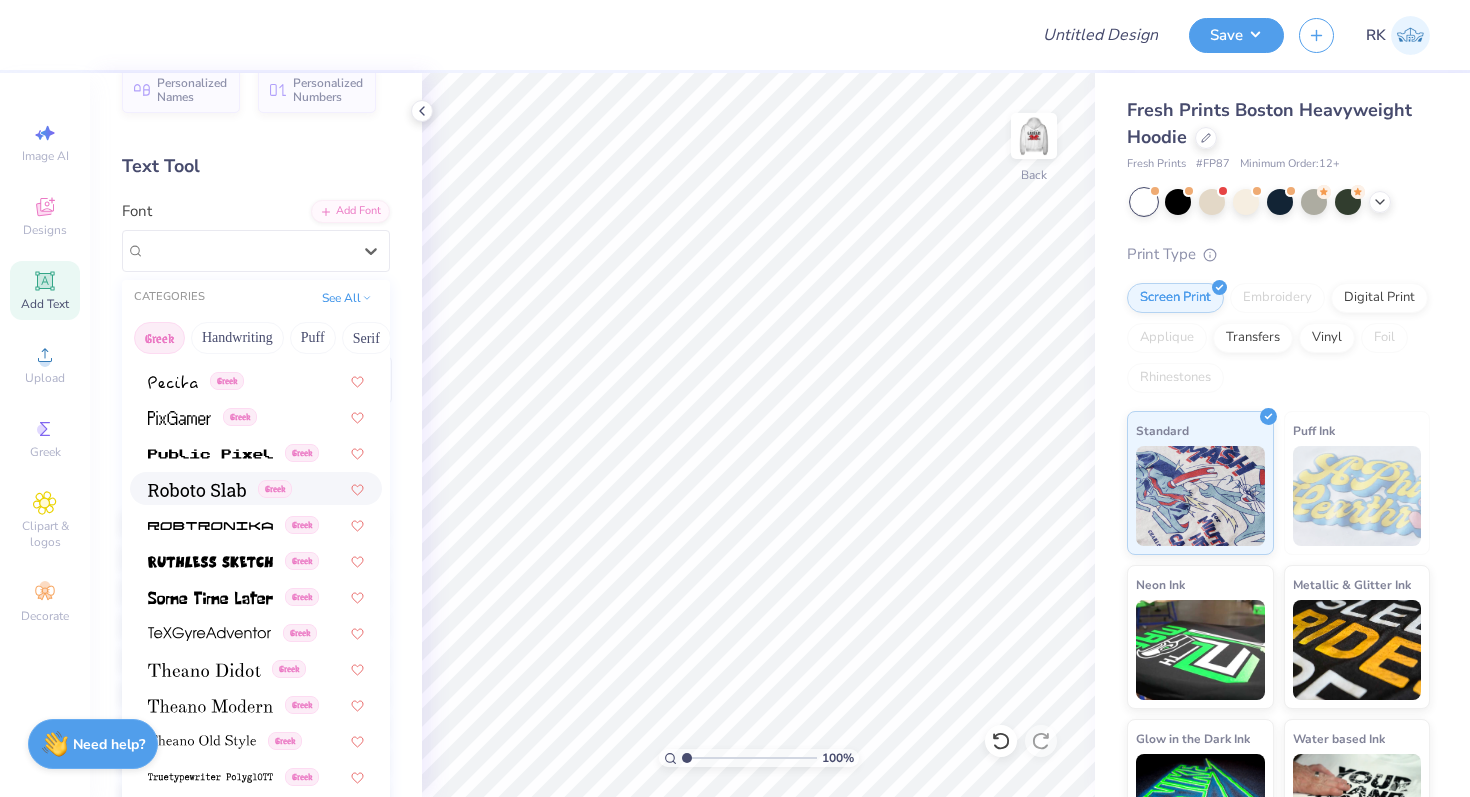 scroll, scrollTop: 1210, scrollLeft: 0, axis: vertical 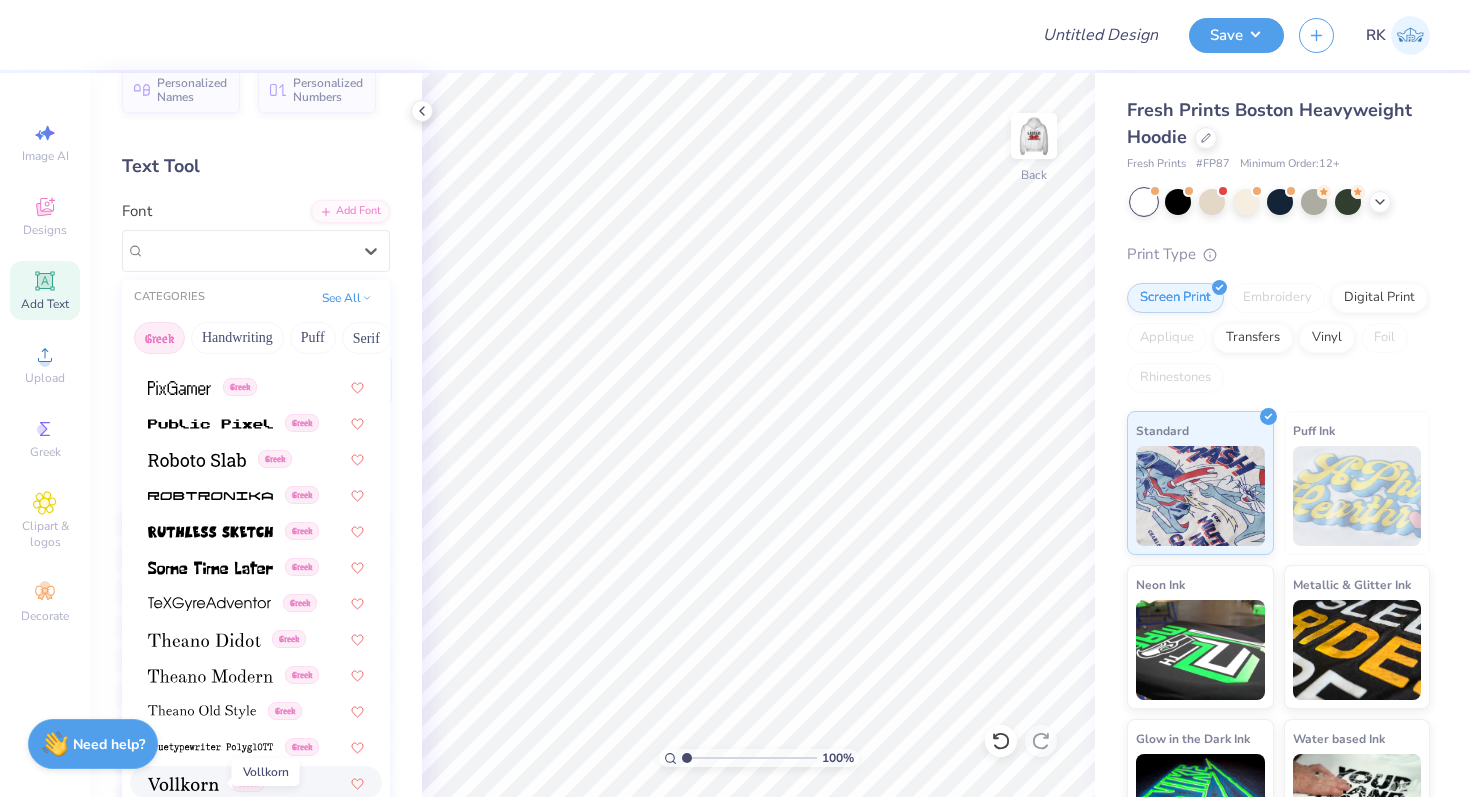 click at bounding box center [183, 784] 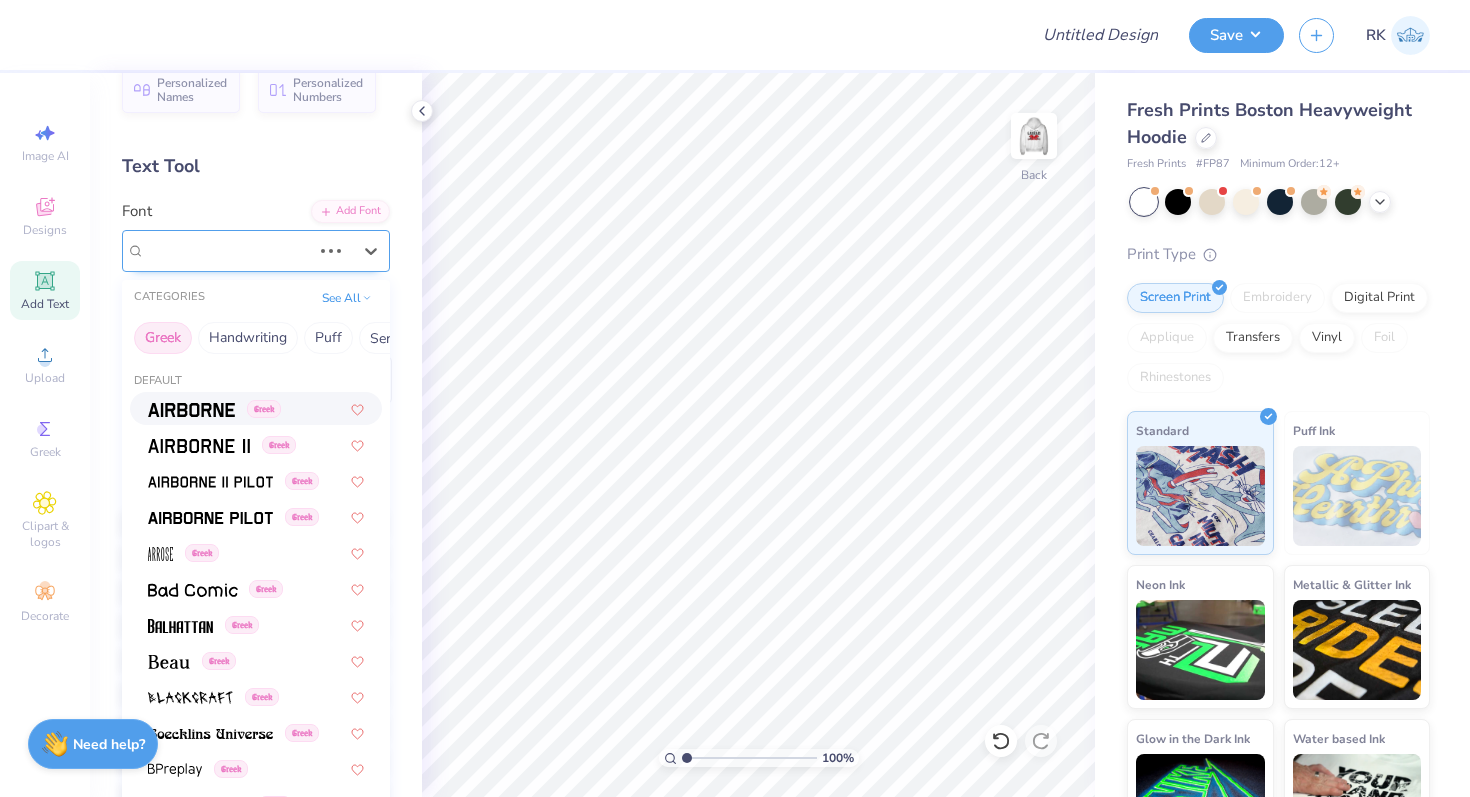 click at bounding box center [228, 250] 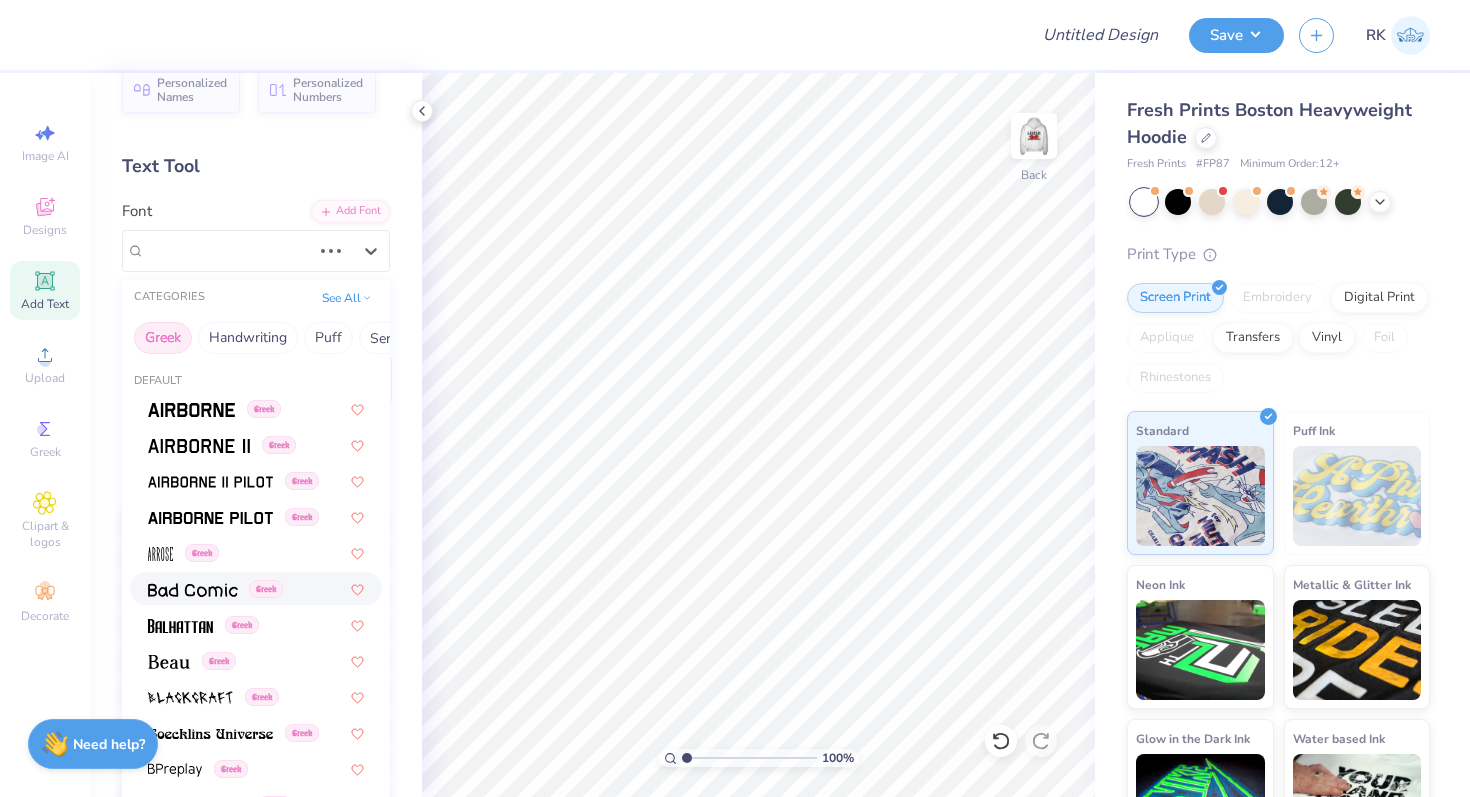 scroll, scrollTop: 1210, scrollLeft: 0, axis: vertical 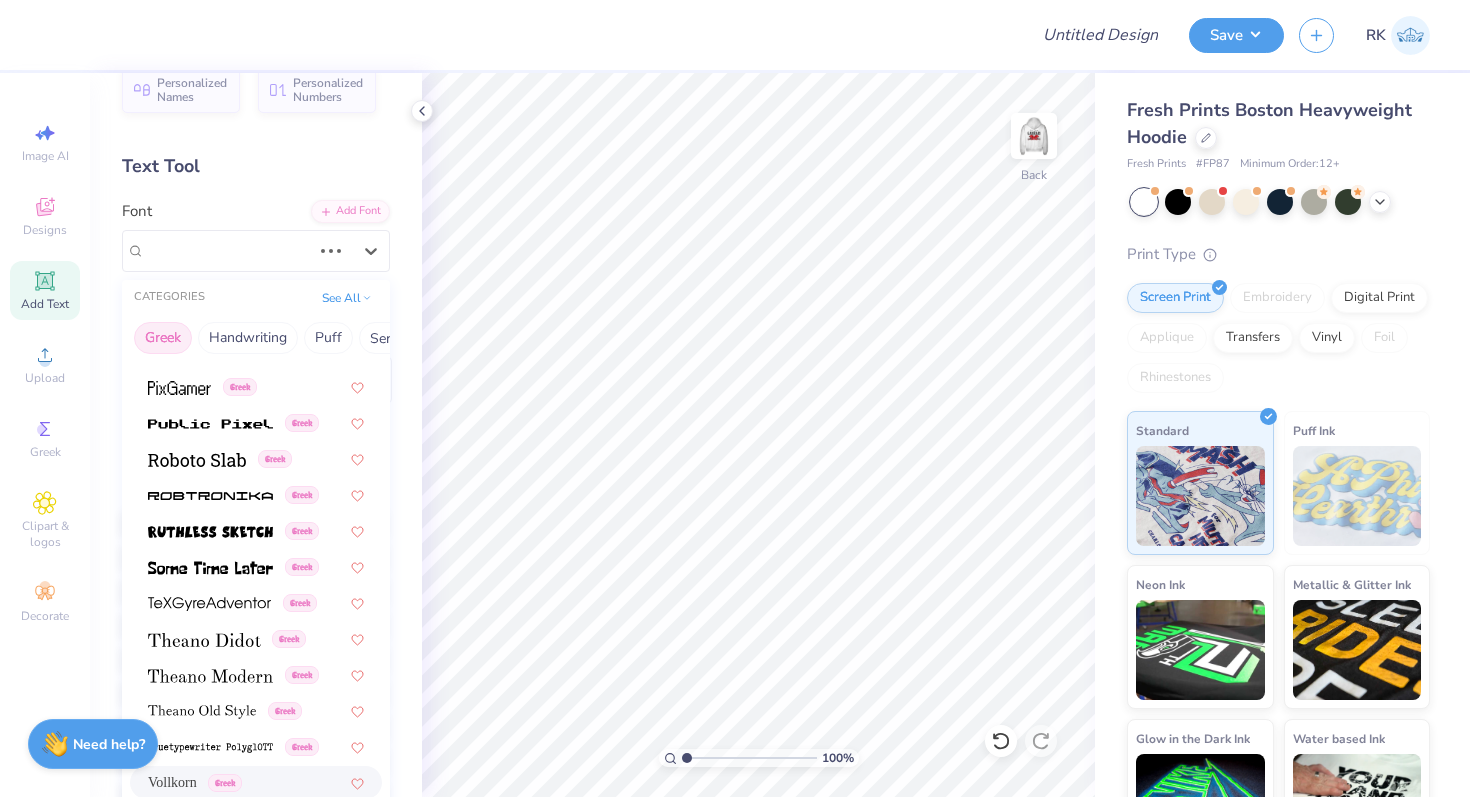 click on "Vollkorn Greek" at bounding box center (256, 782) 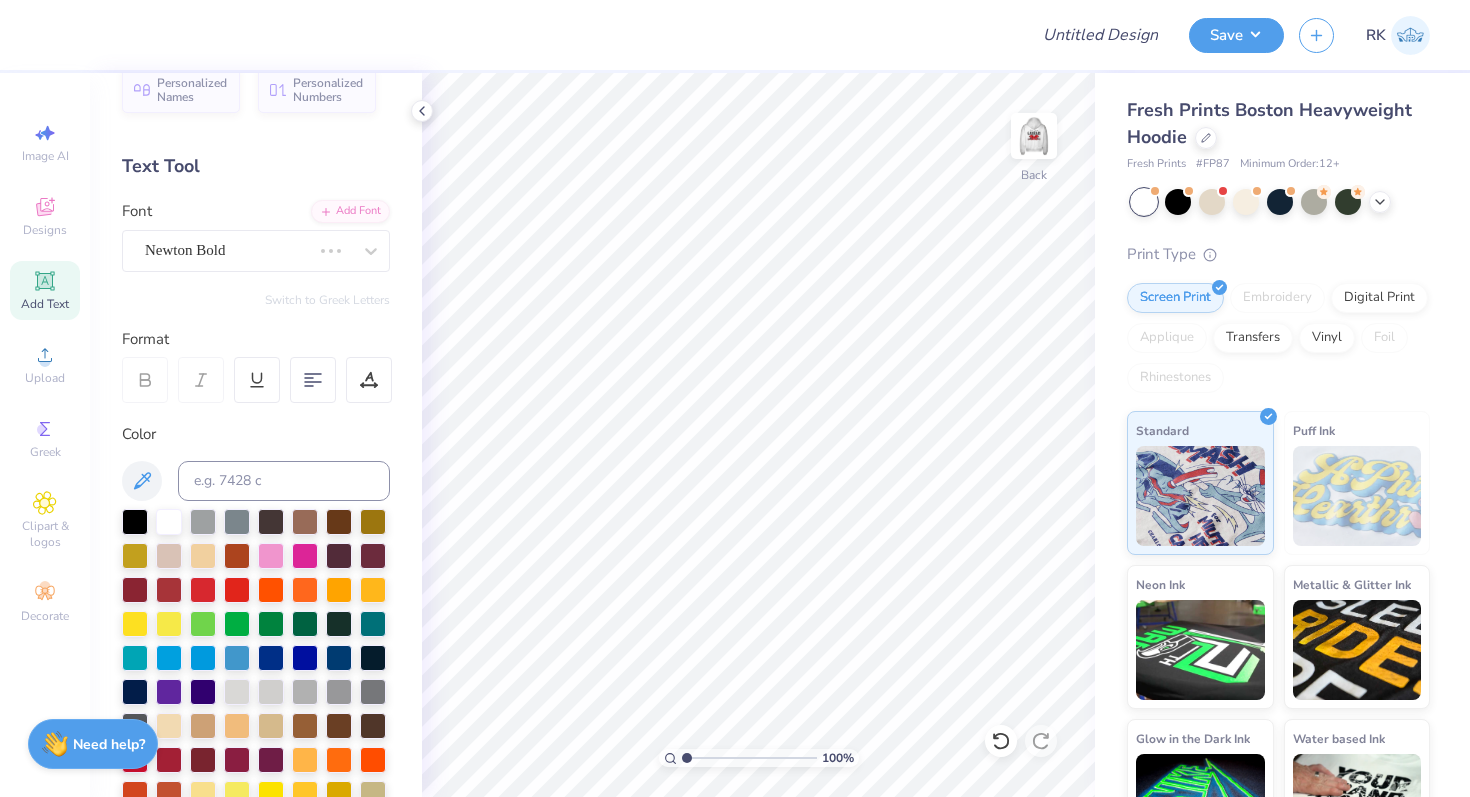 click on "Add Text" at bounding box center [45, 290] 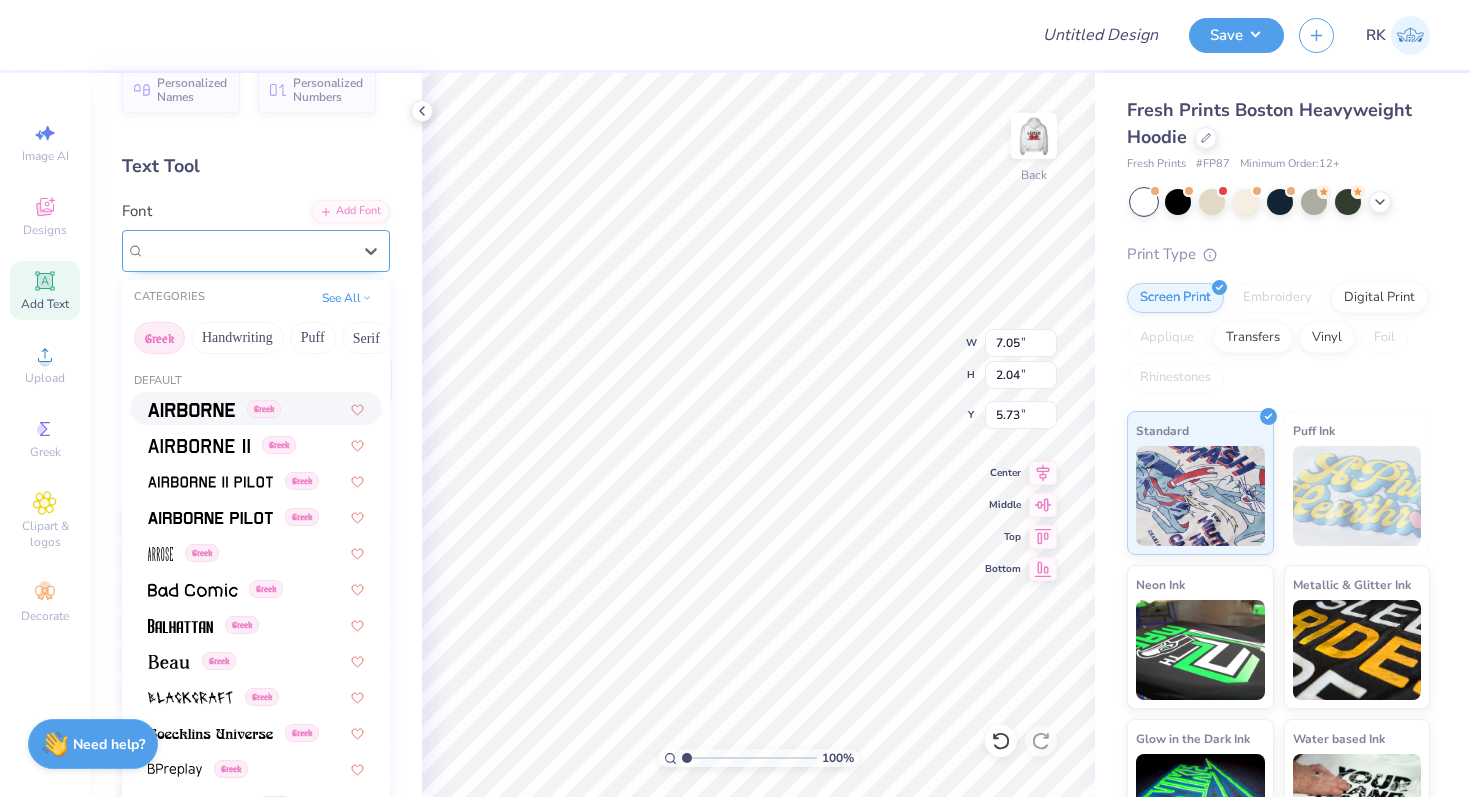 click on "Super Dream" at bounding box center [248, 250] 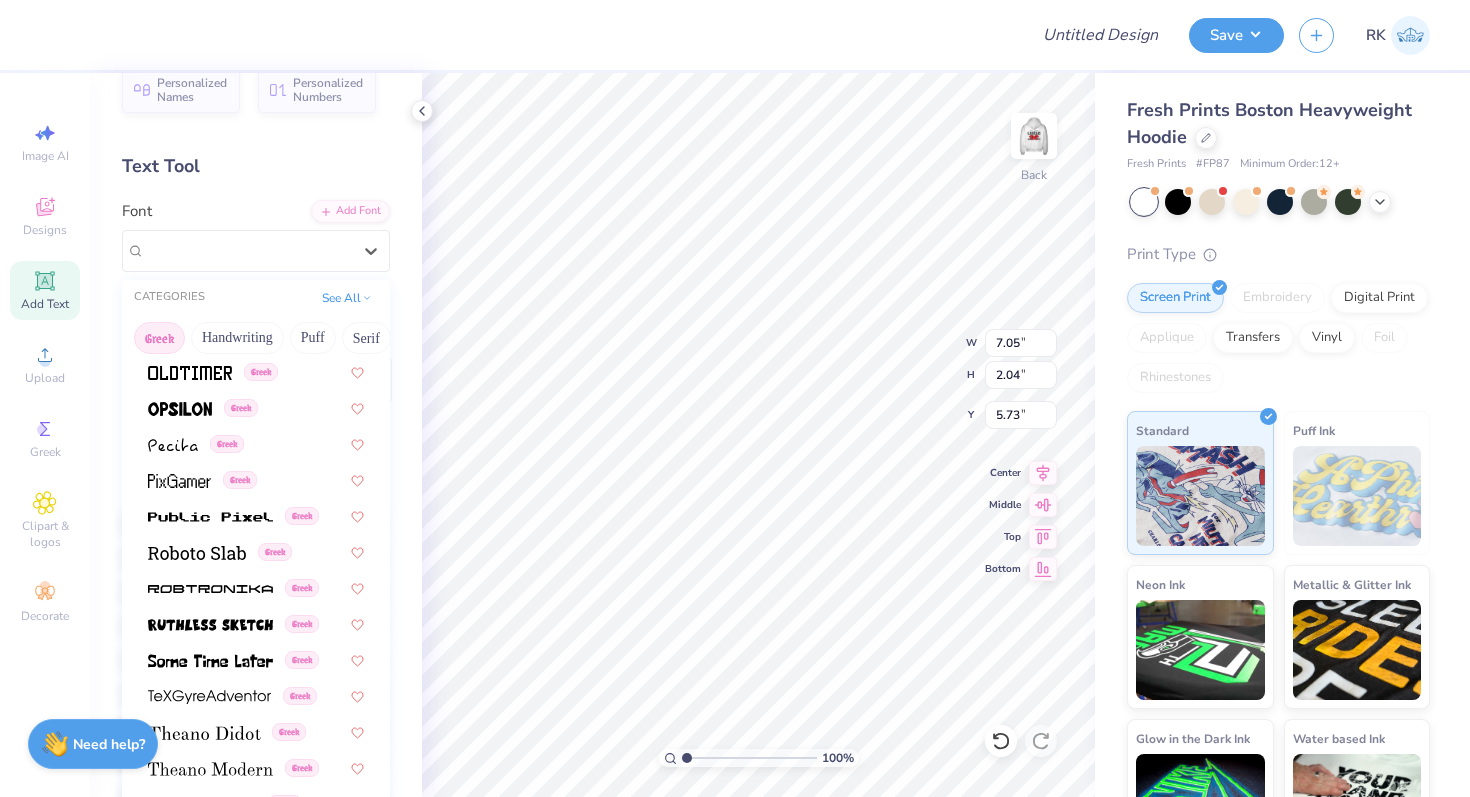 scroll, scrollTop: 1210, scrollLeft: 0, axis: vertical 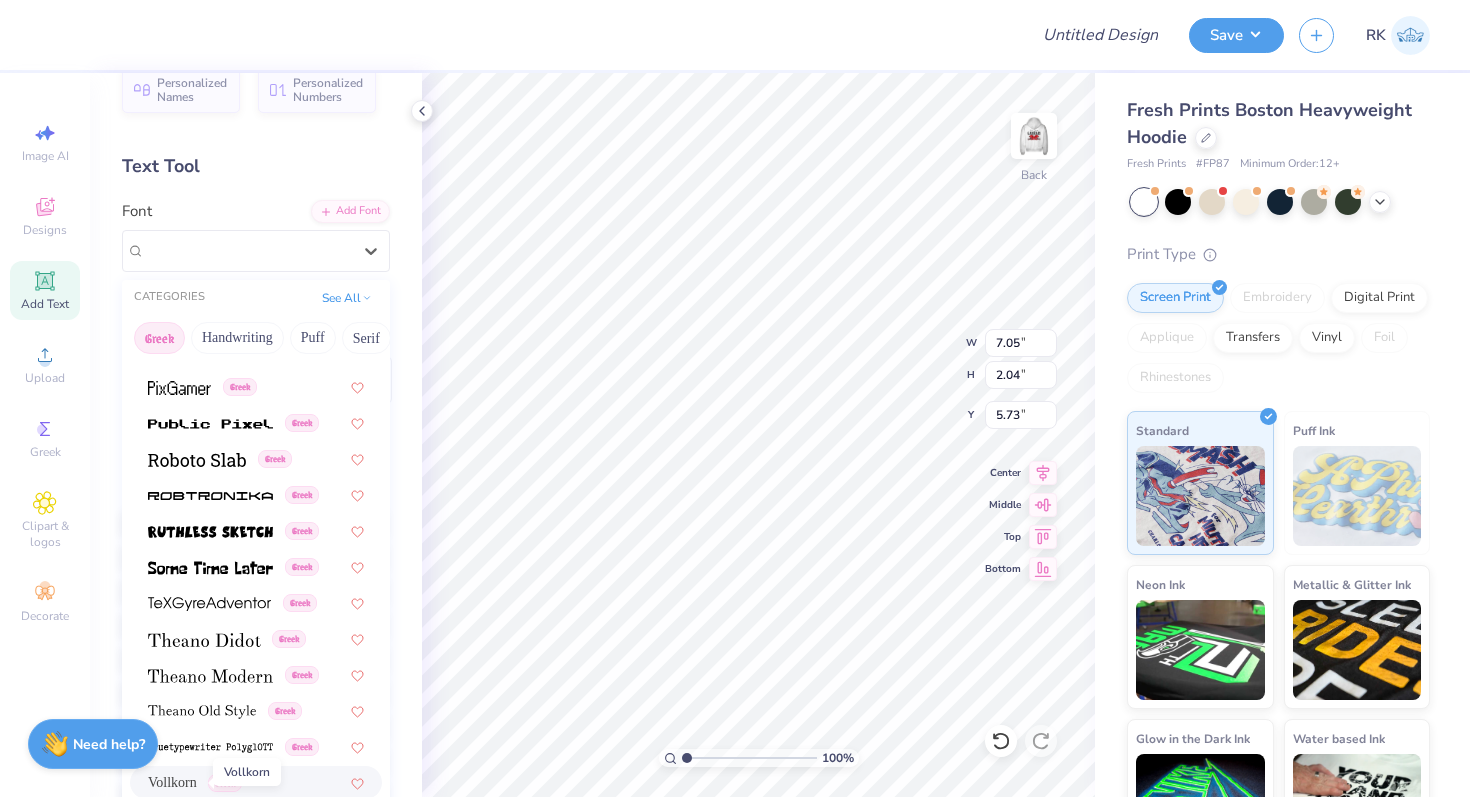 click on "Vollkorn" at bounding box center [172, 782] 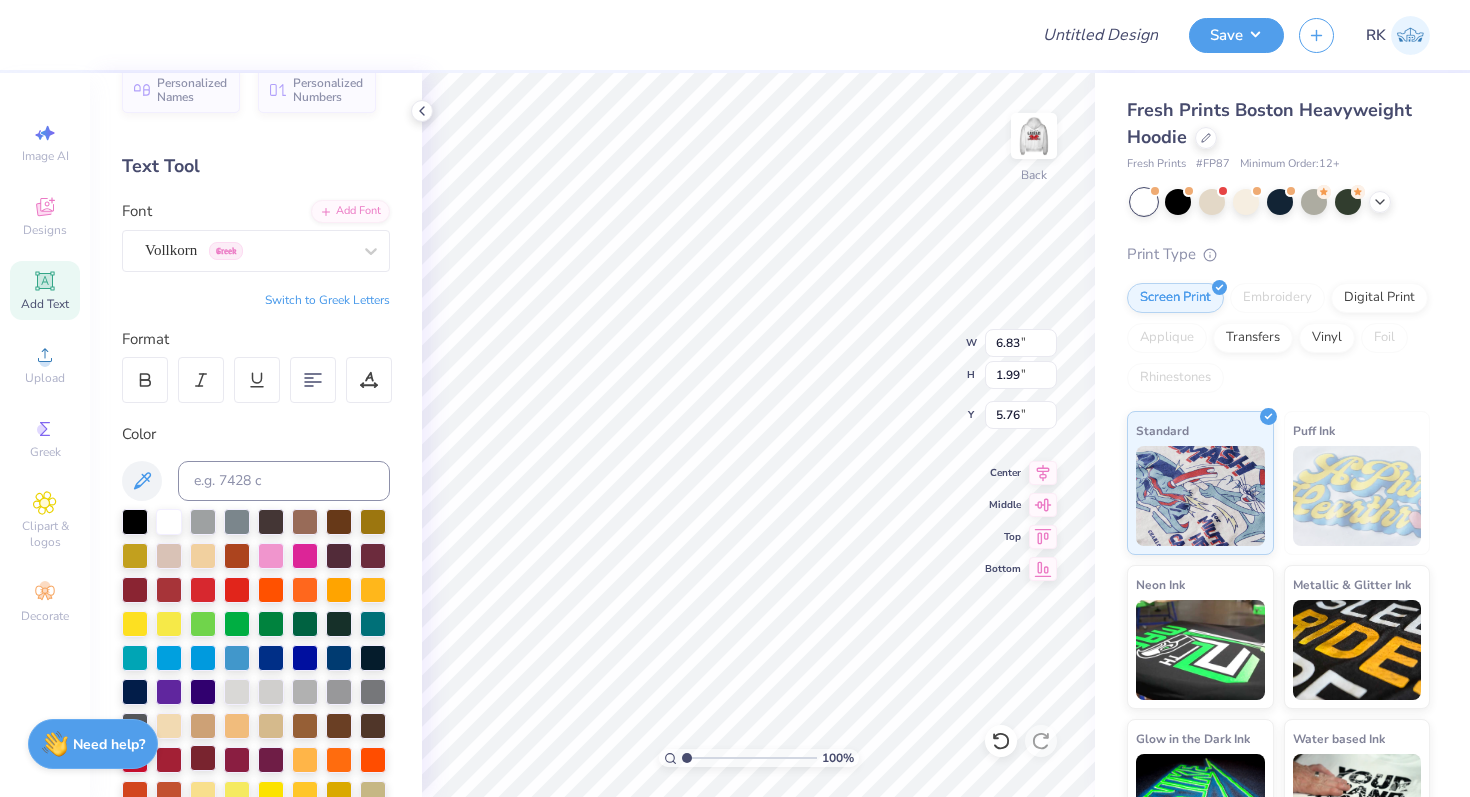 type on "6.83" 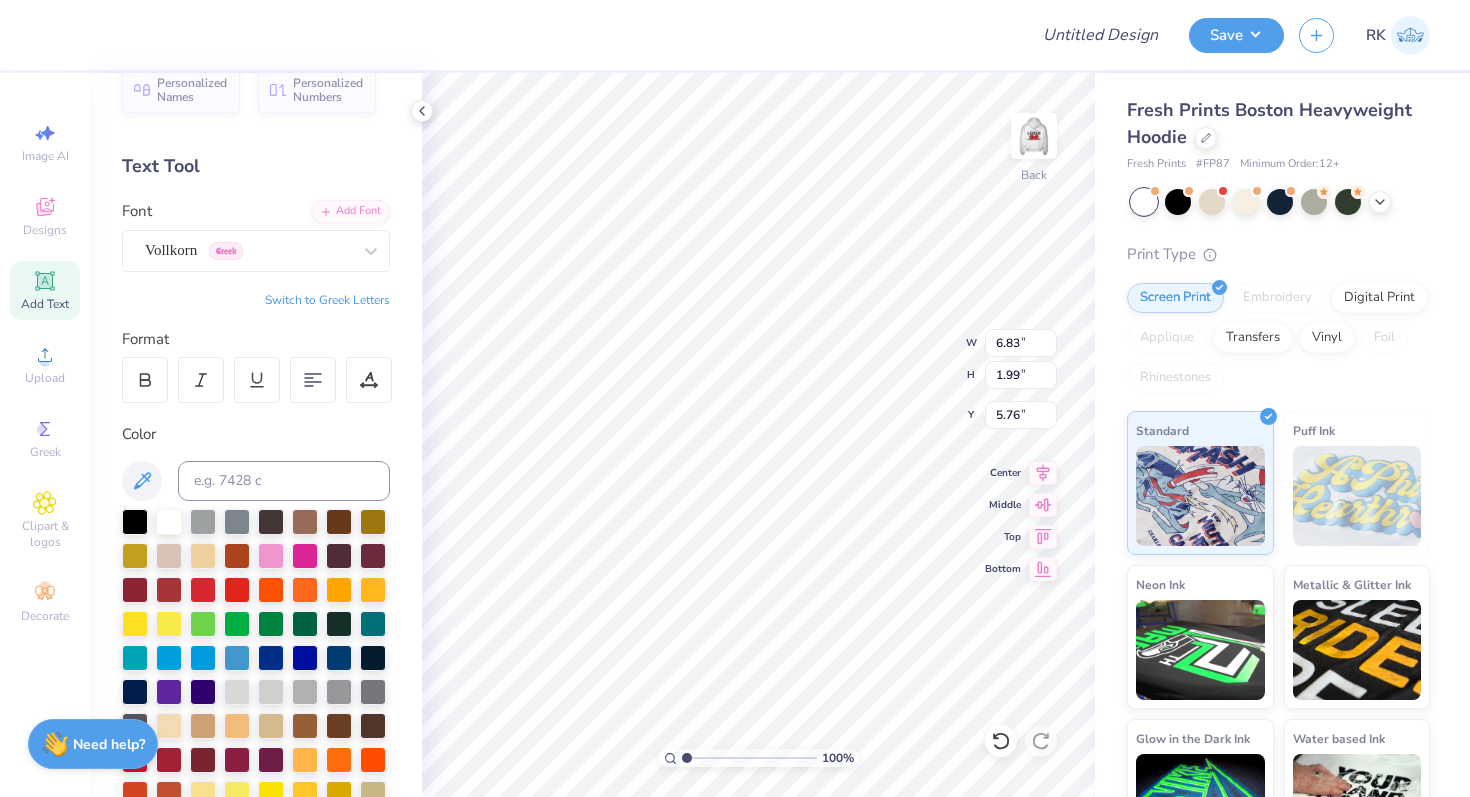 type on "DG" 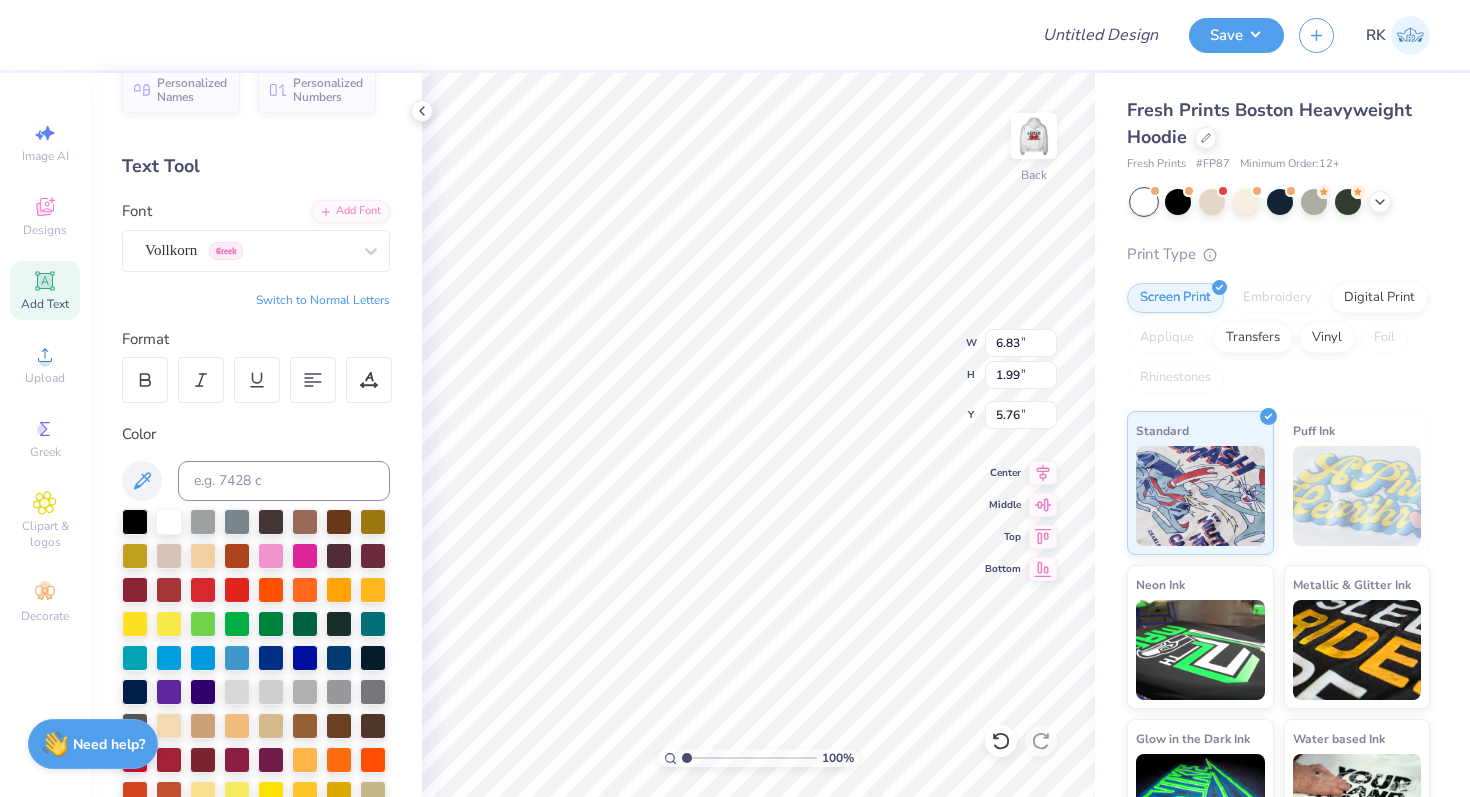 scroll, scrollTop: 0, scrollLeft: 0, axis: both 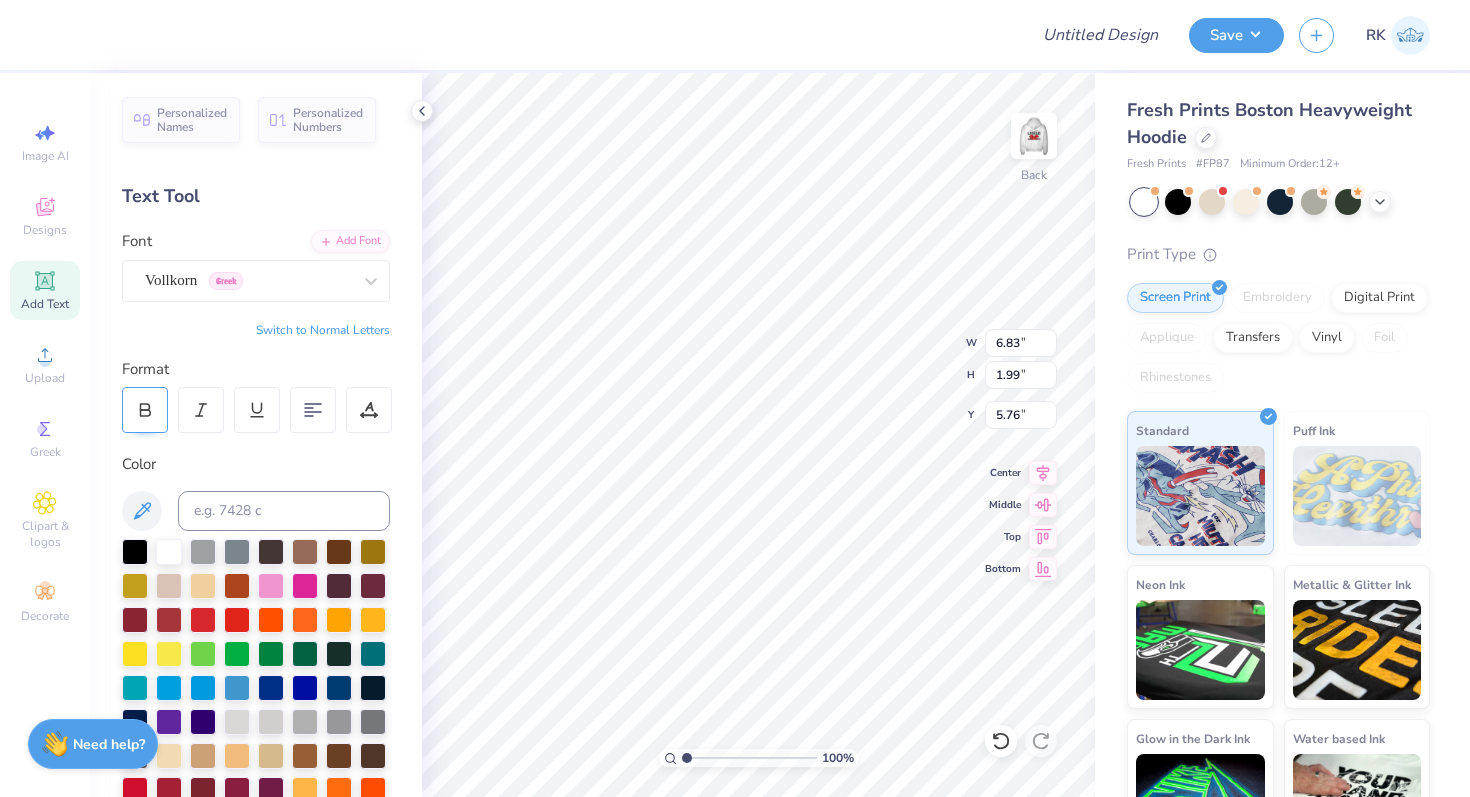 click at bounding box center (145, 410) 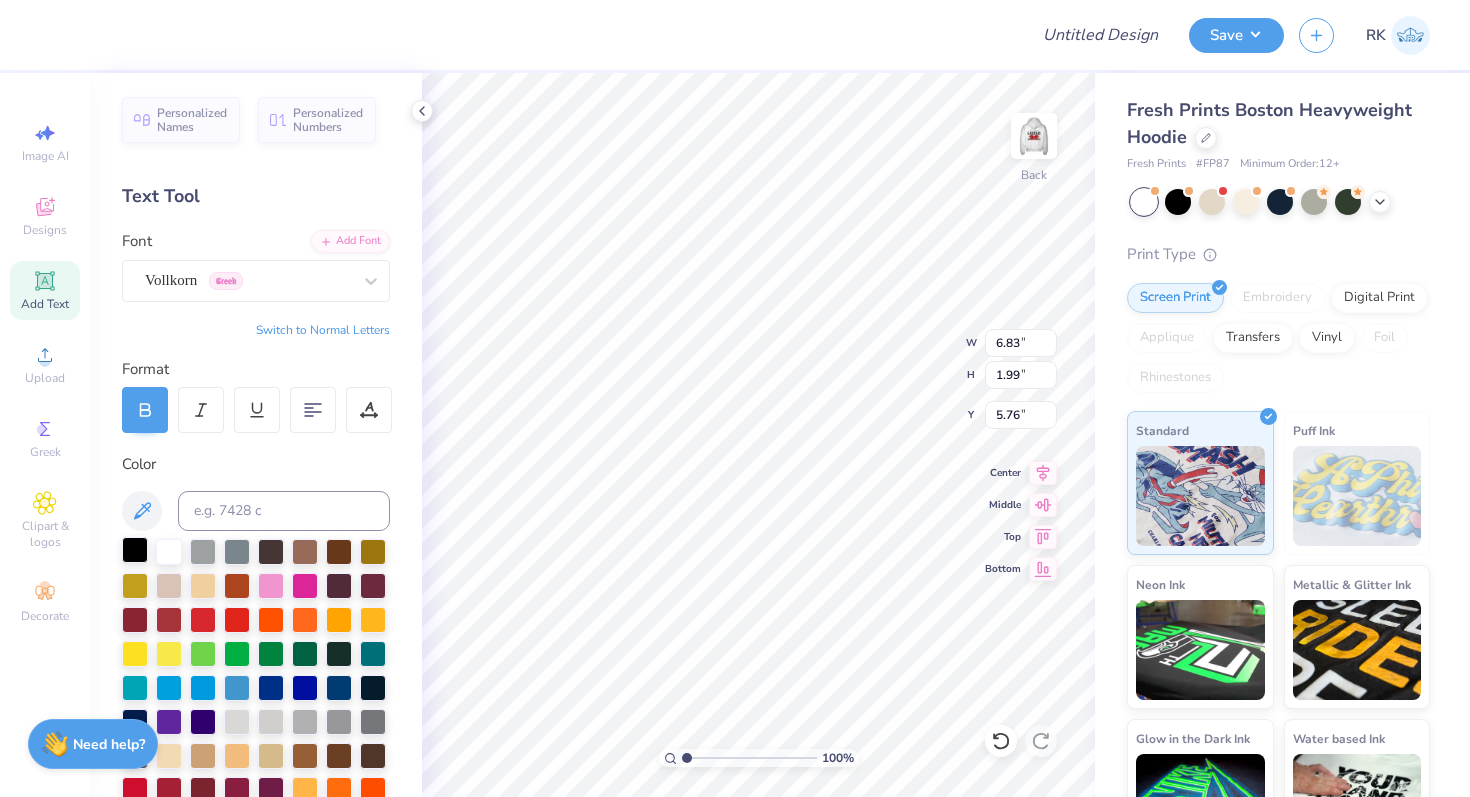 click at bounding box center [135, 550] 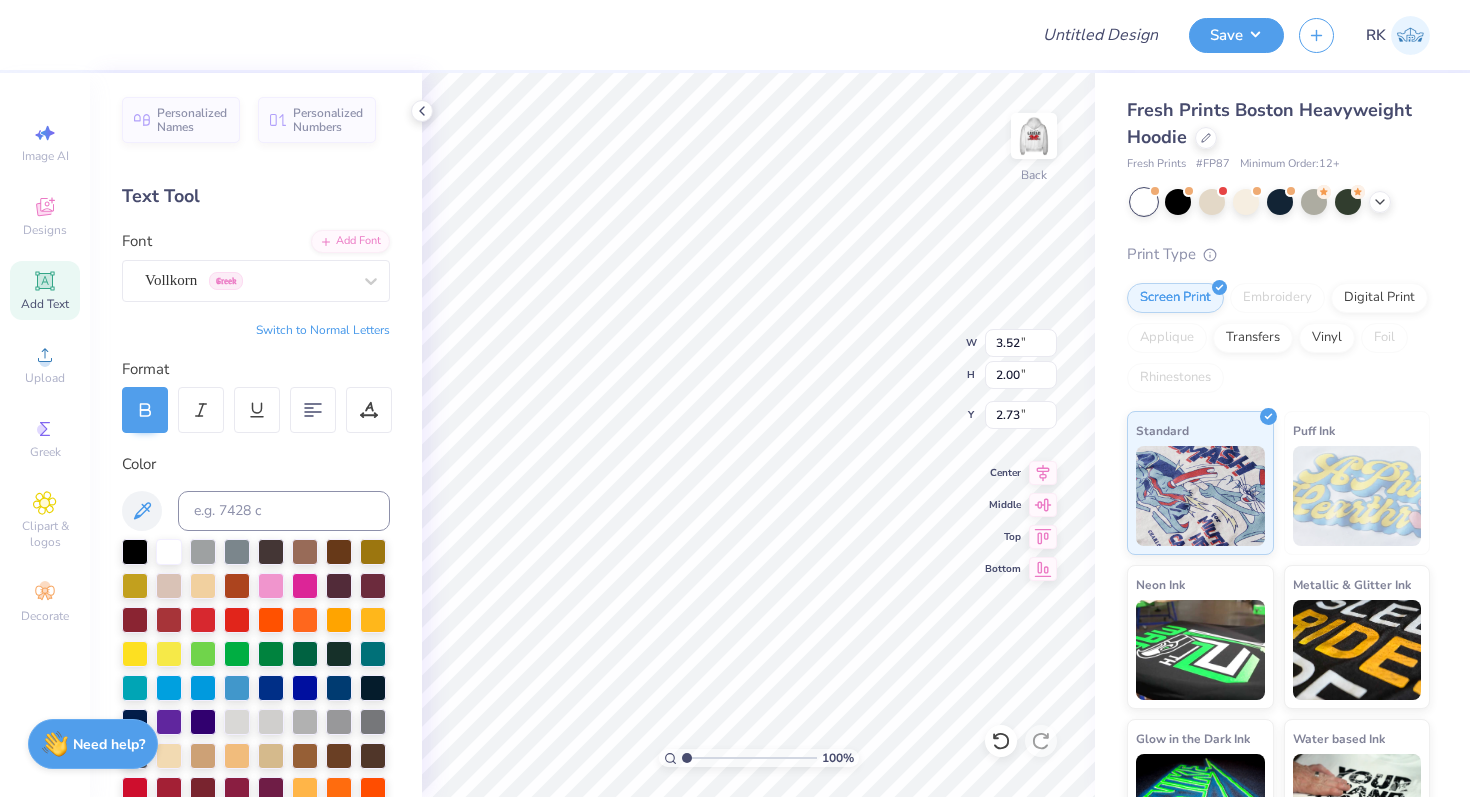 type on "2.73" 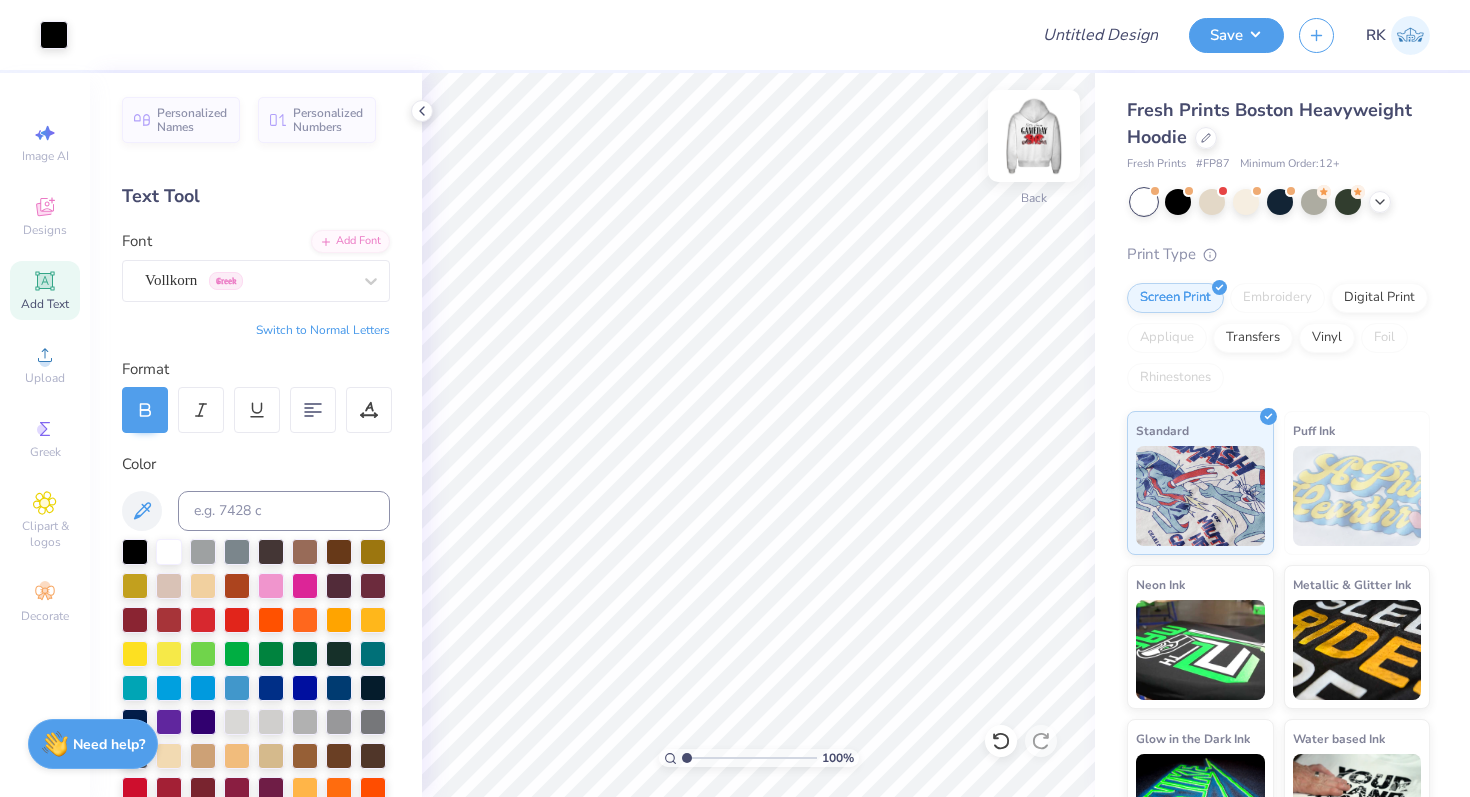 click at bounding box center (1034, 136) 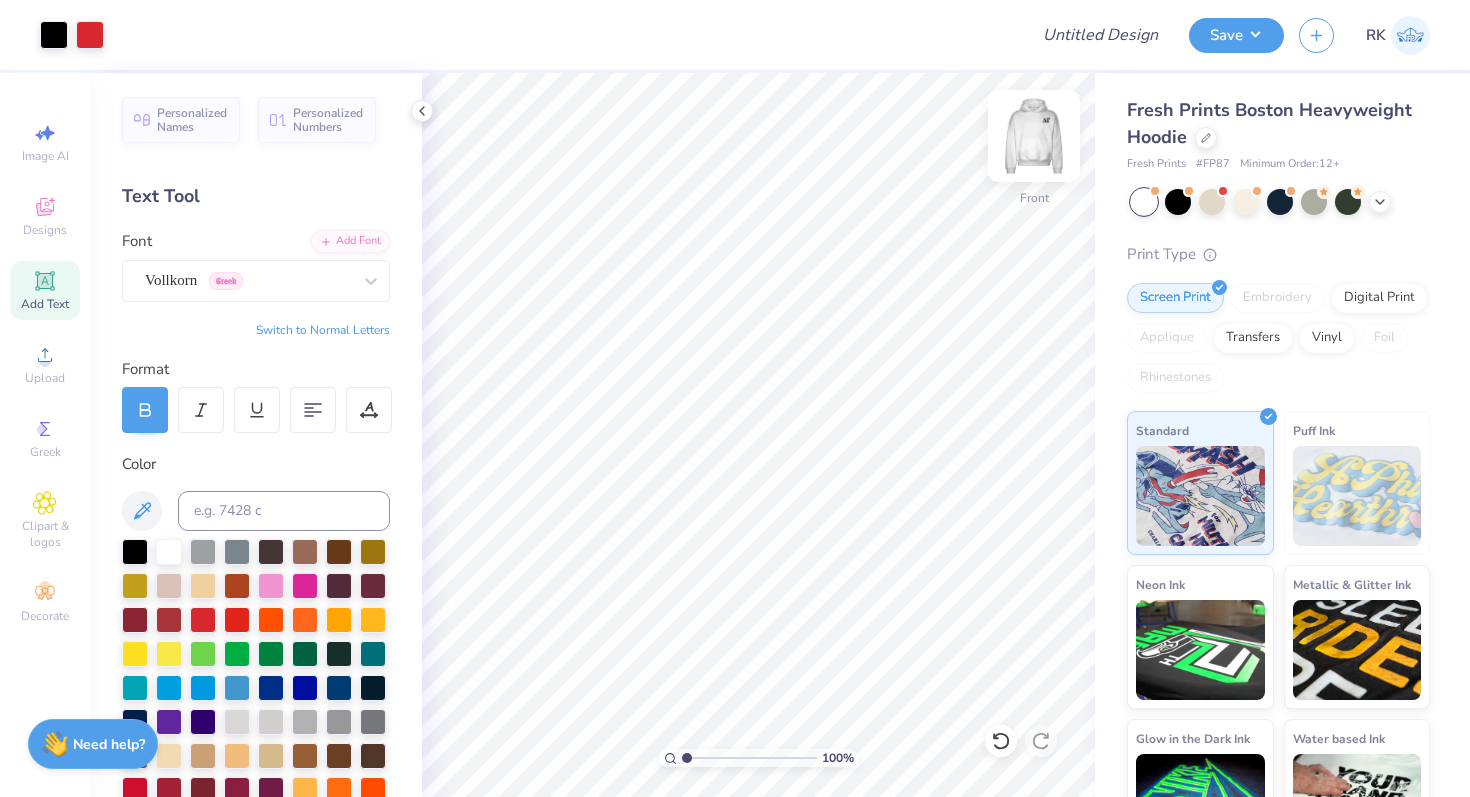 click at bounding box center (1034, 136) 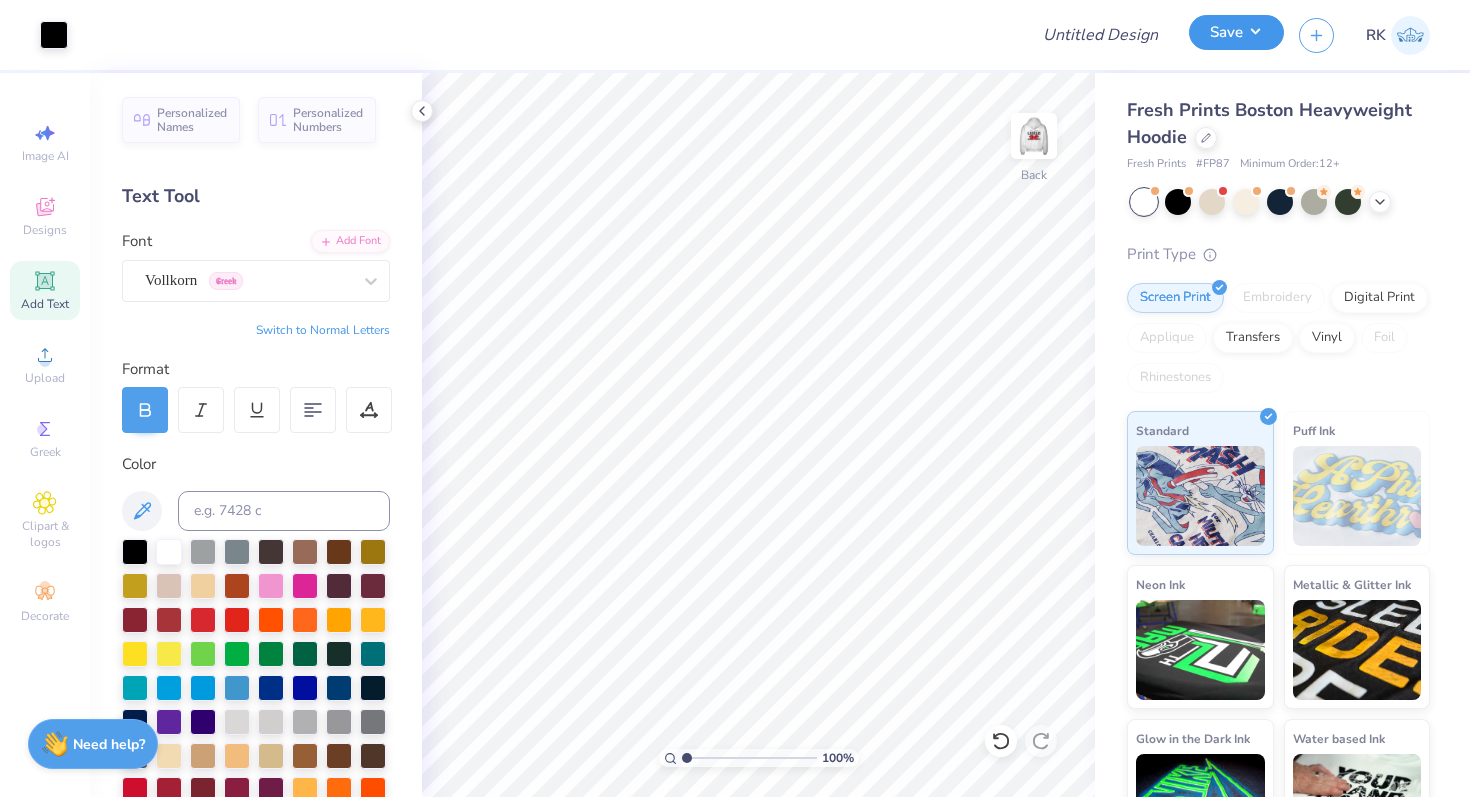 click on "Save" at bounding box center [1236, 32] 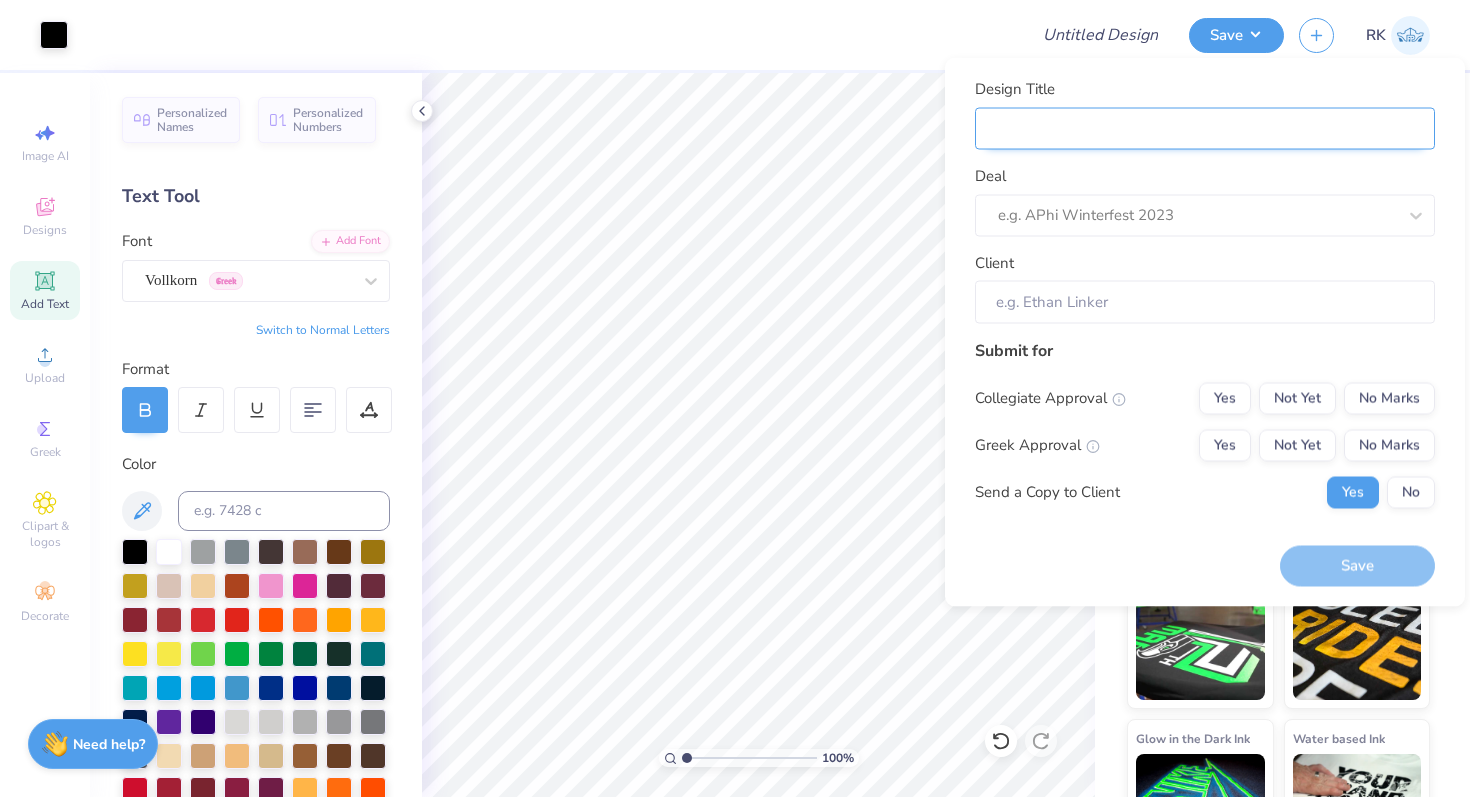 click on "Design Title" at bounding box center [1205, 128] 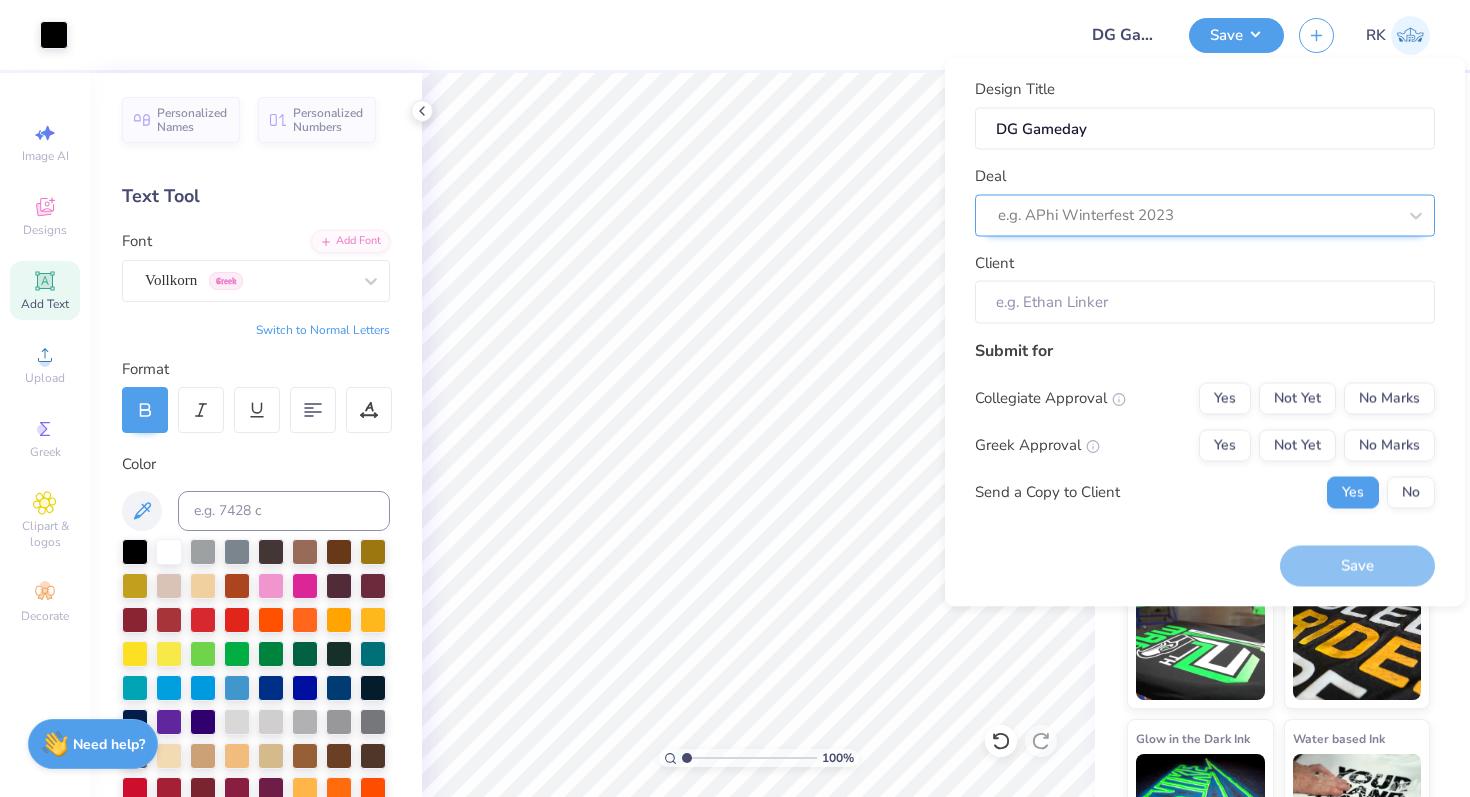 click at bounding box center [1197, 215] 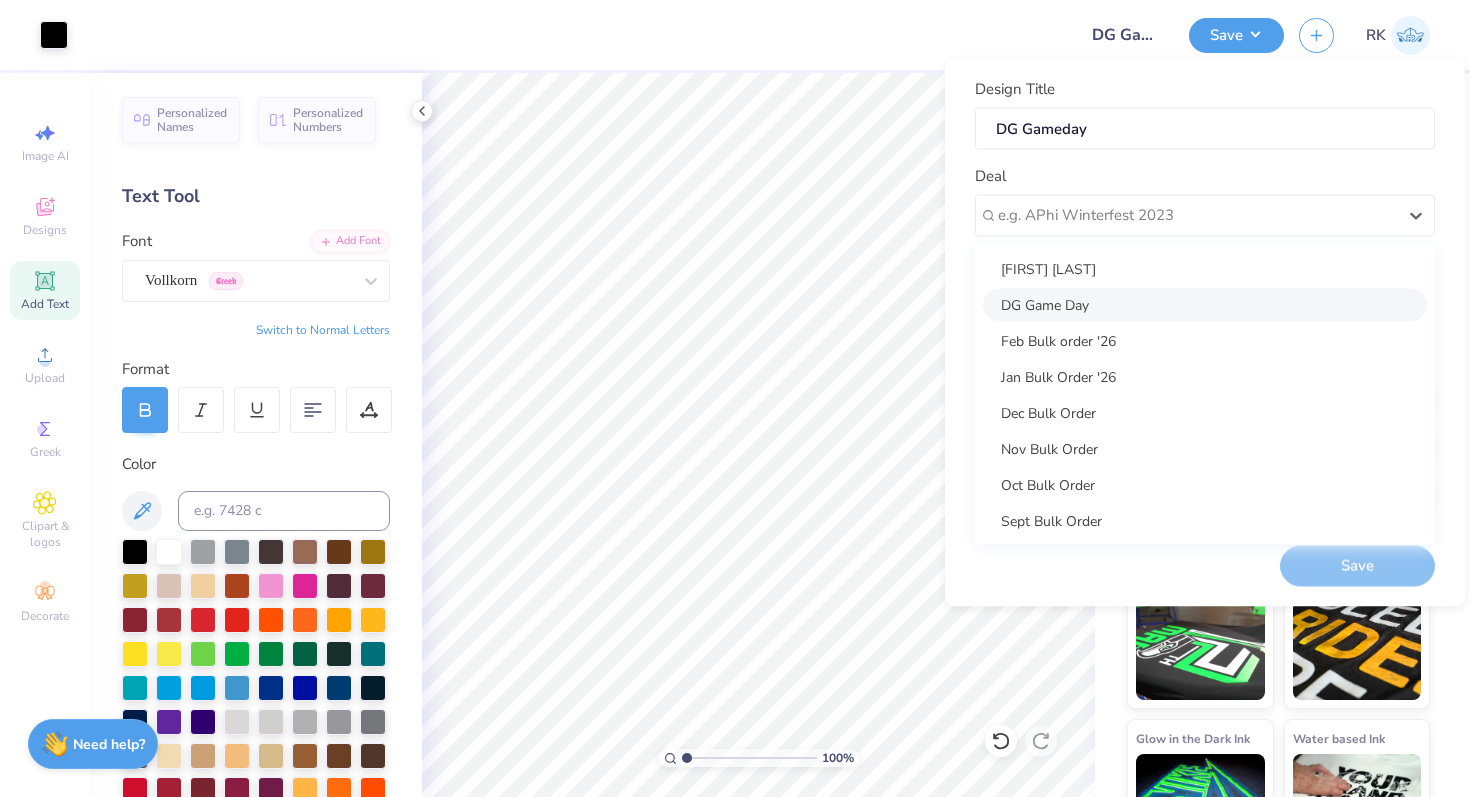 click on "DG Game Day" at bounding box center [1205, 304] 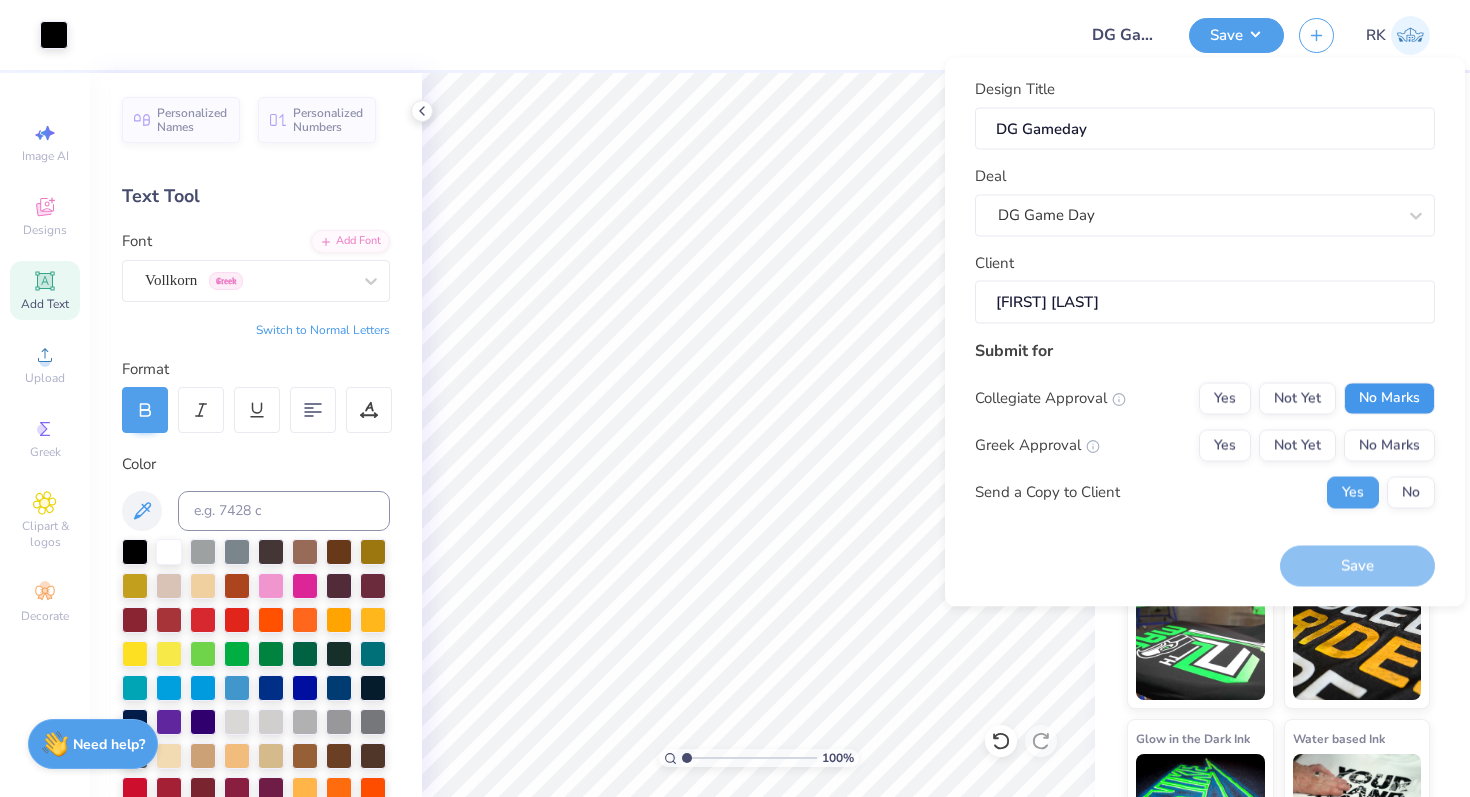 click on "No Marks" at bounding box center [1389, 398] 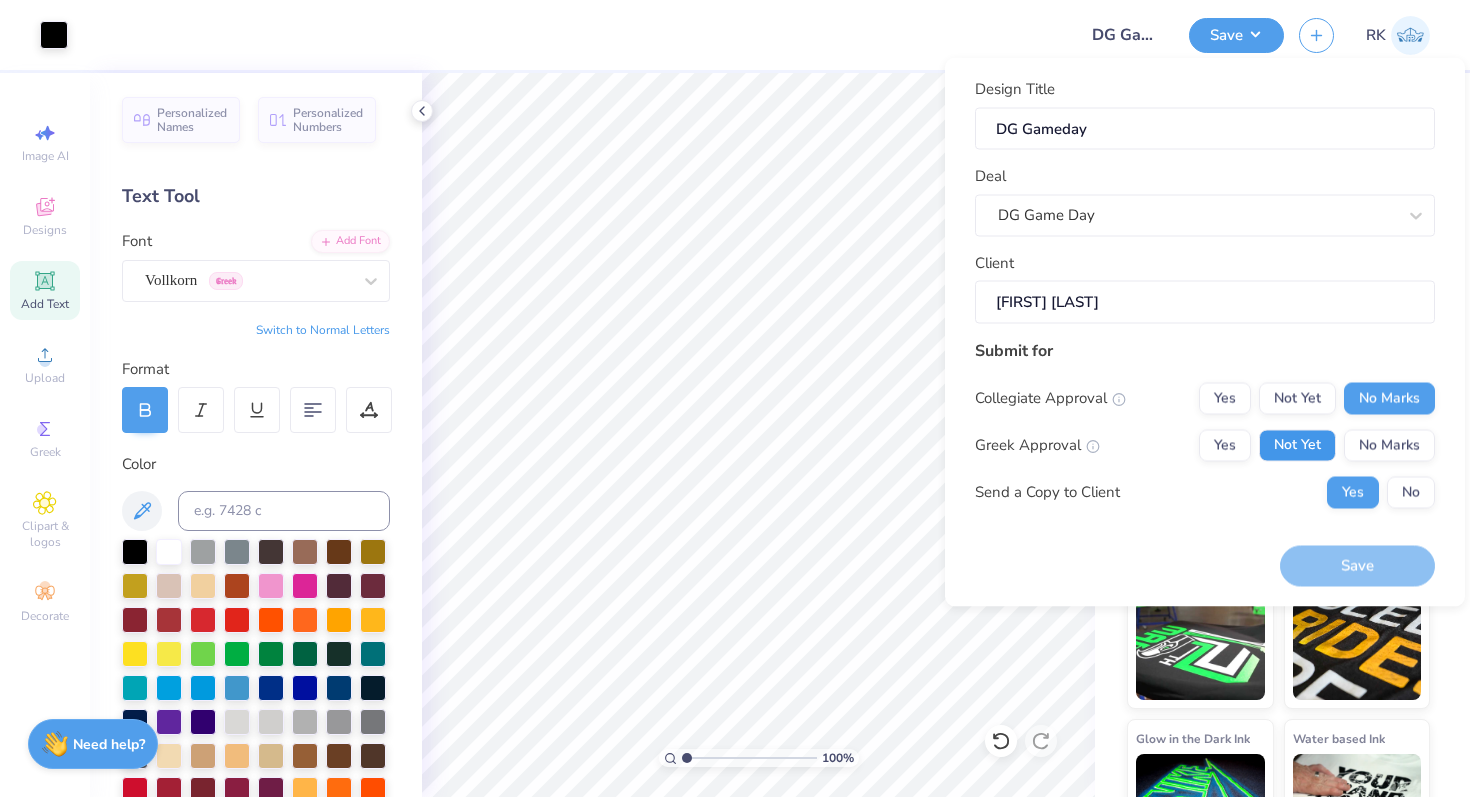 click on "Not Yet" at bounding box center (1297, 445) 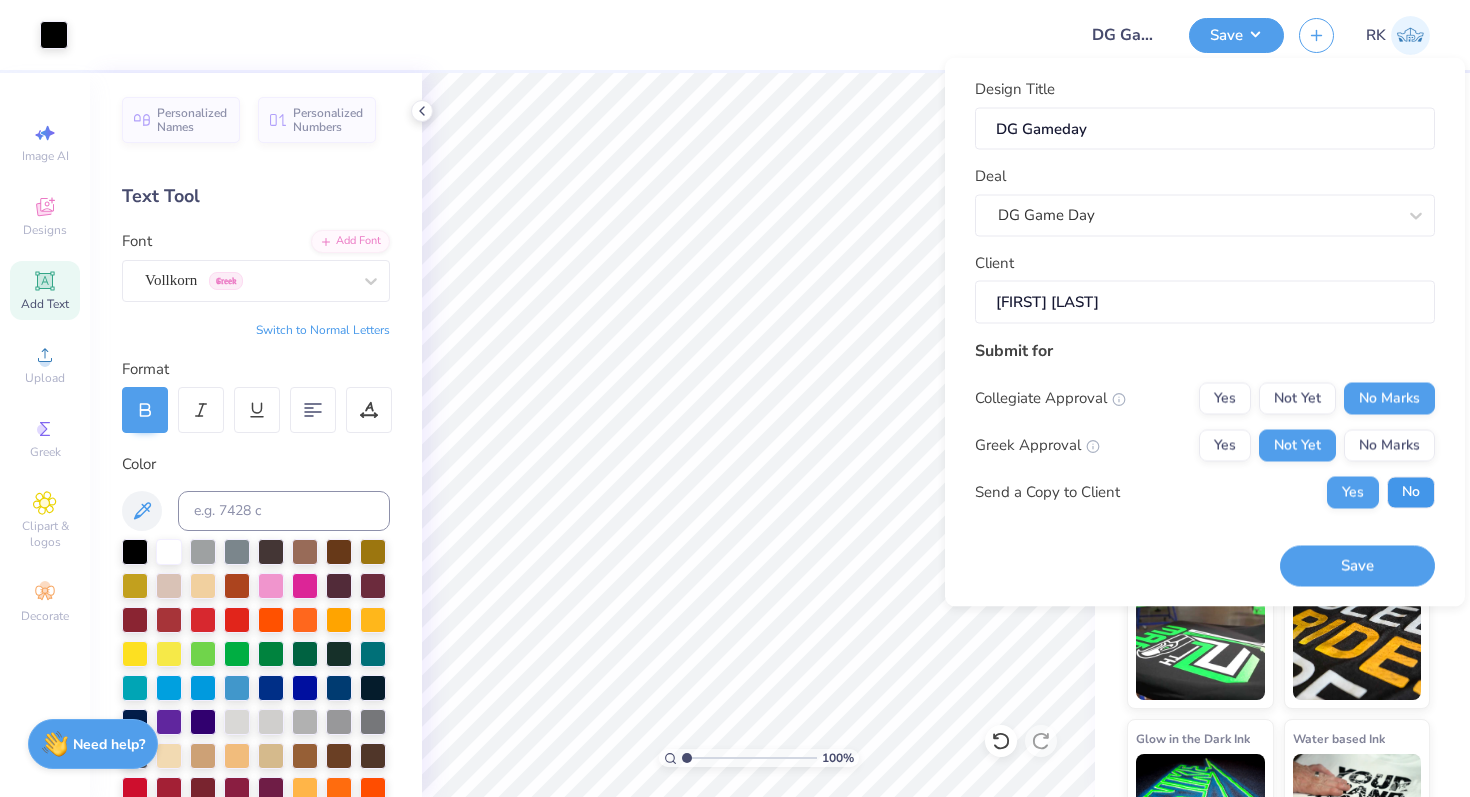 click on "No" at bounding box center (1411, 492) 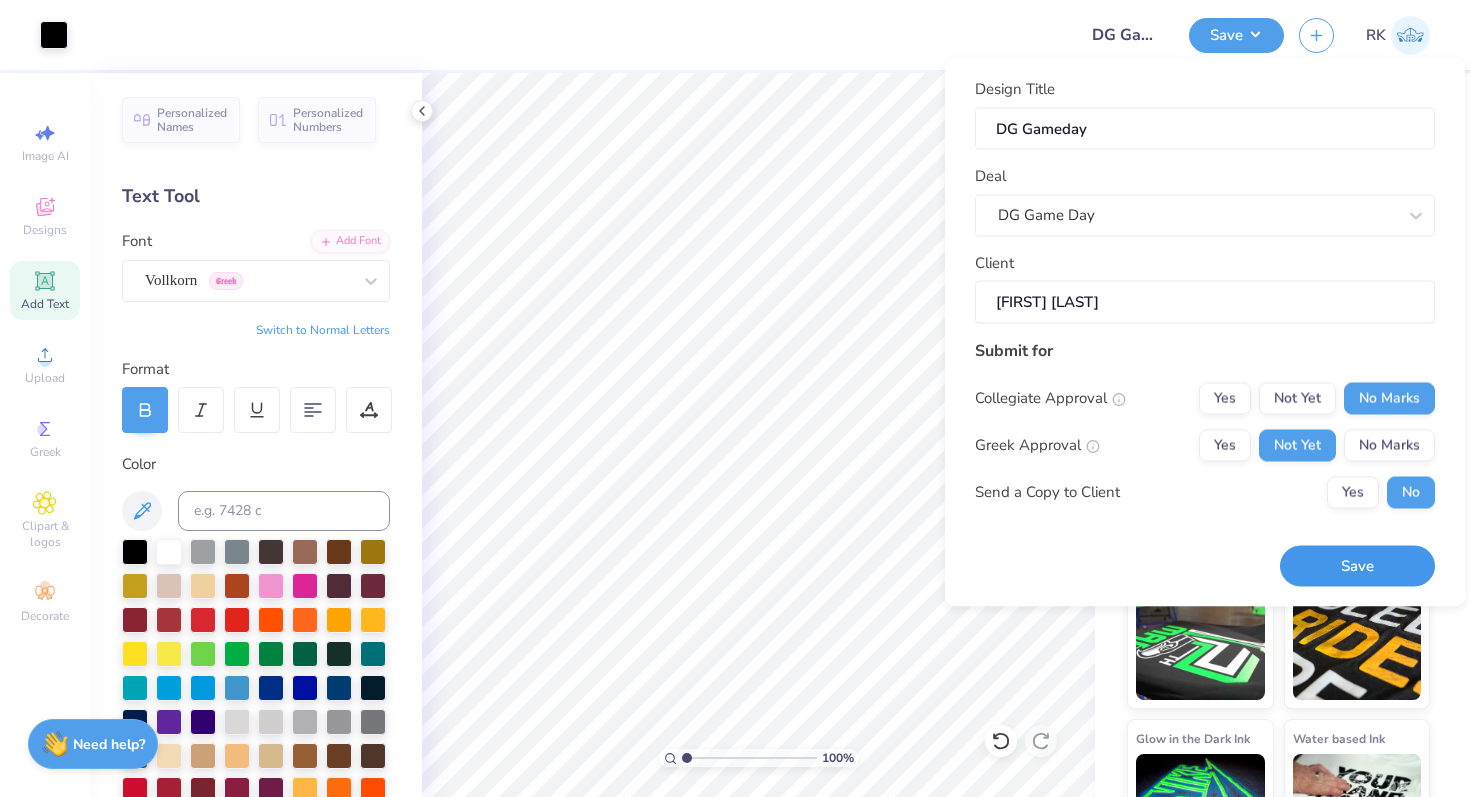 click on "Save" at bounding box center (1357, 566) 